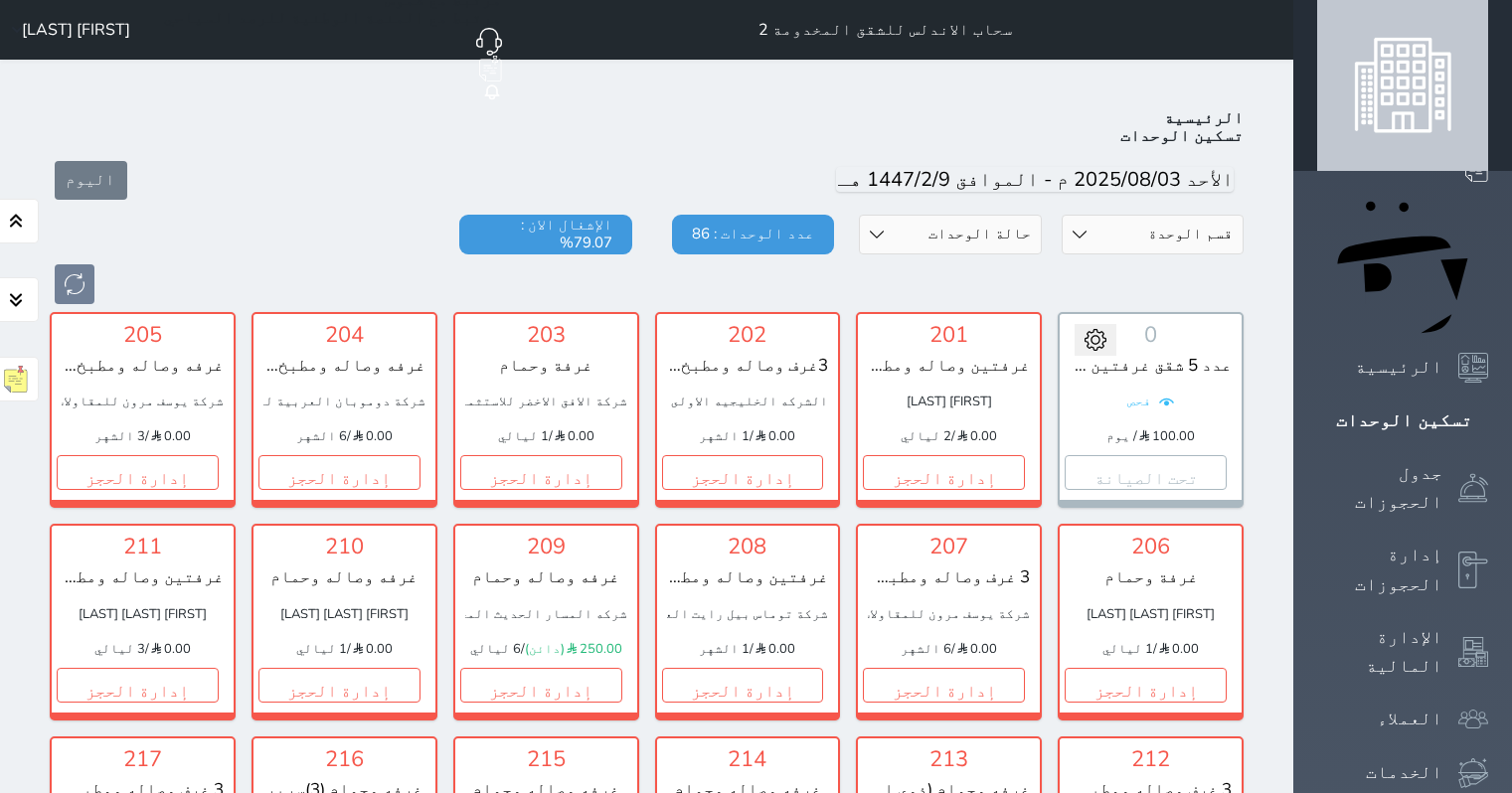scroll, scrollTop: 2439, scrollLeft: 0, axis: vertical 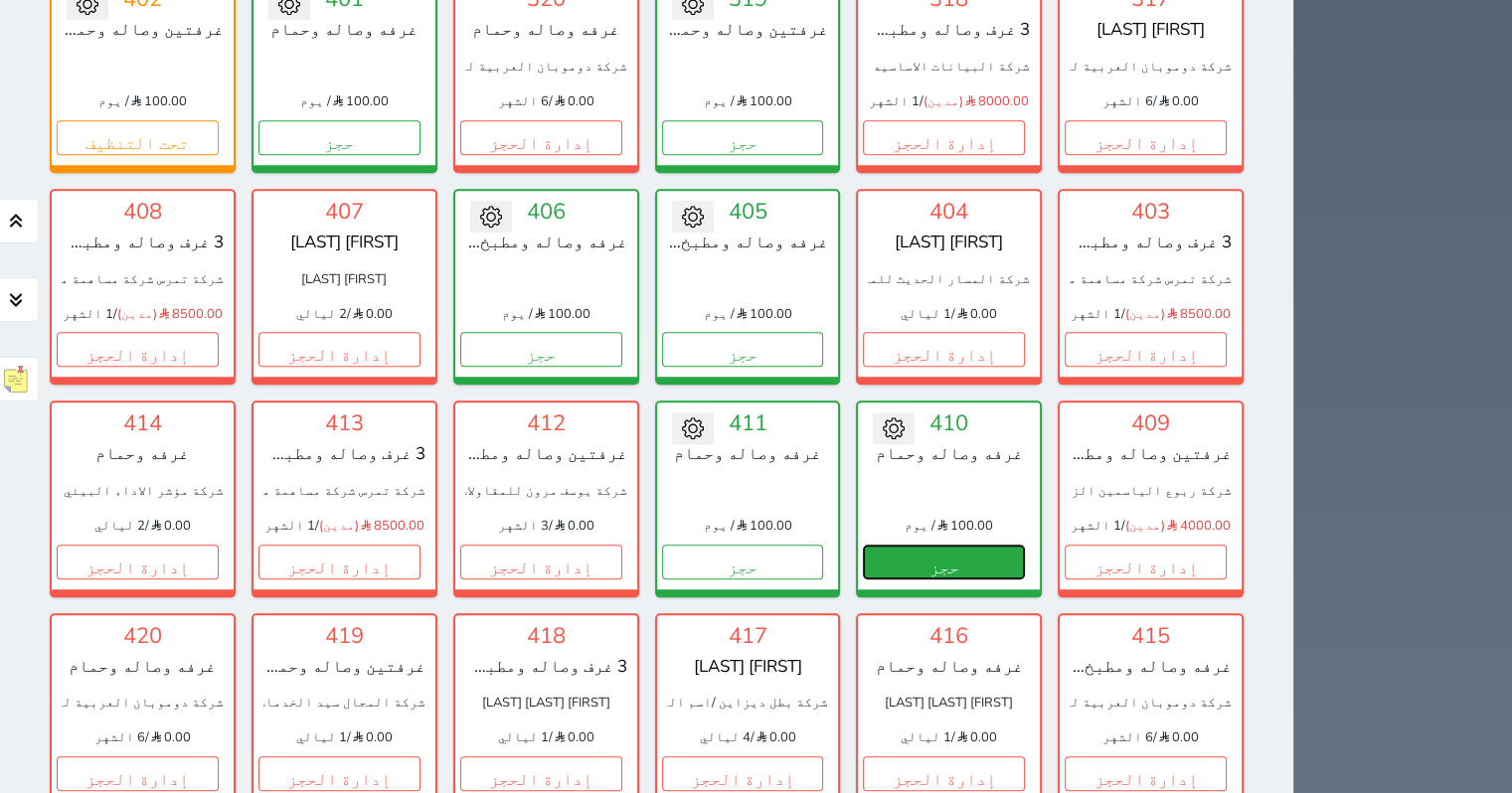 click on "حجز" at bounding box center [943, 561] 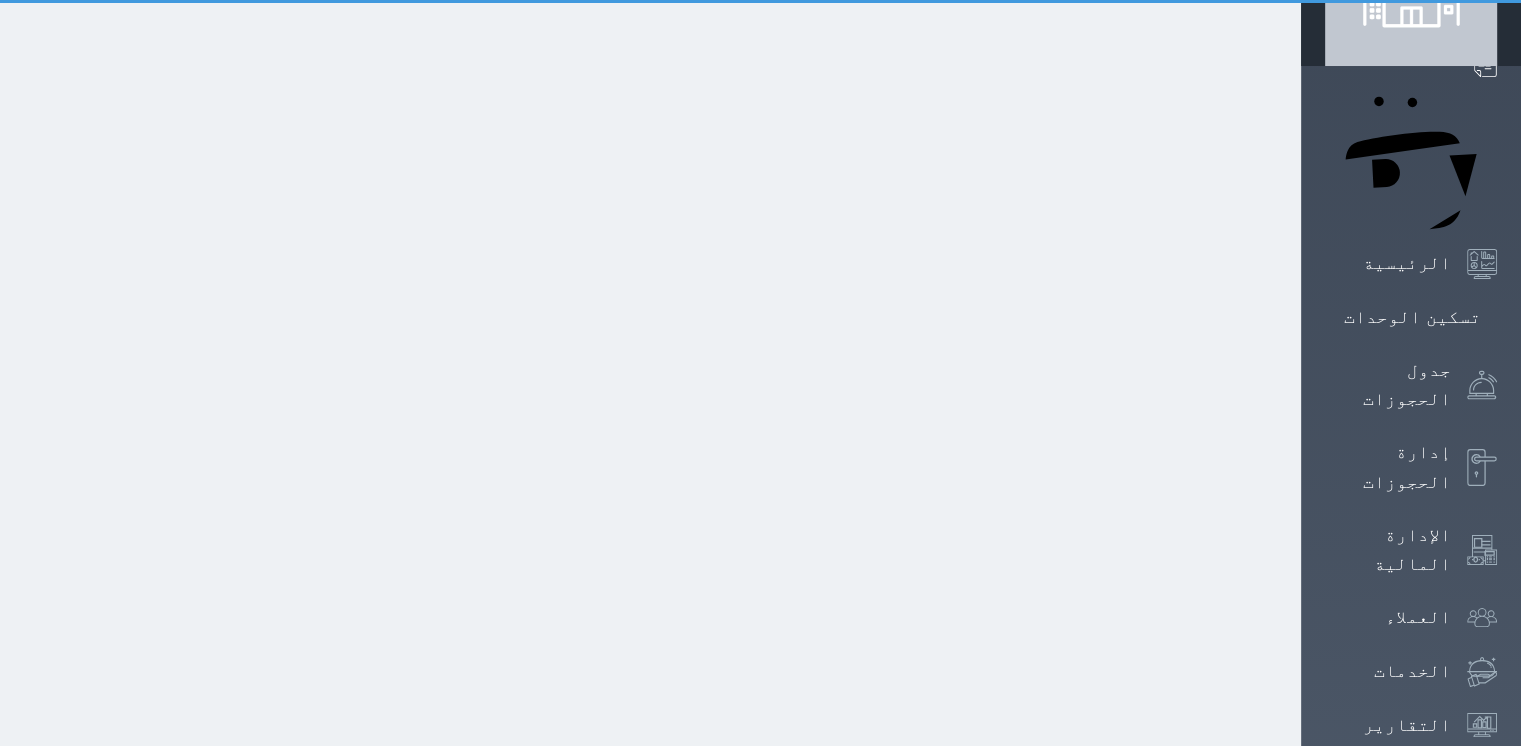 select on "1" 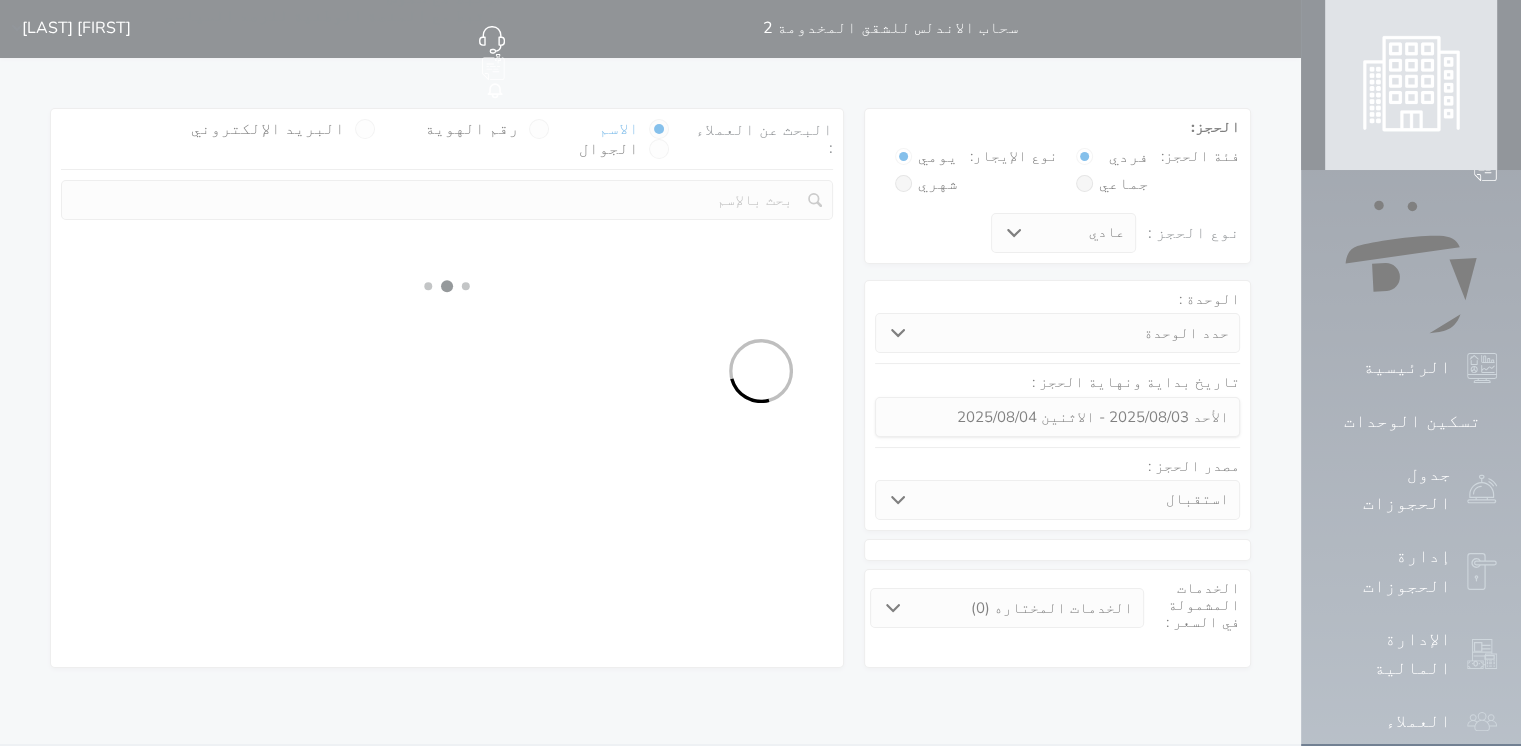 scroll, scrollTop: 0, scrollLeft: 0, axis: both 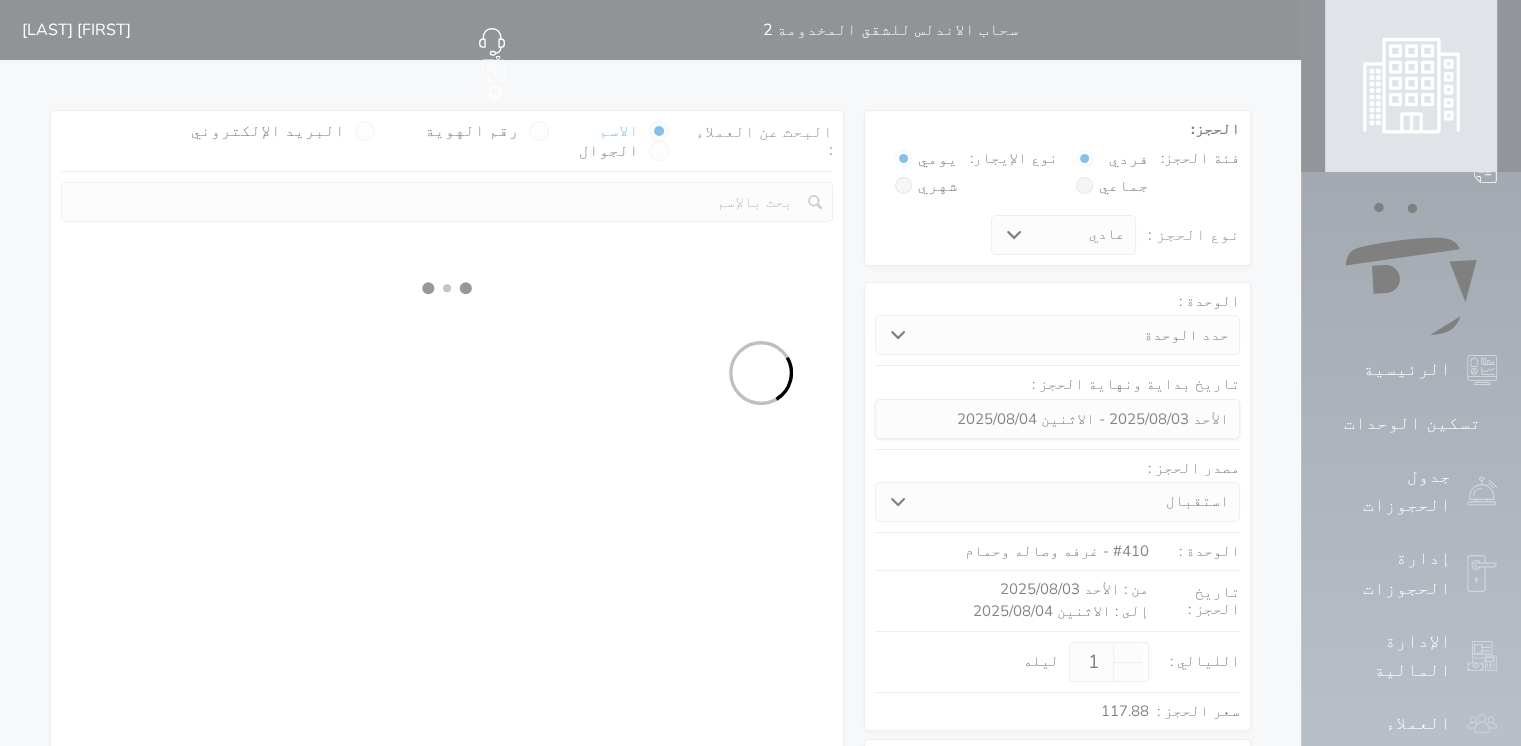 select 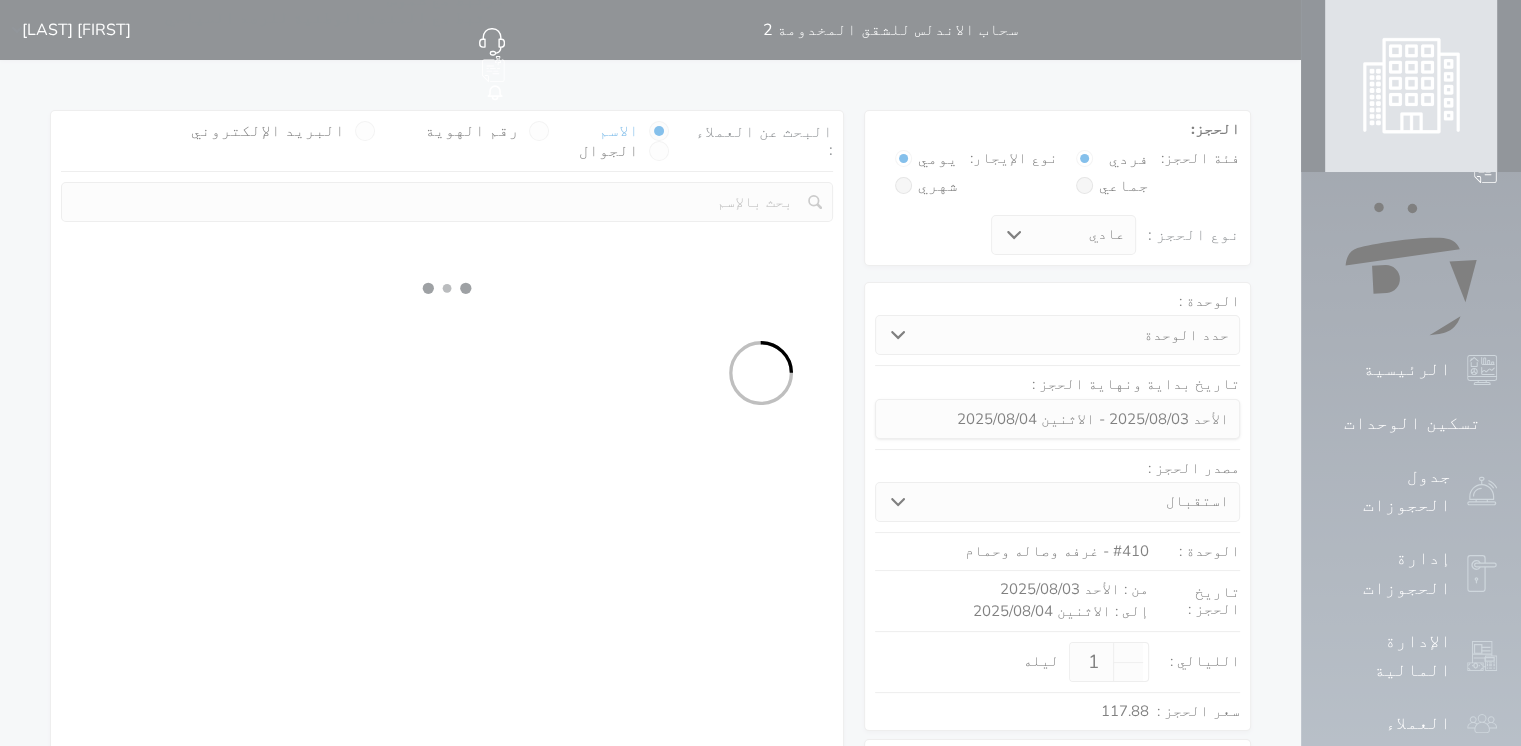 select on "113" 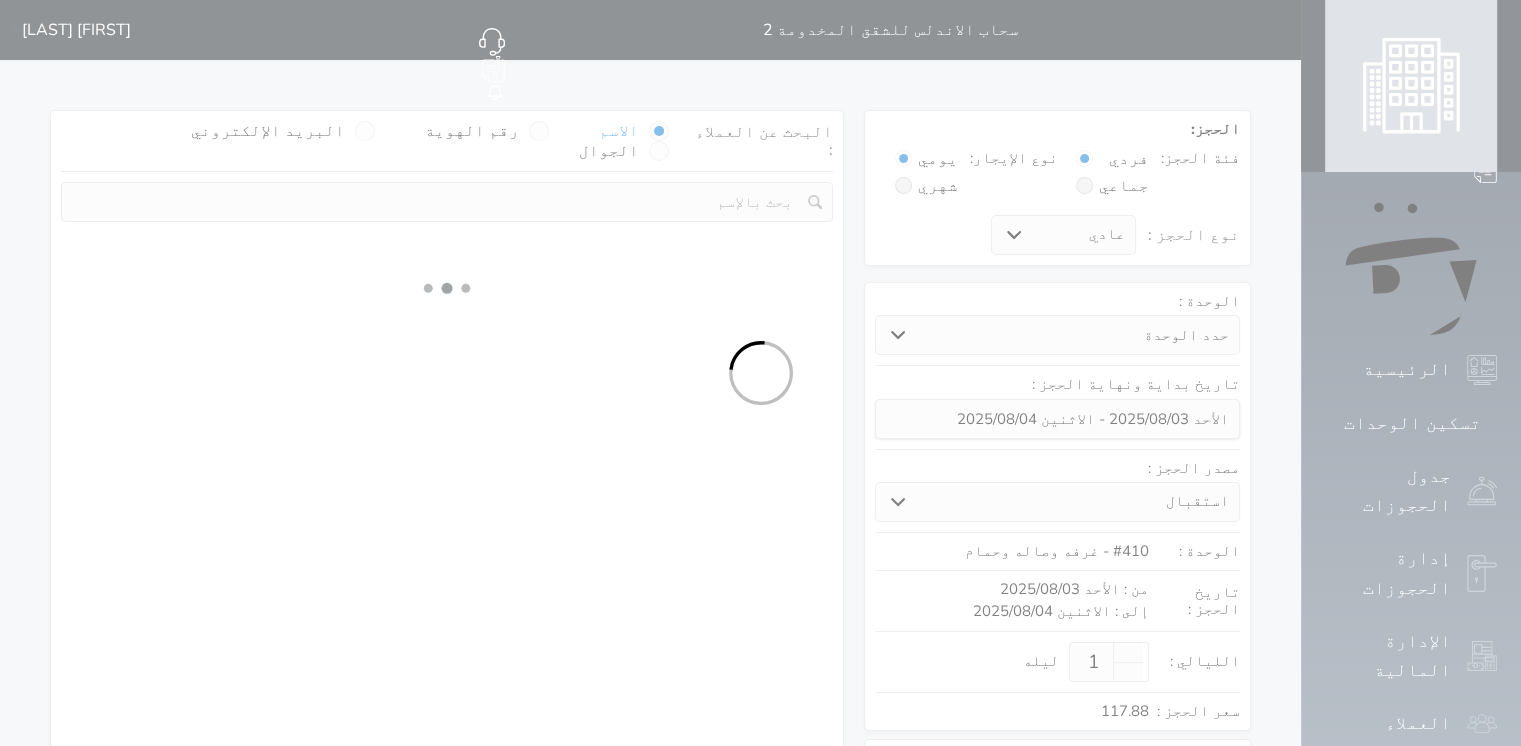 select on "1" 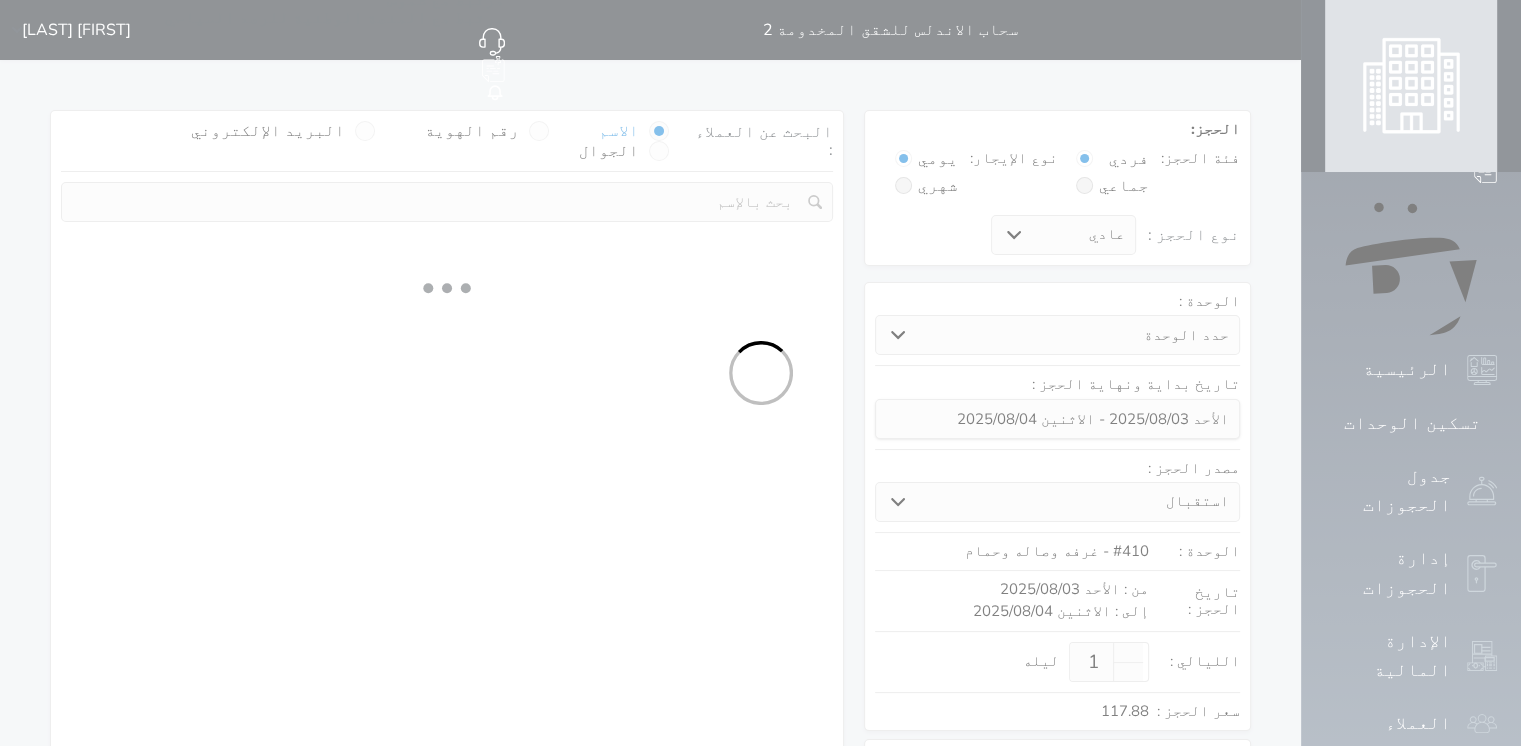 select 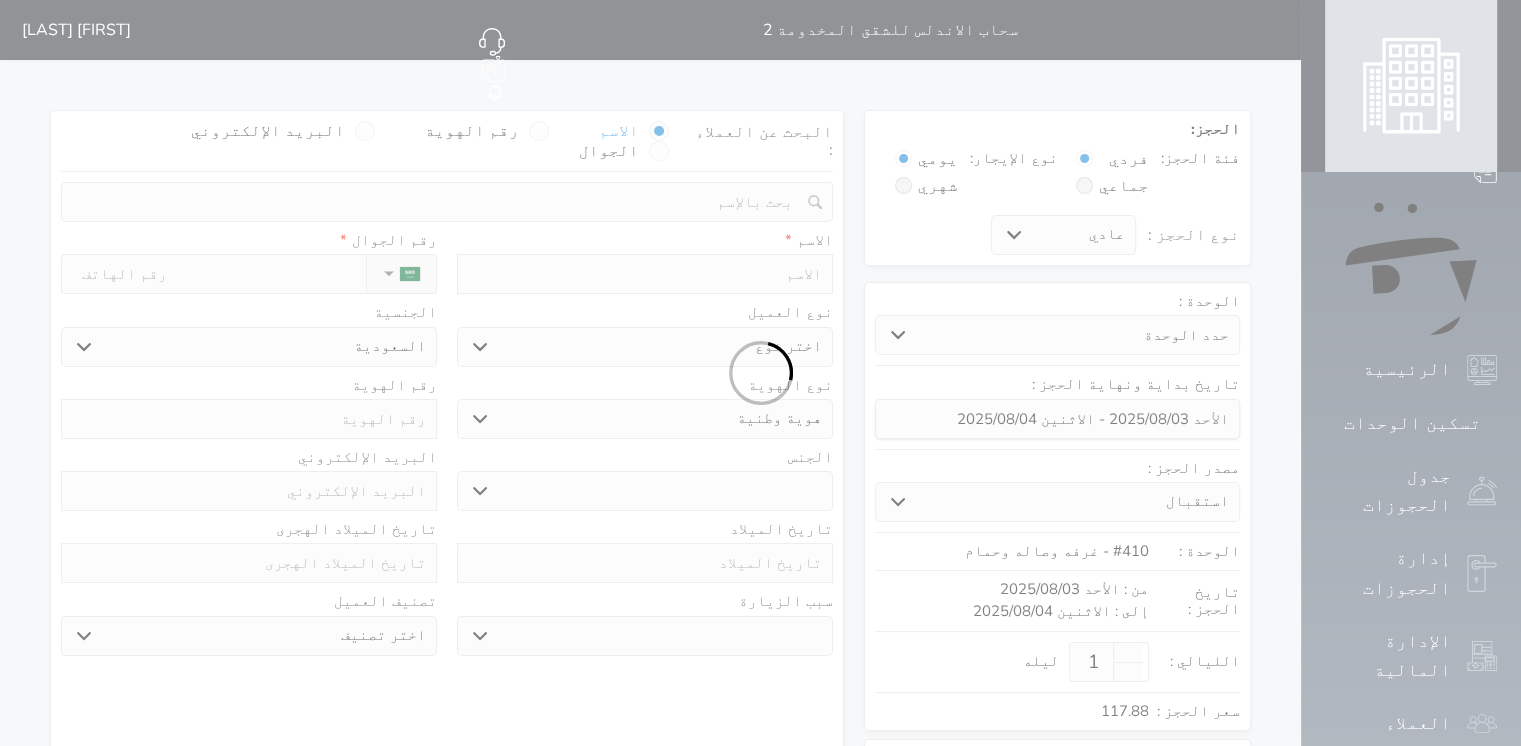 select 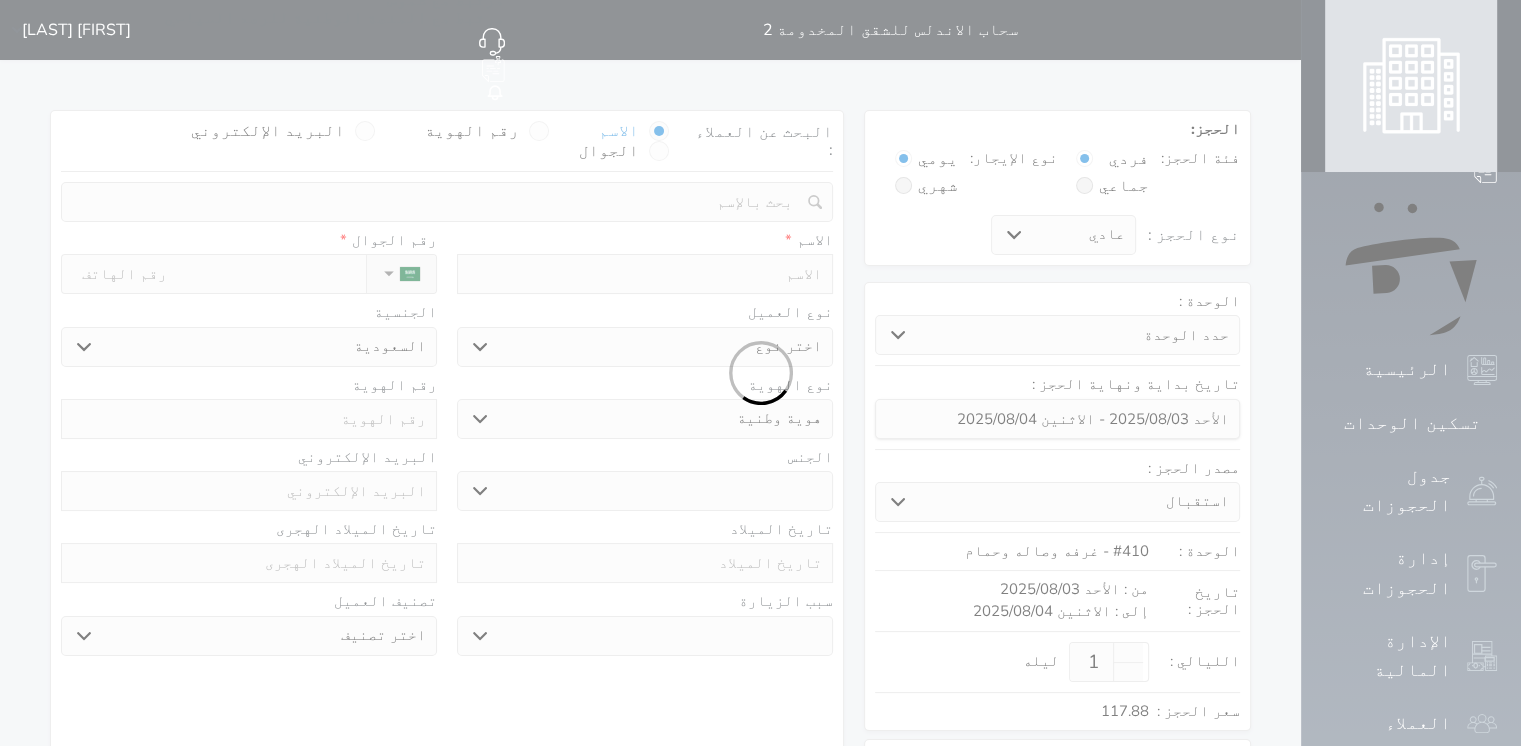 select 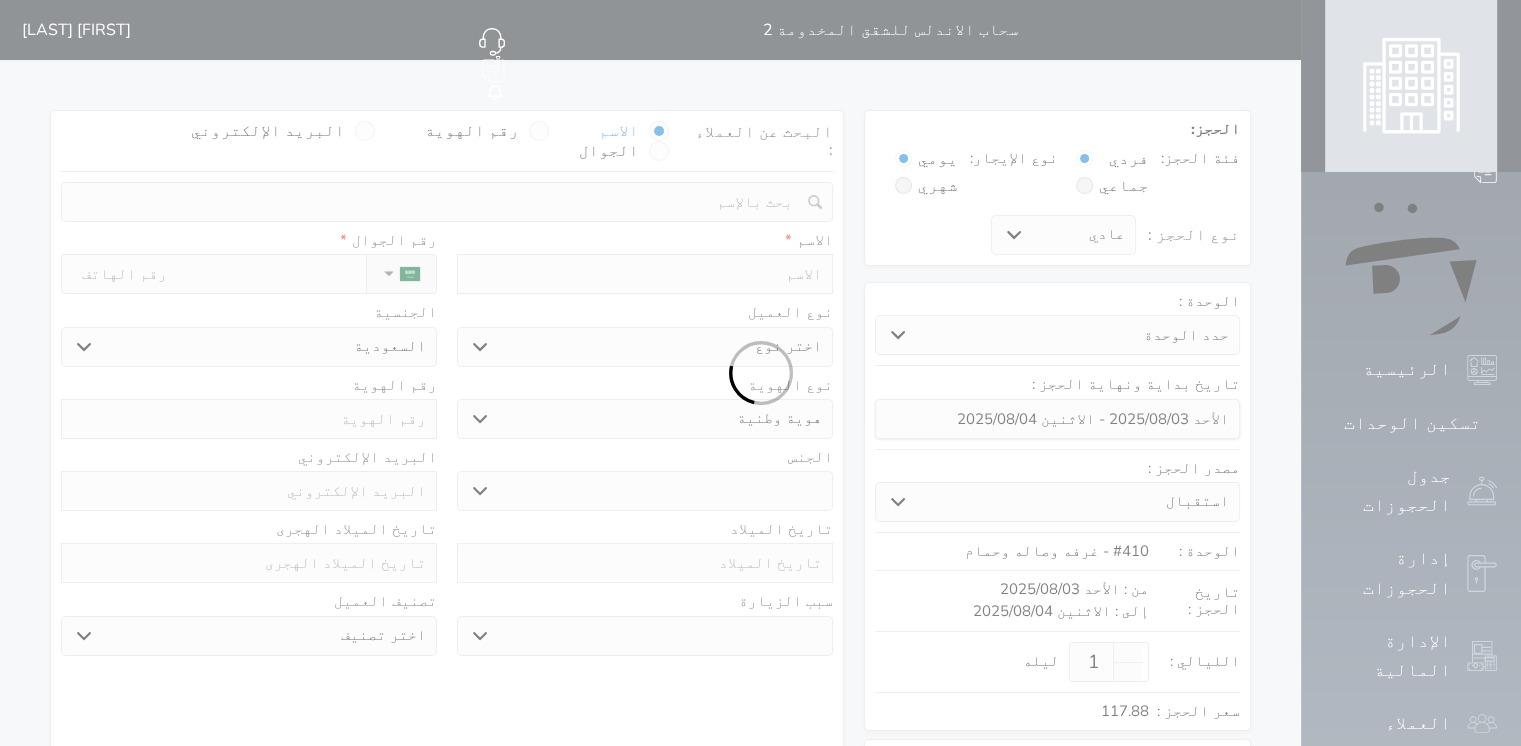 select 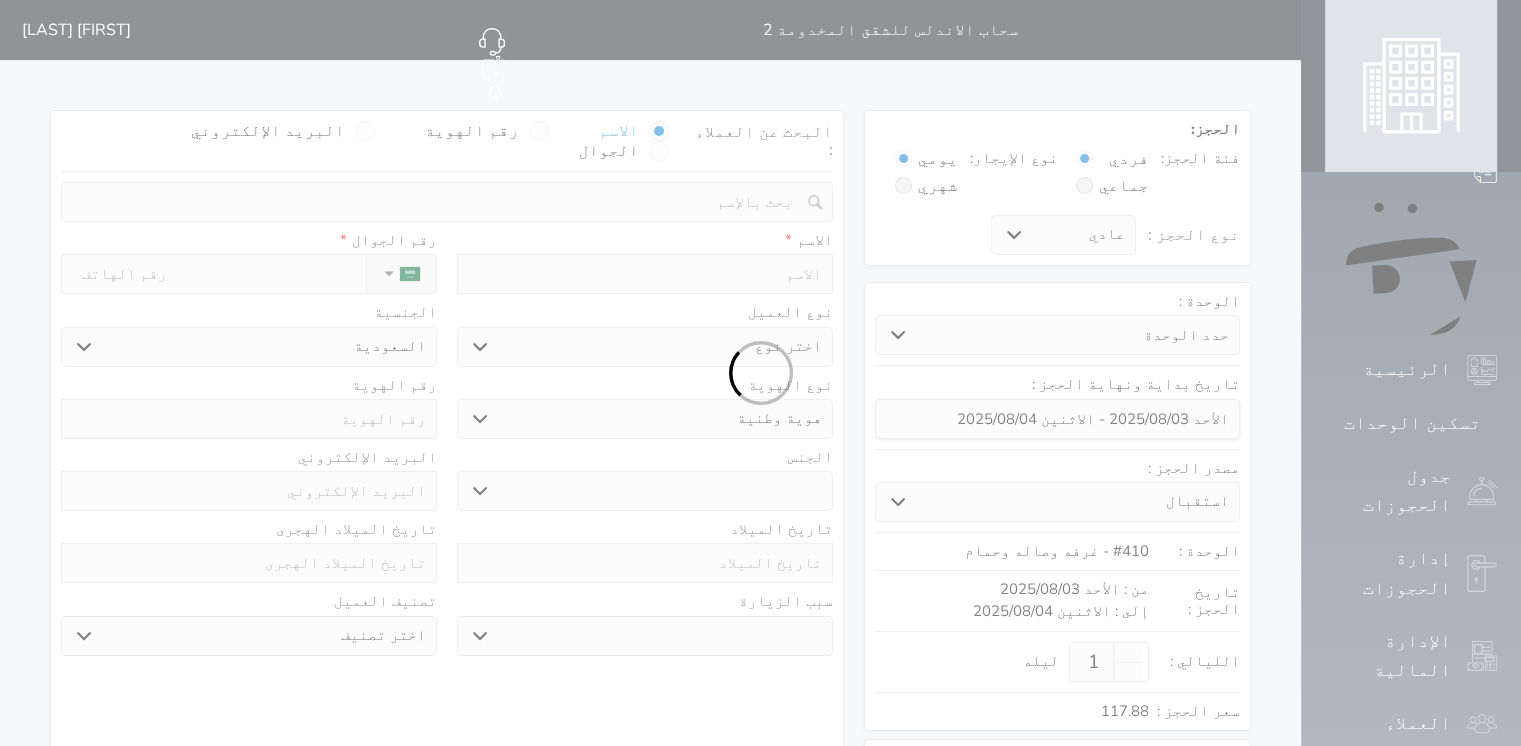 select 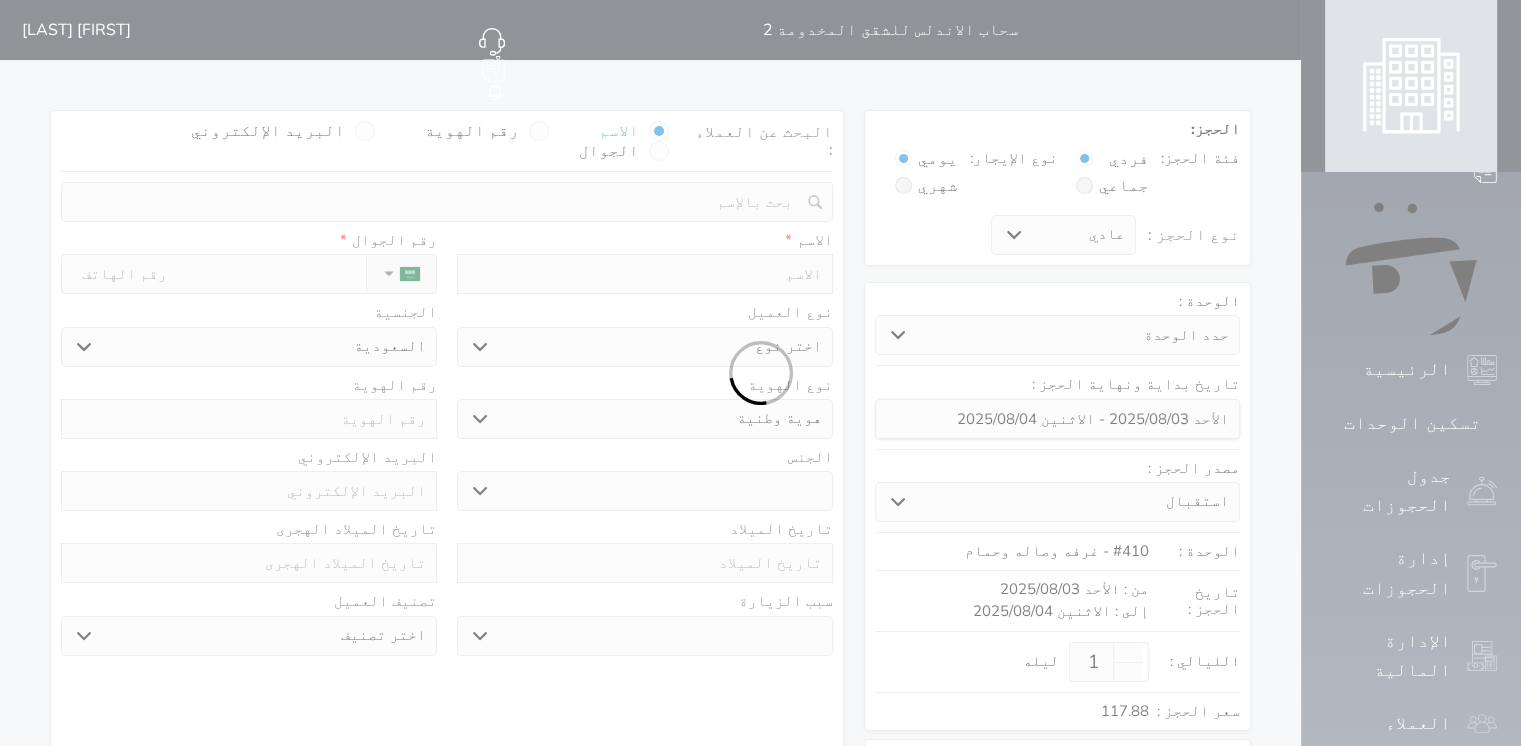 select on "1" 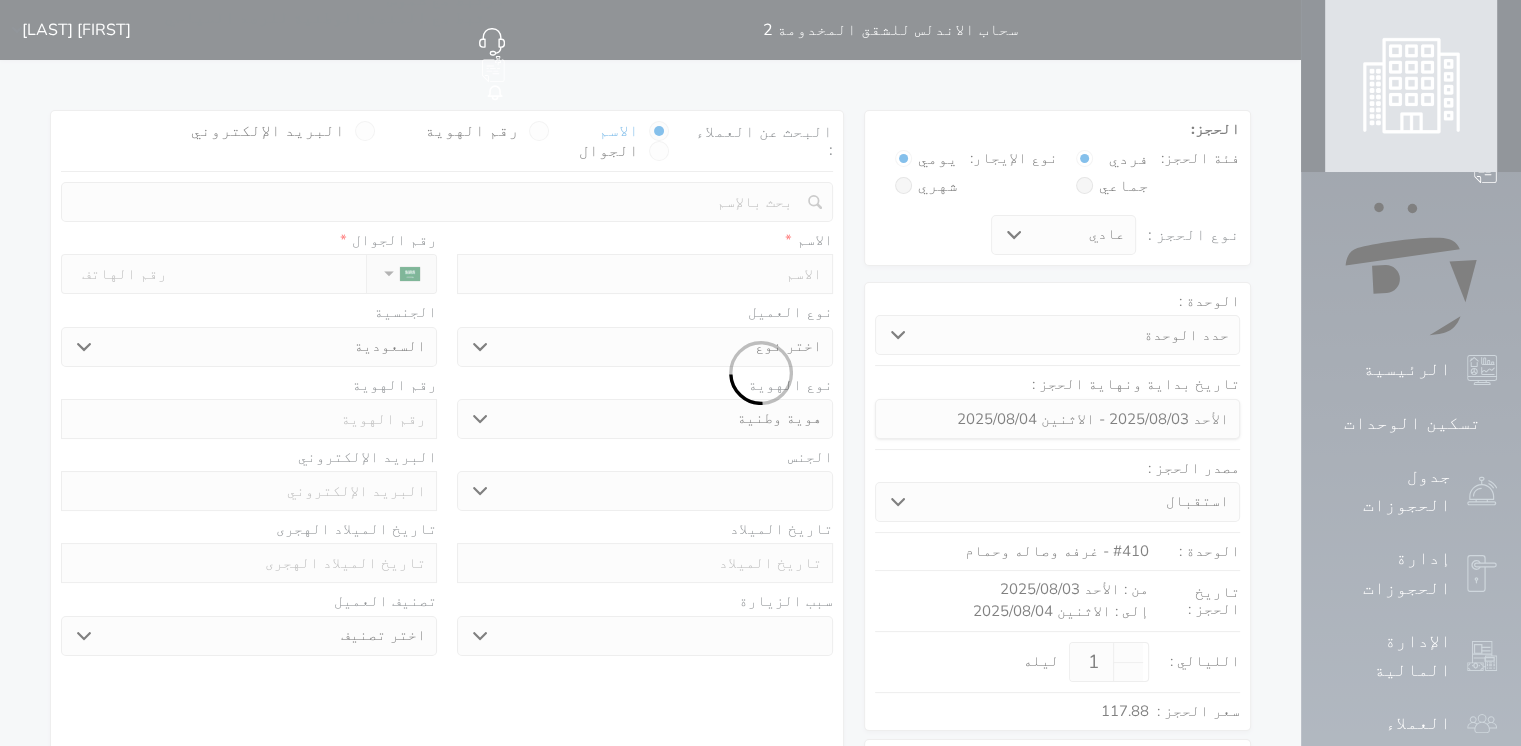 select on "7" 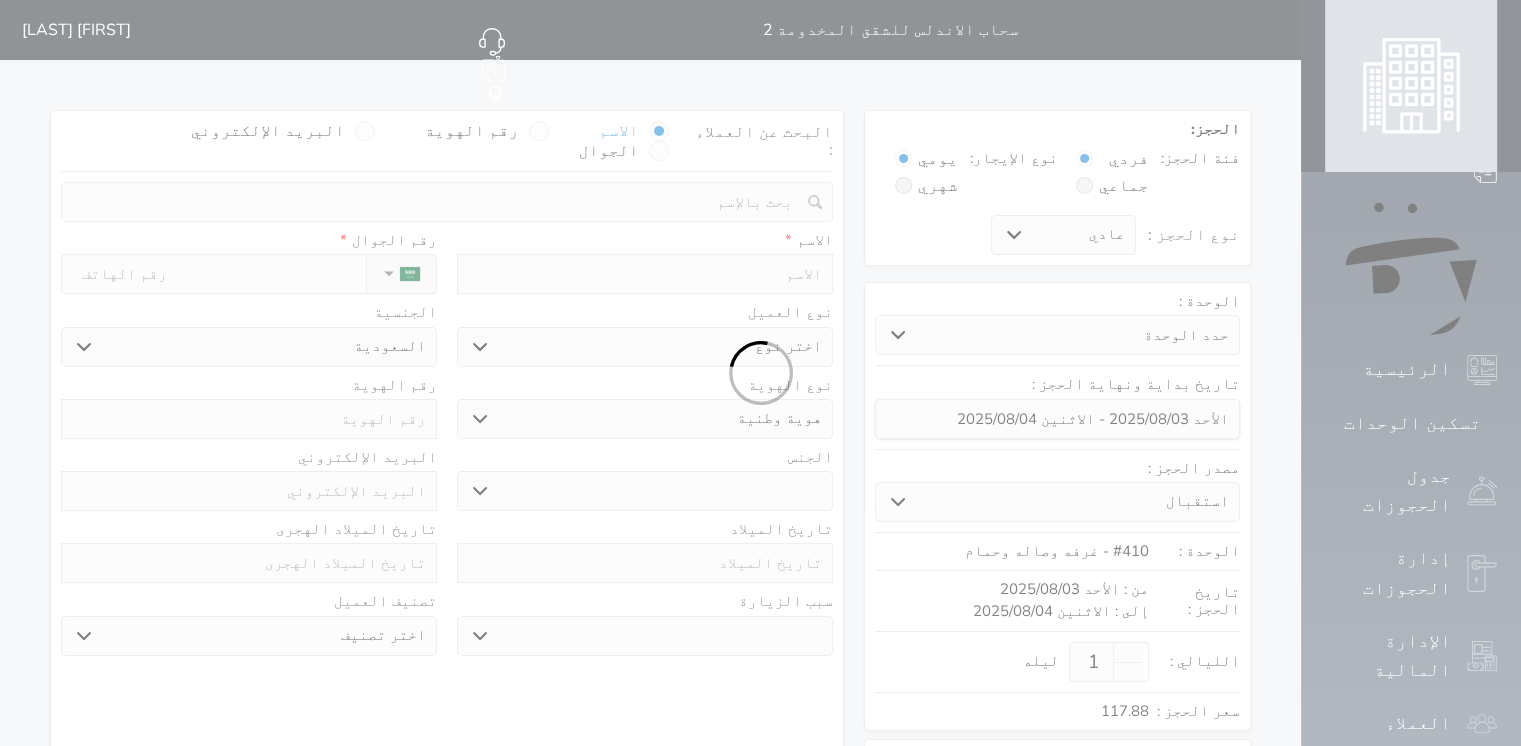 select 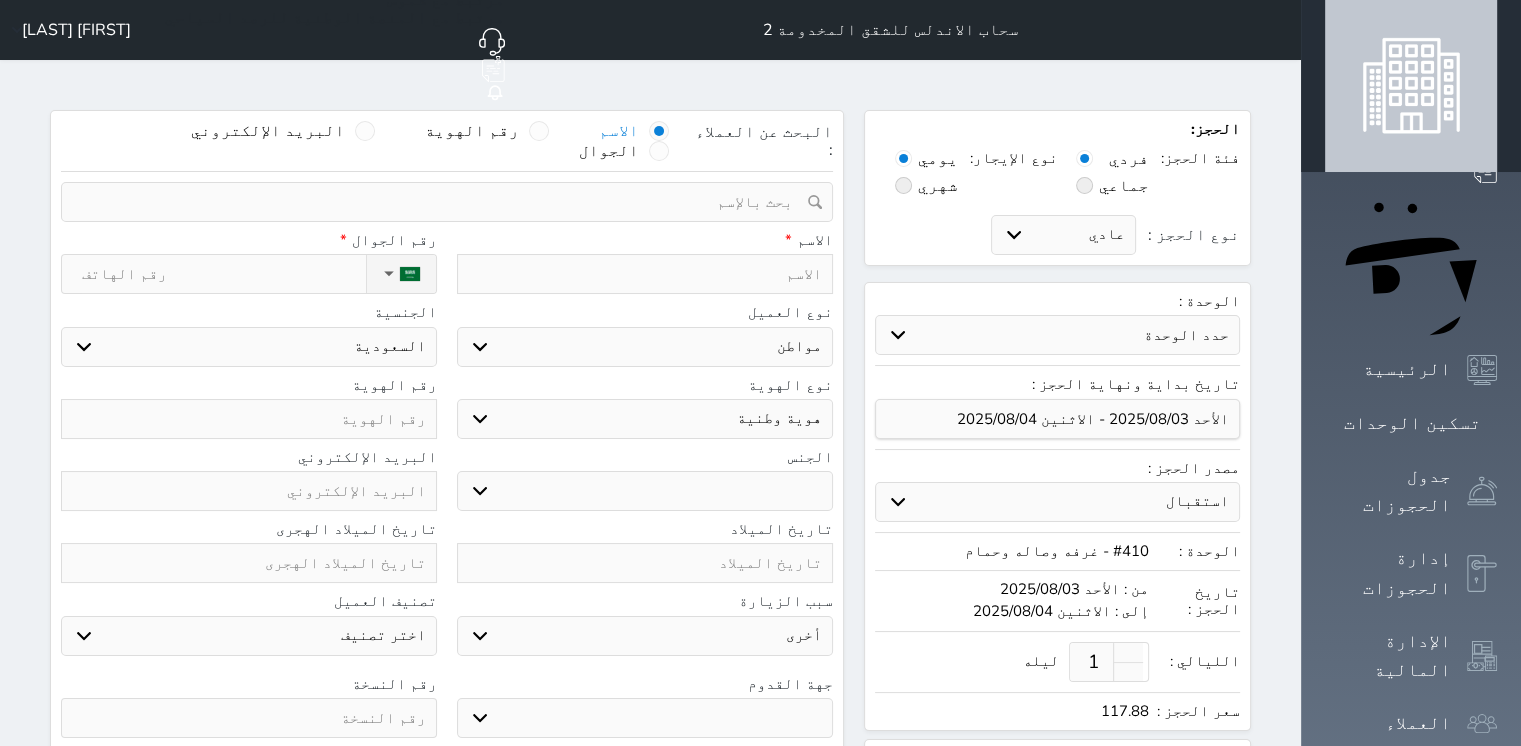 click at bounding box center (440, 202) 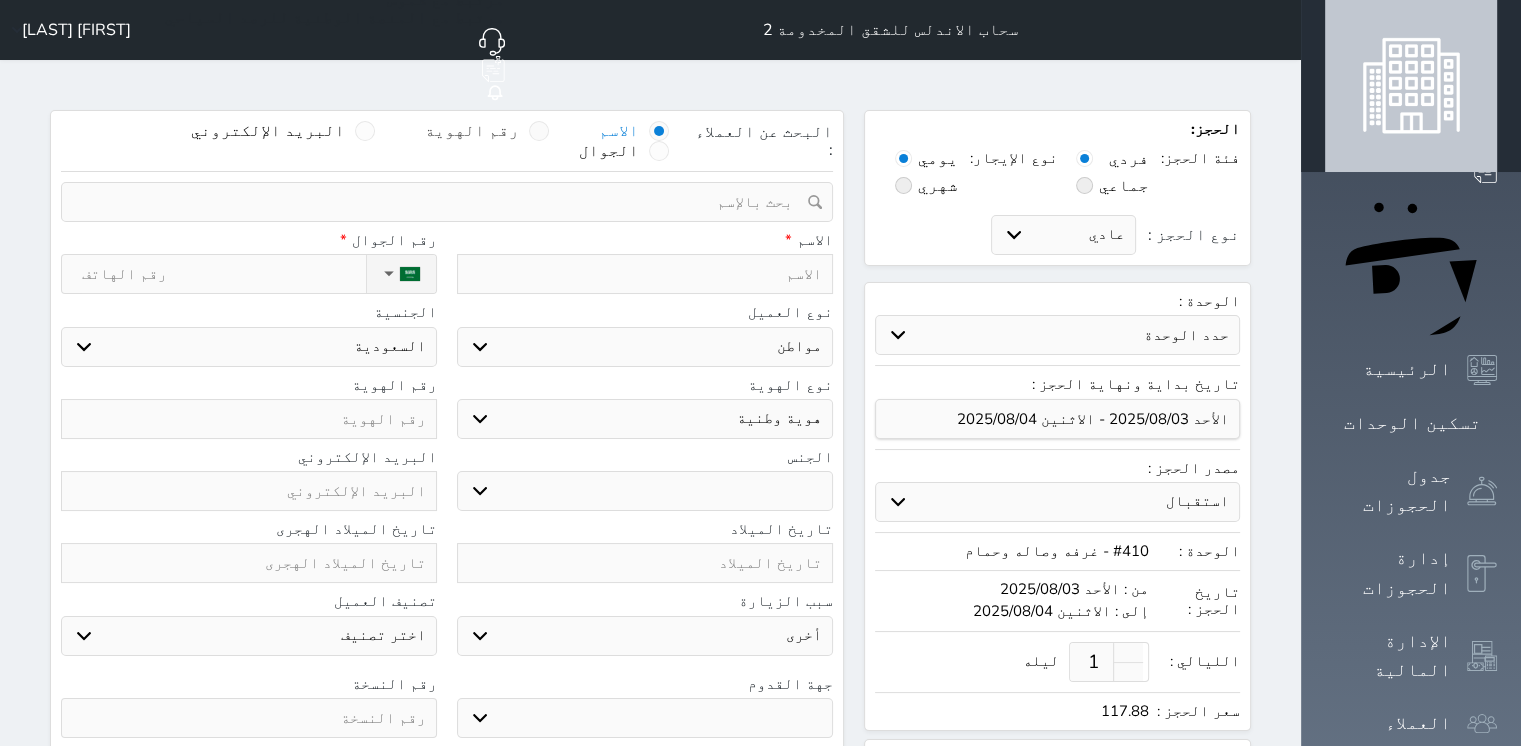 click at bounding box center [539, 131] 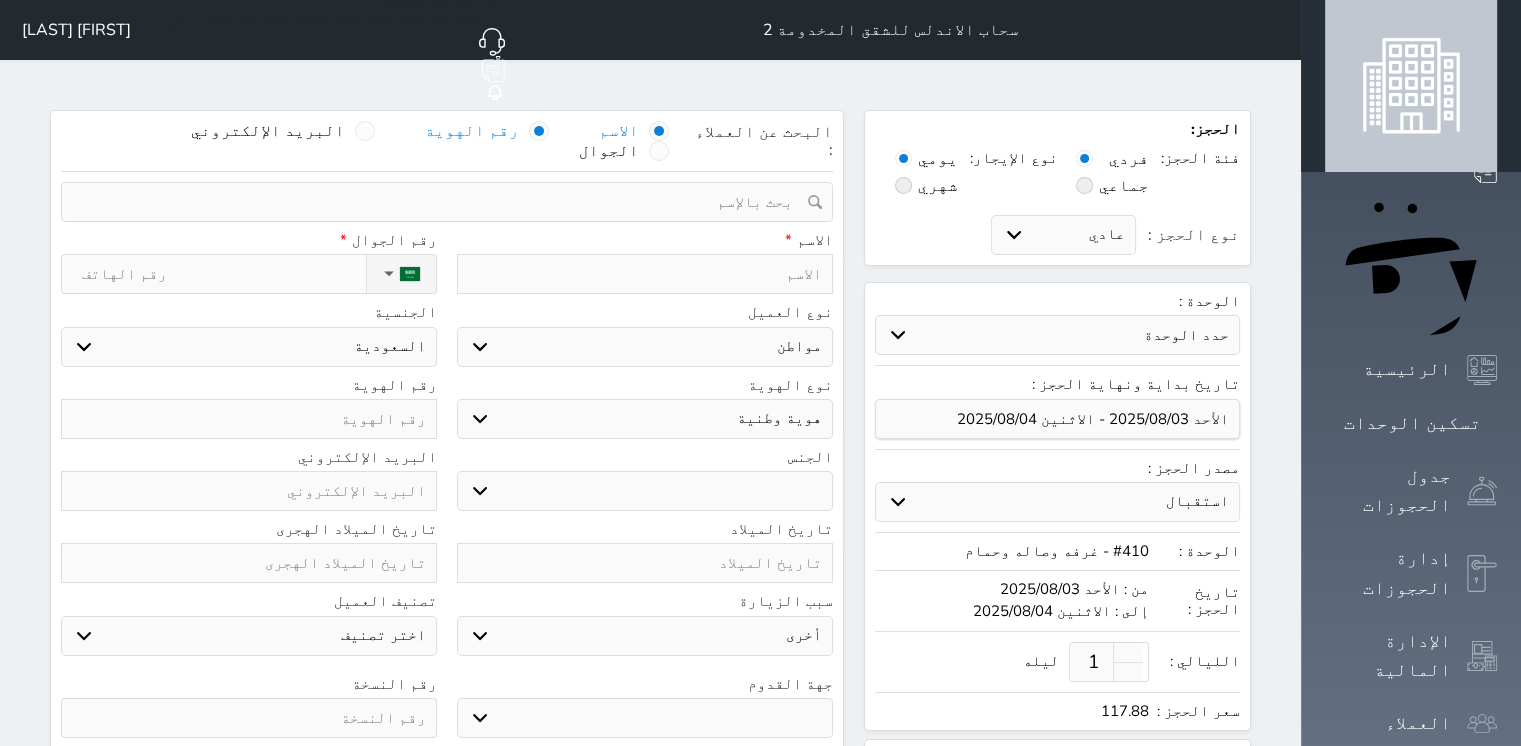select 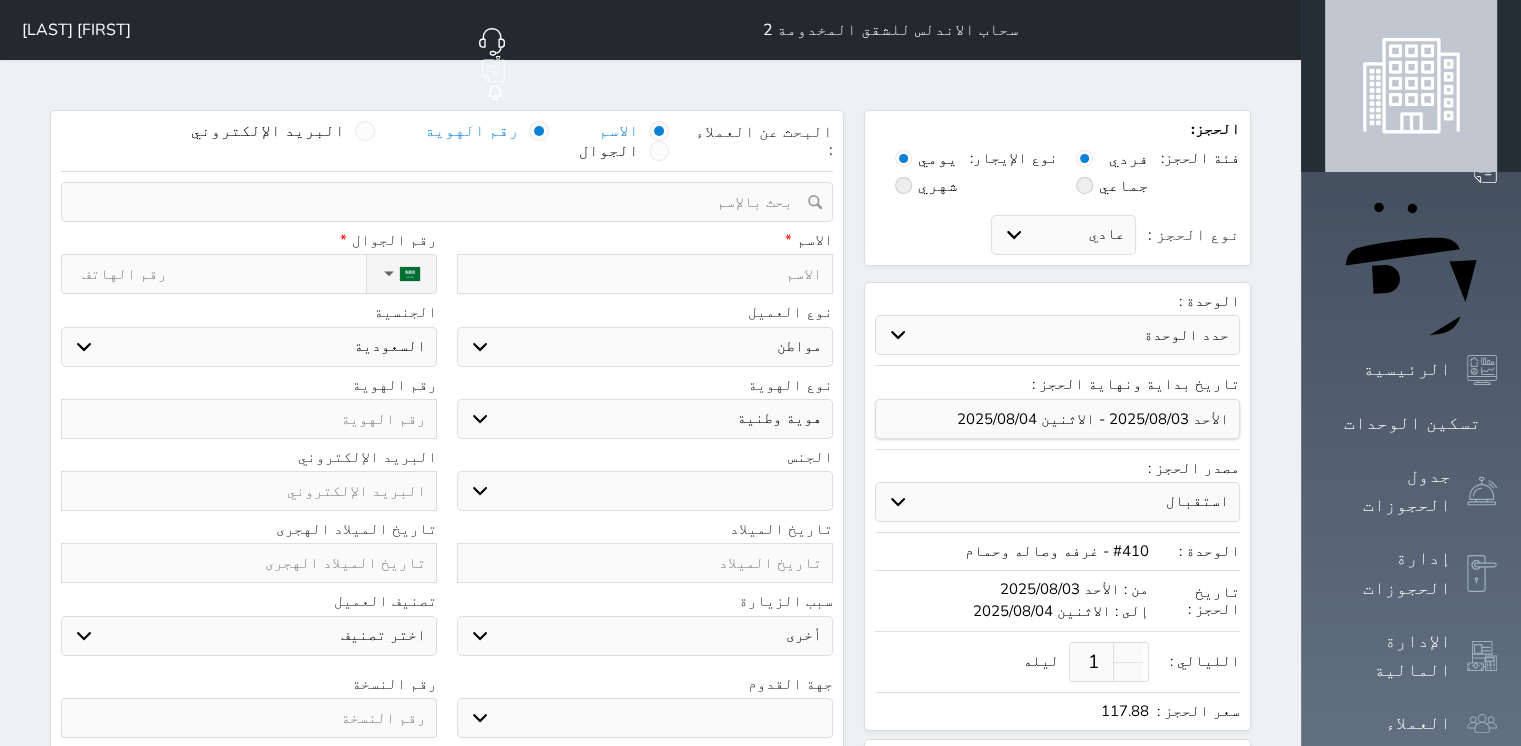 select 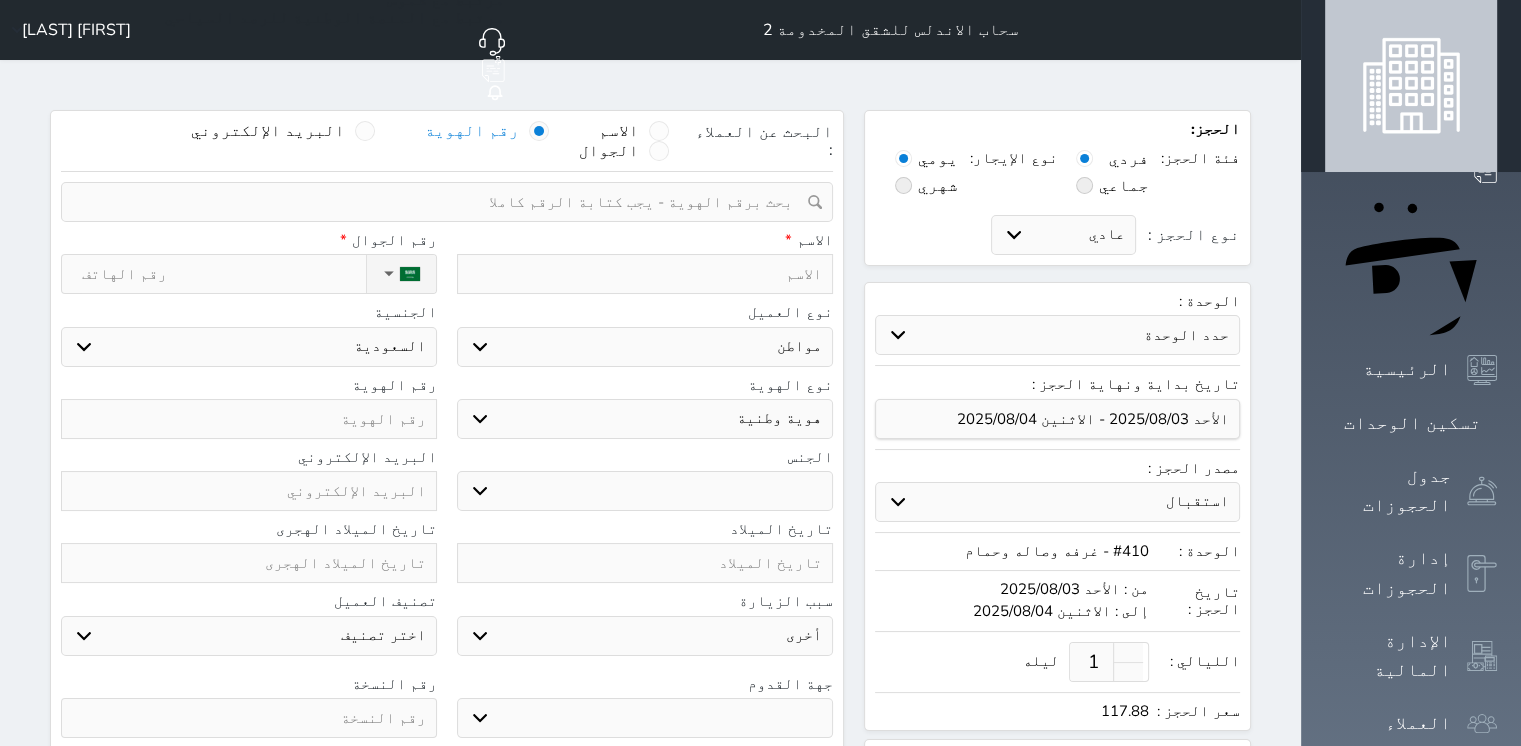 click at bounding box center (440, 202) 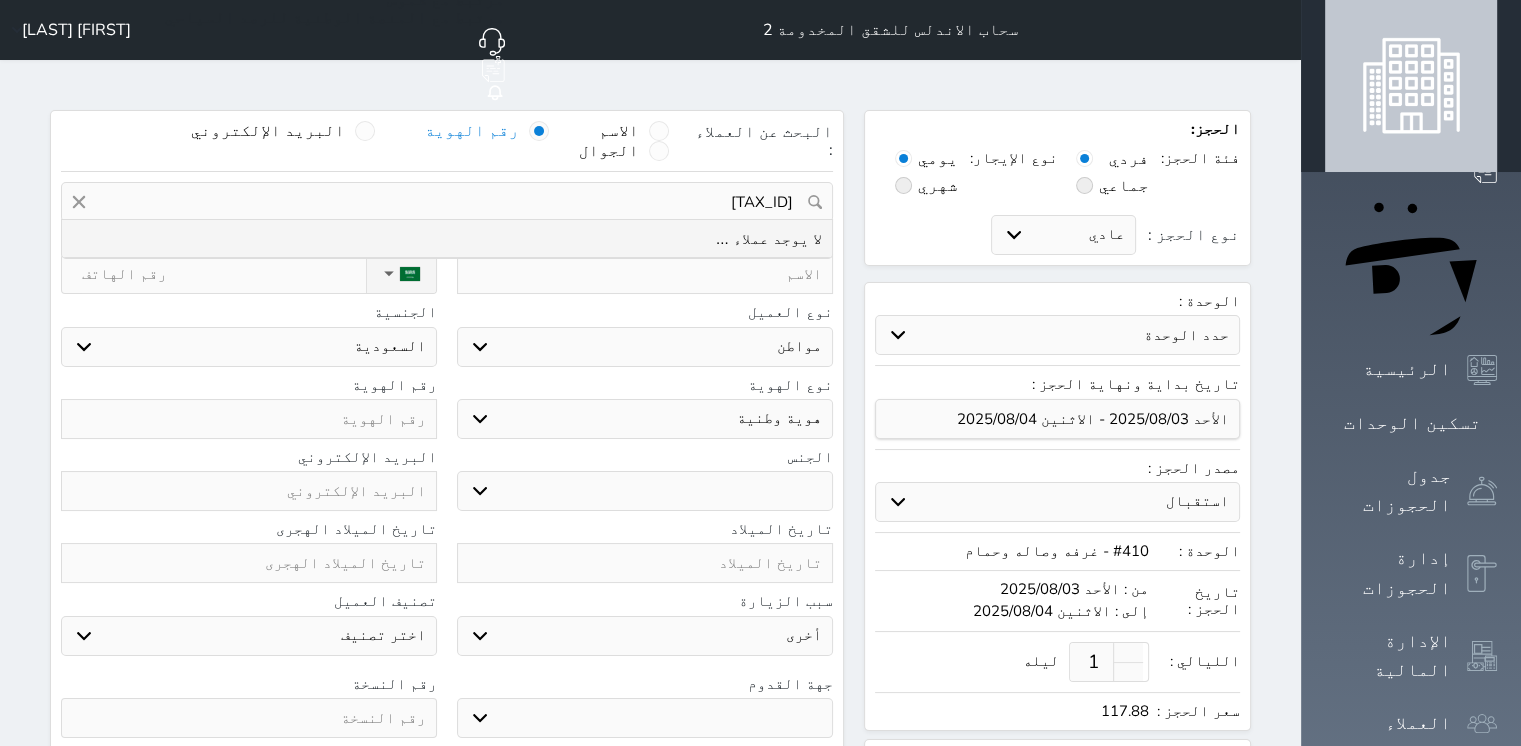 click on "[TAX_ID]" at bounding box center (447, 202) 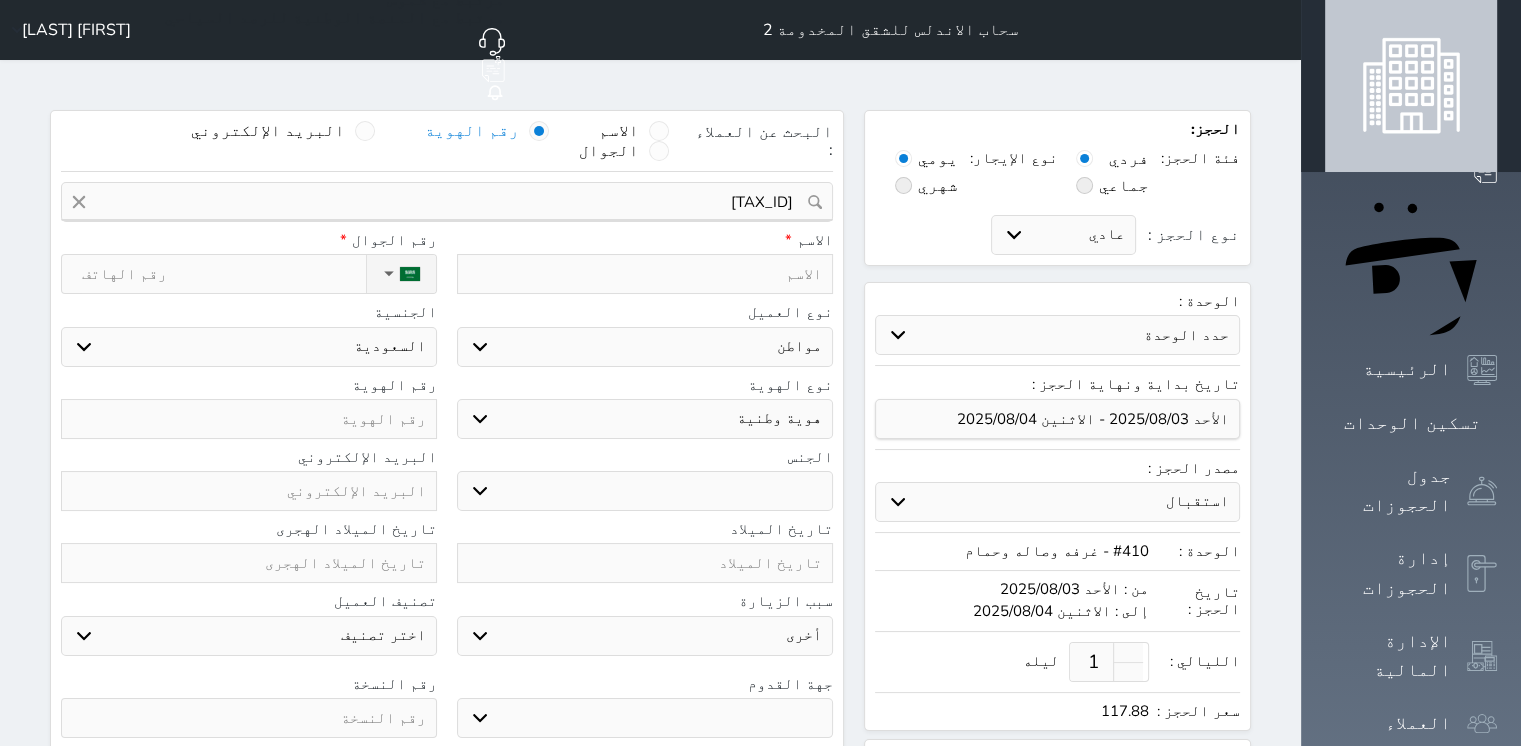 click at bounding box center [645, 274] 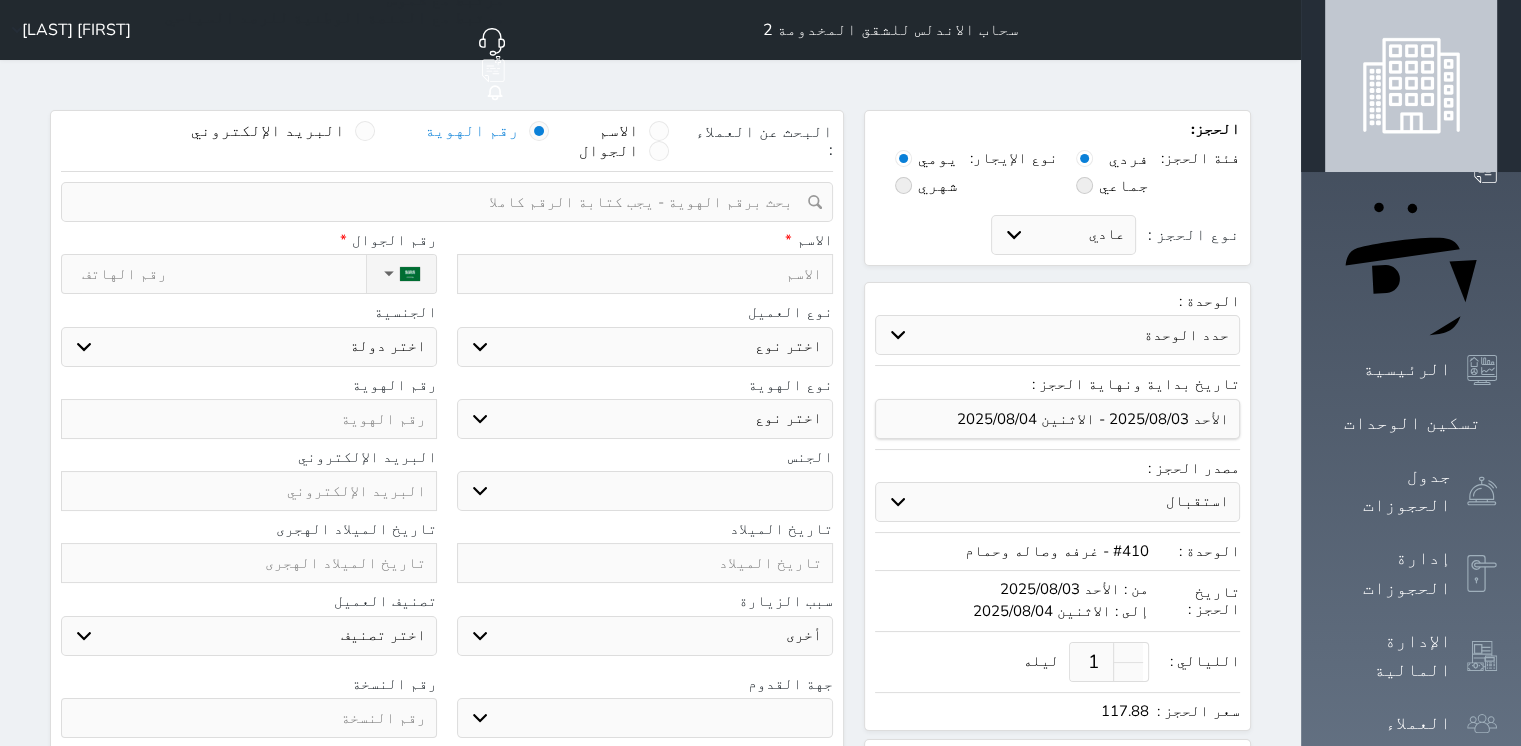 type on "ع" 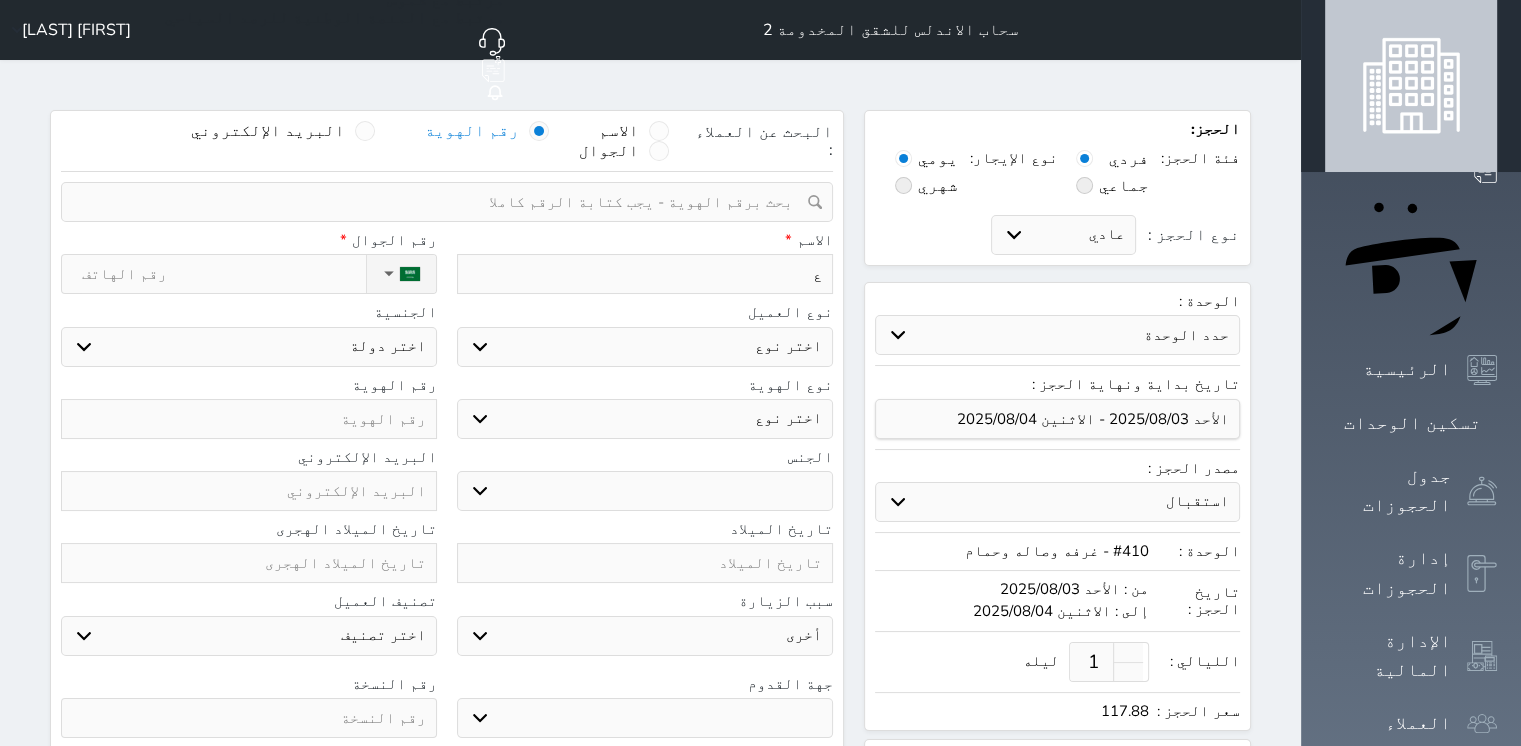 type on "[FIRST]" 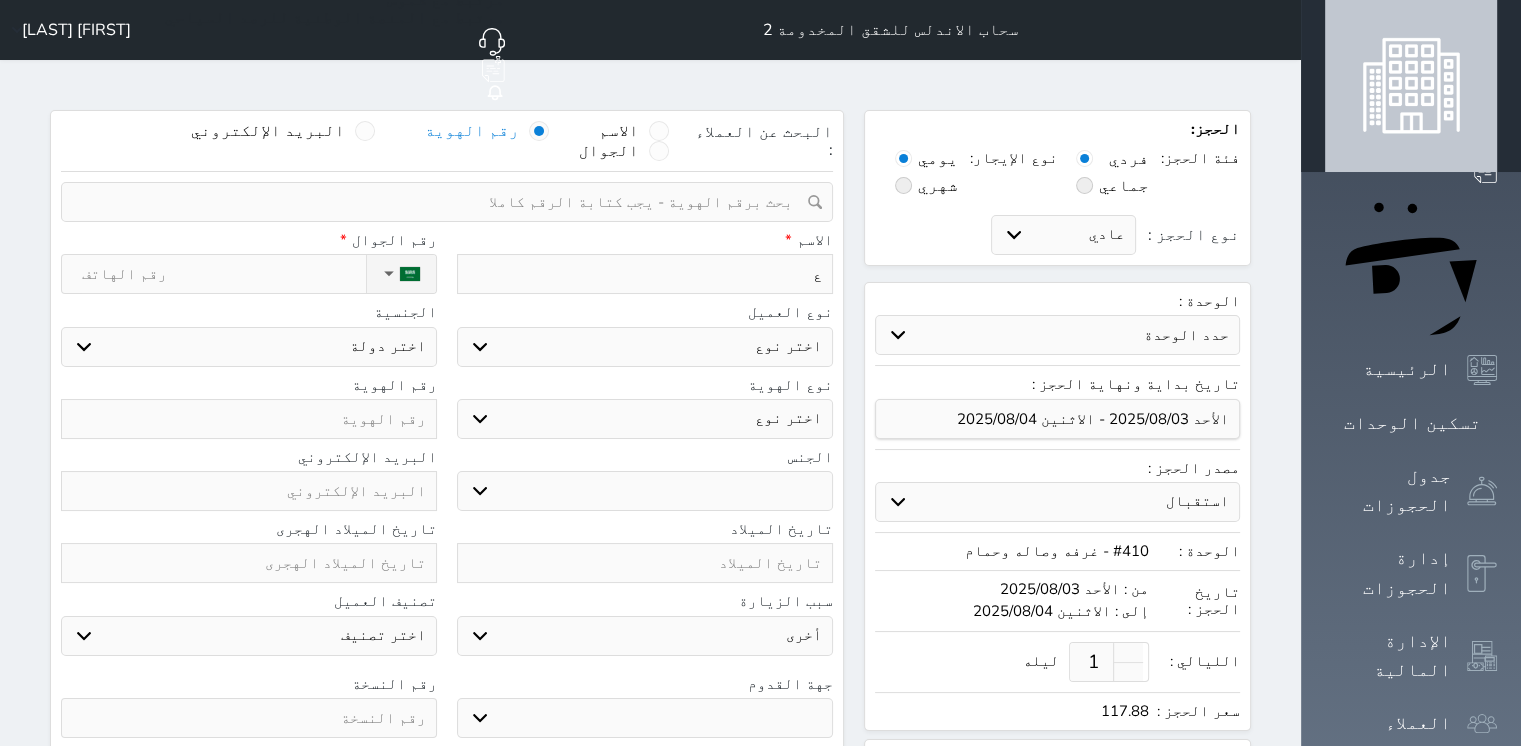 select 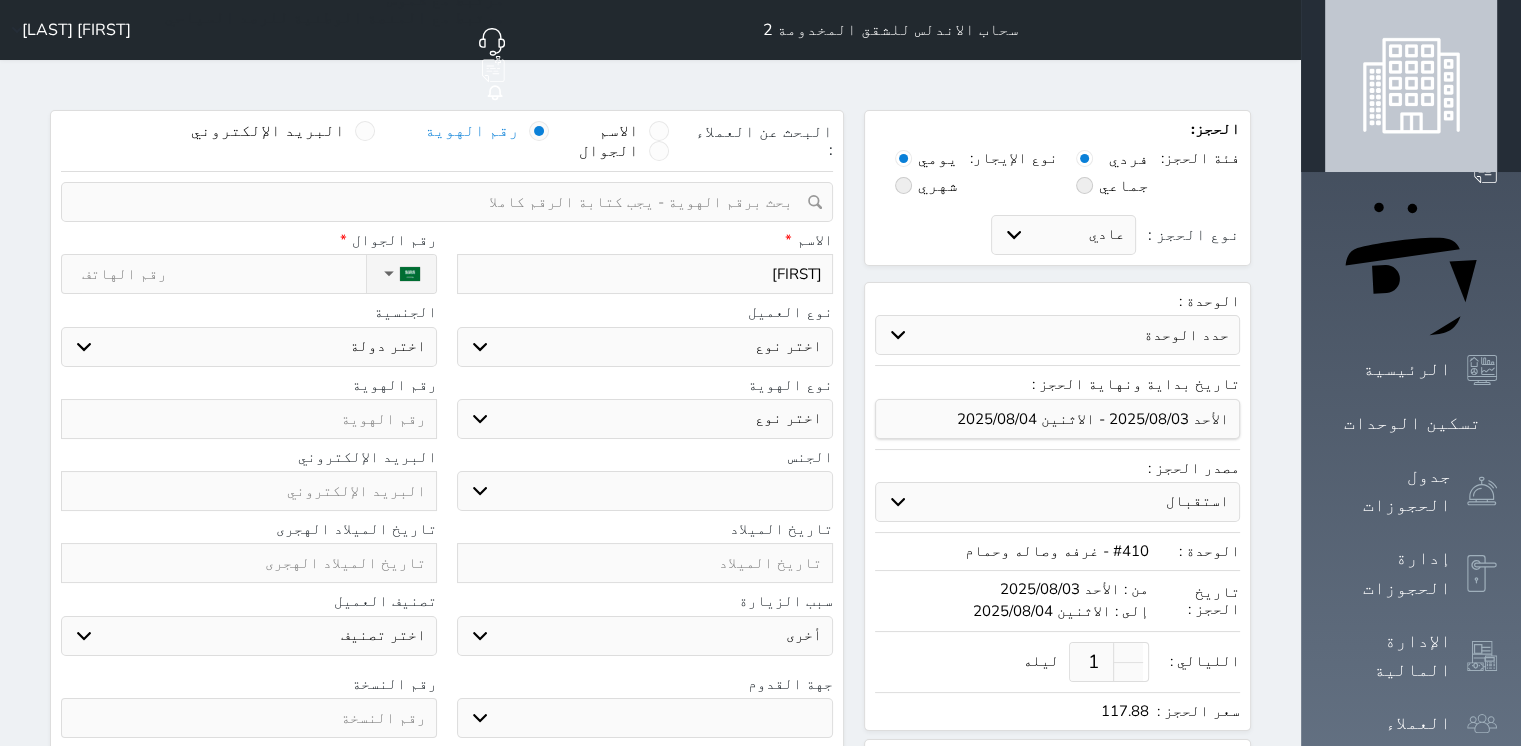 type on "[FIRST]" 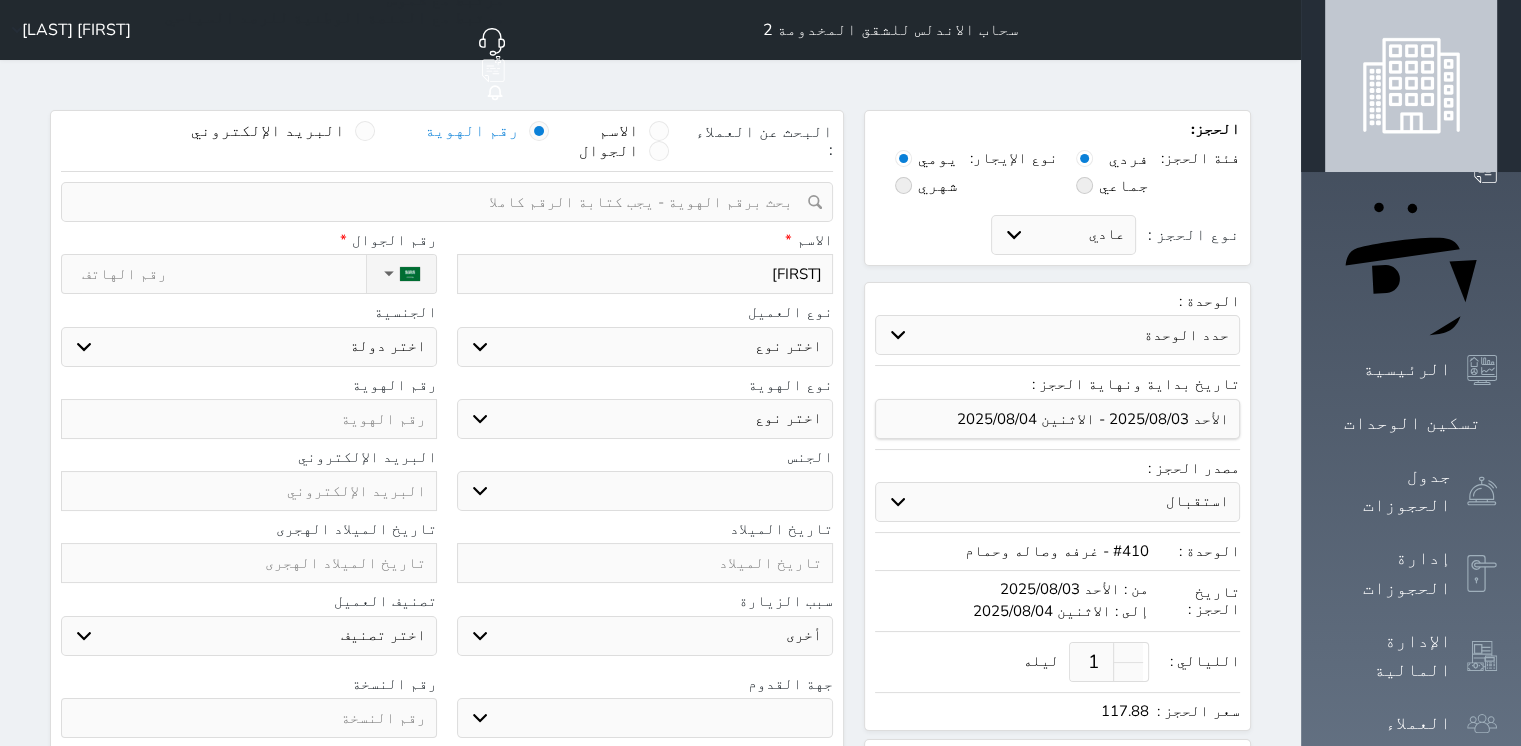 select 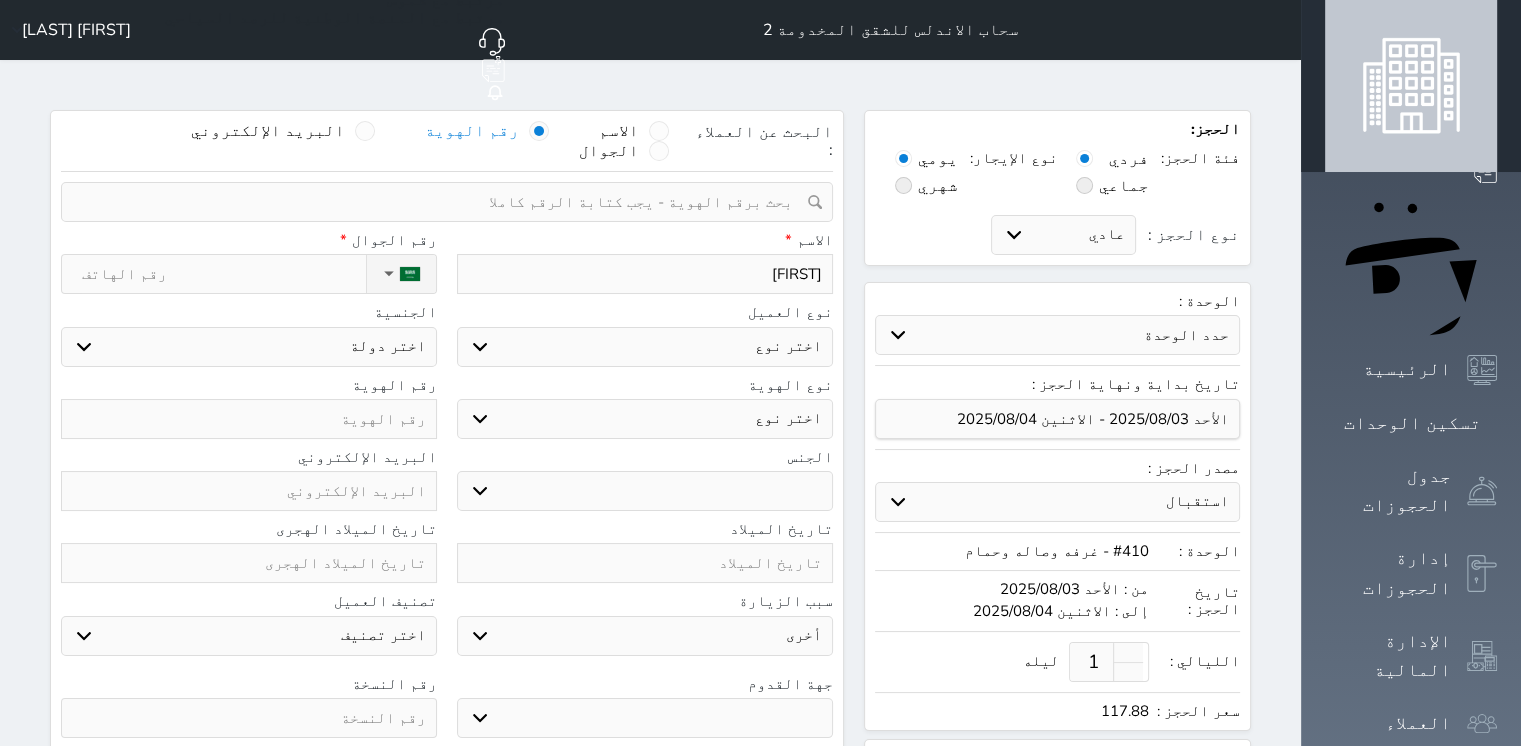 type on "[FIRST]" 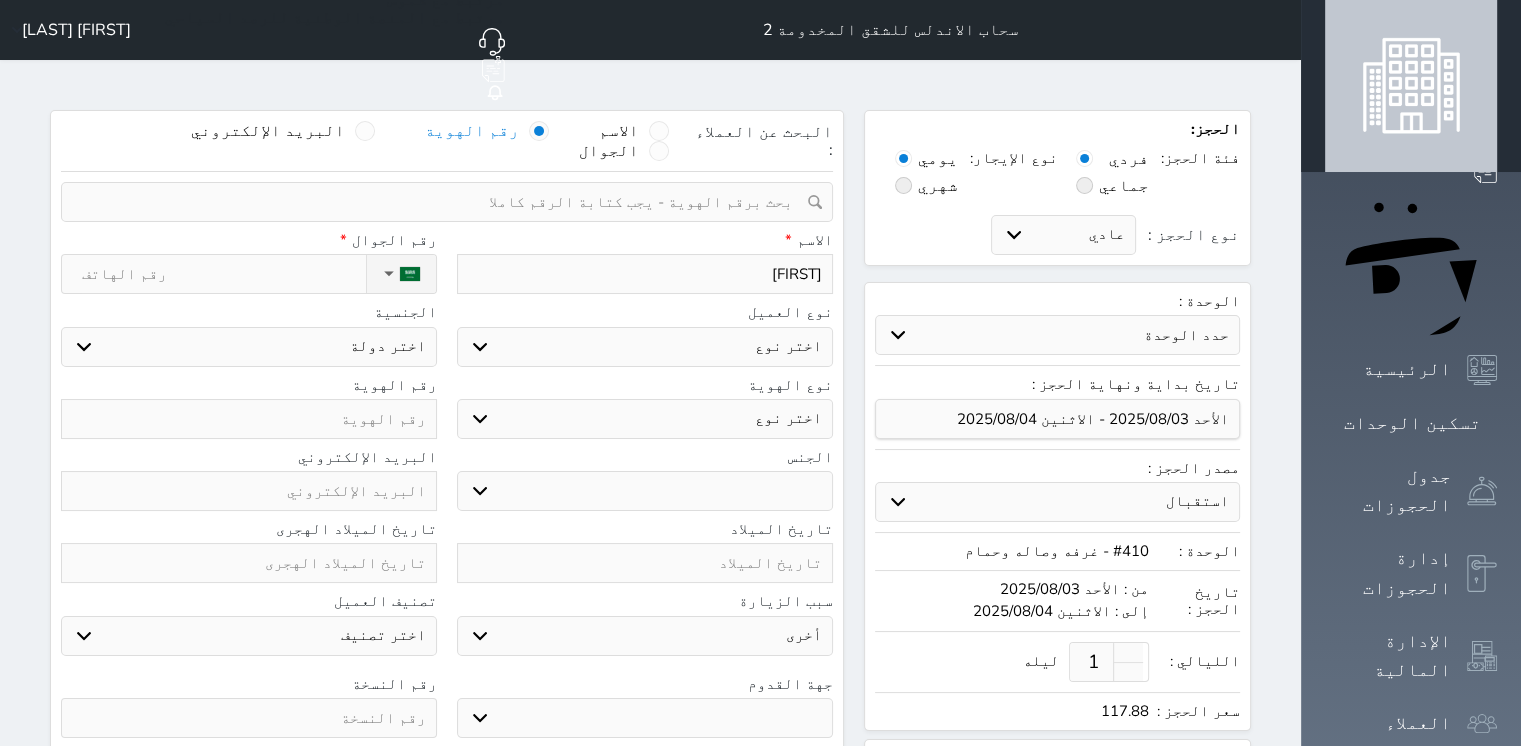select 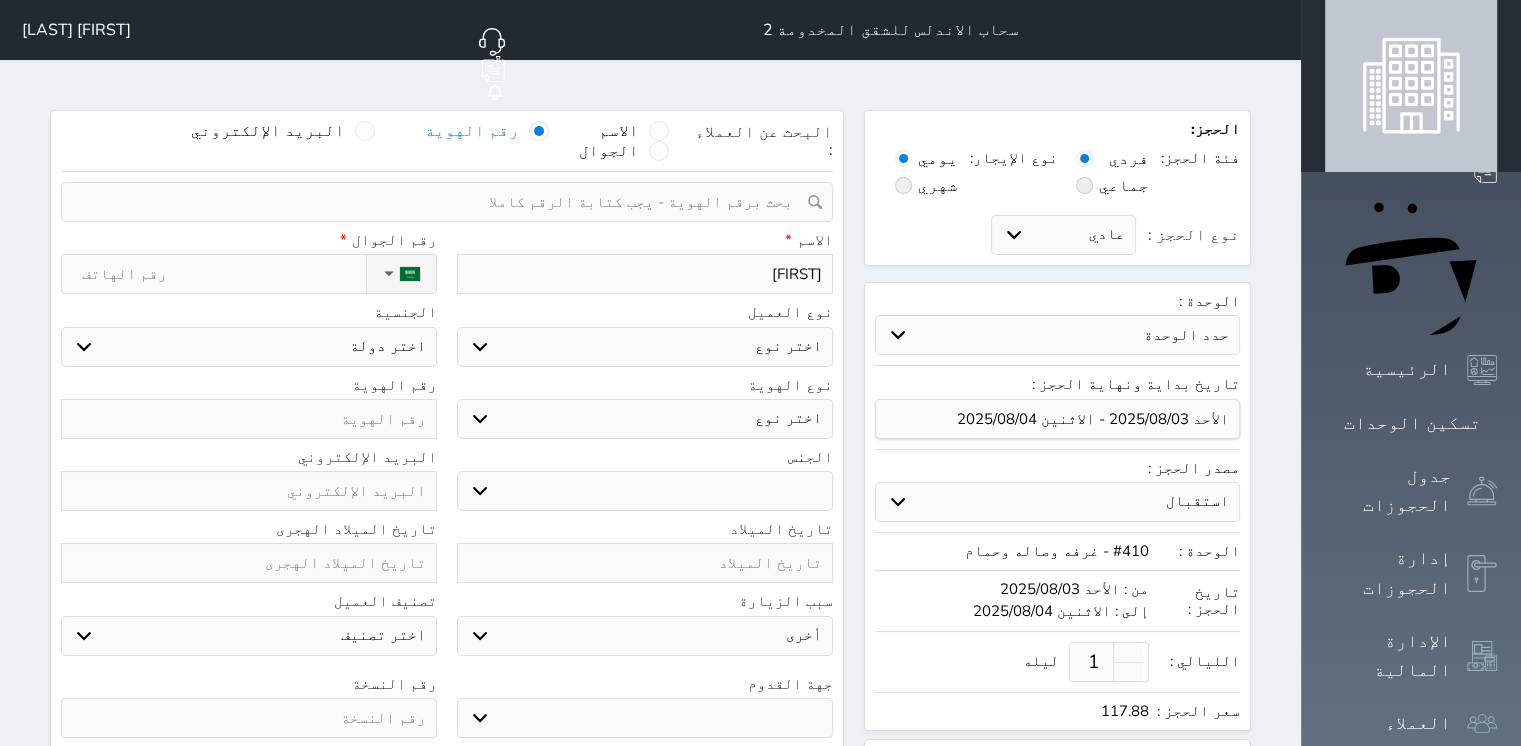 type on "[FIRST]" 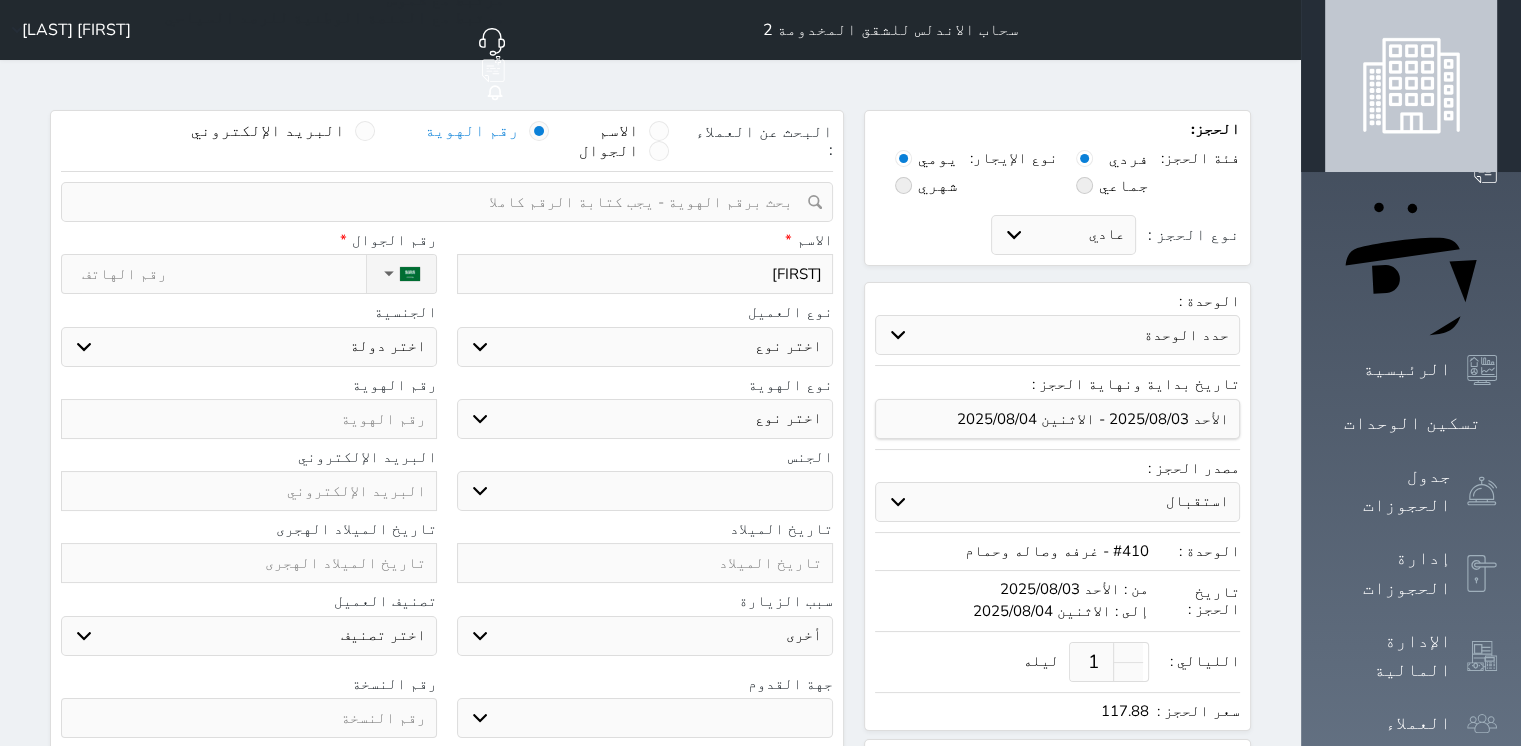 select 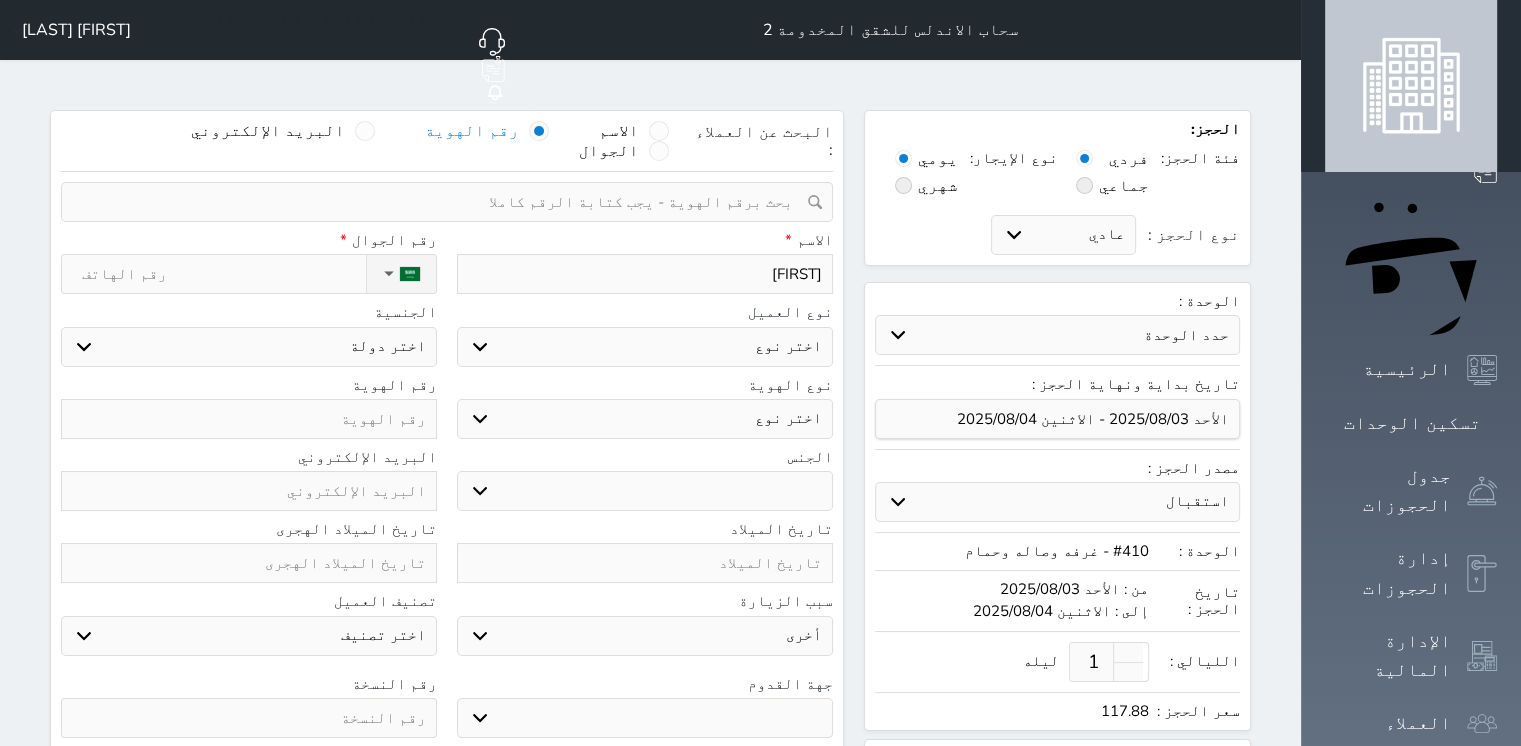 type on "[FIRST]" 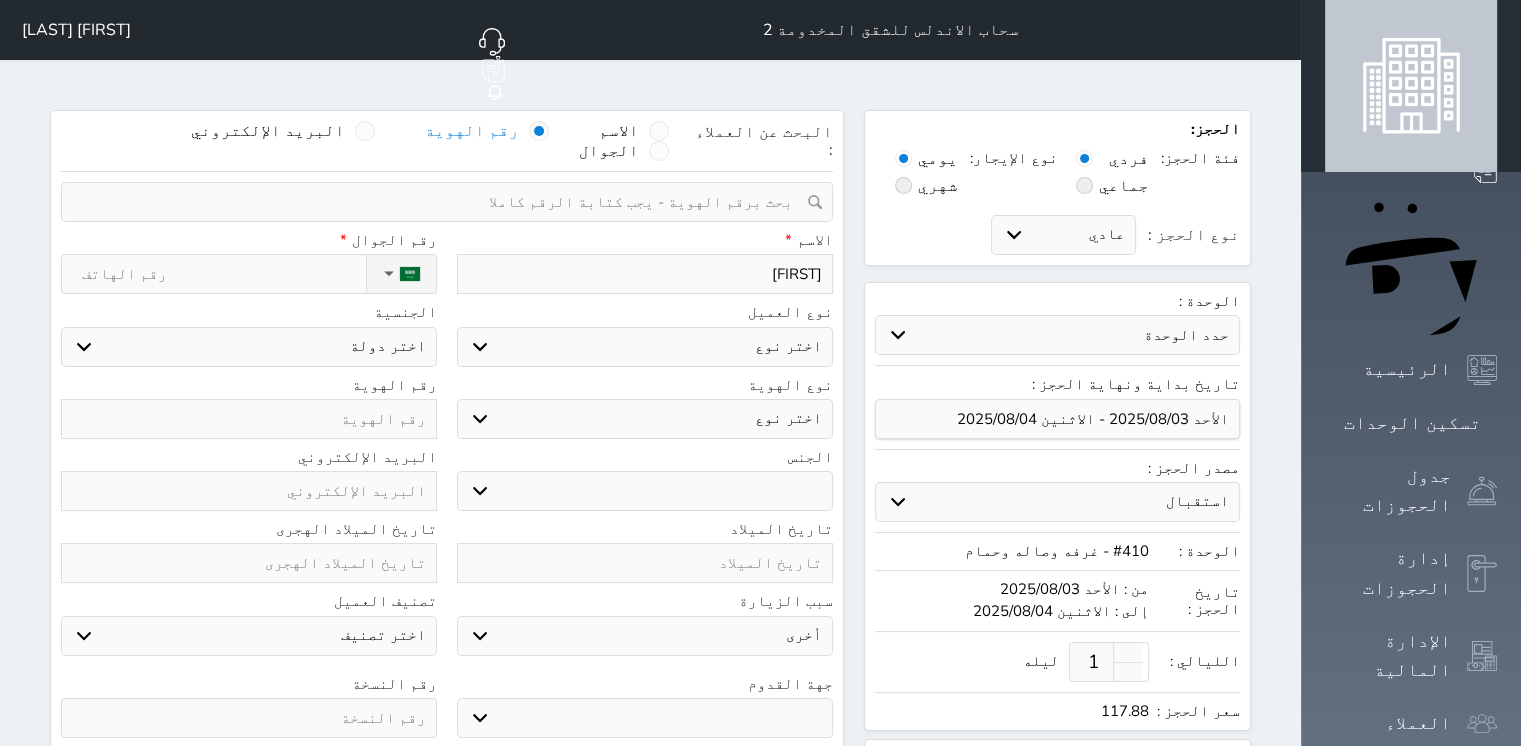 select 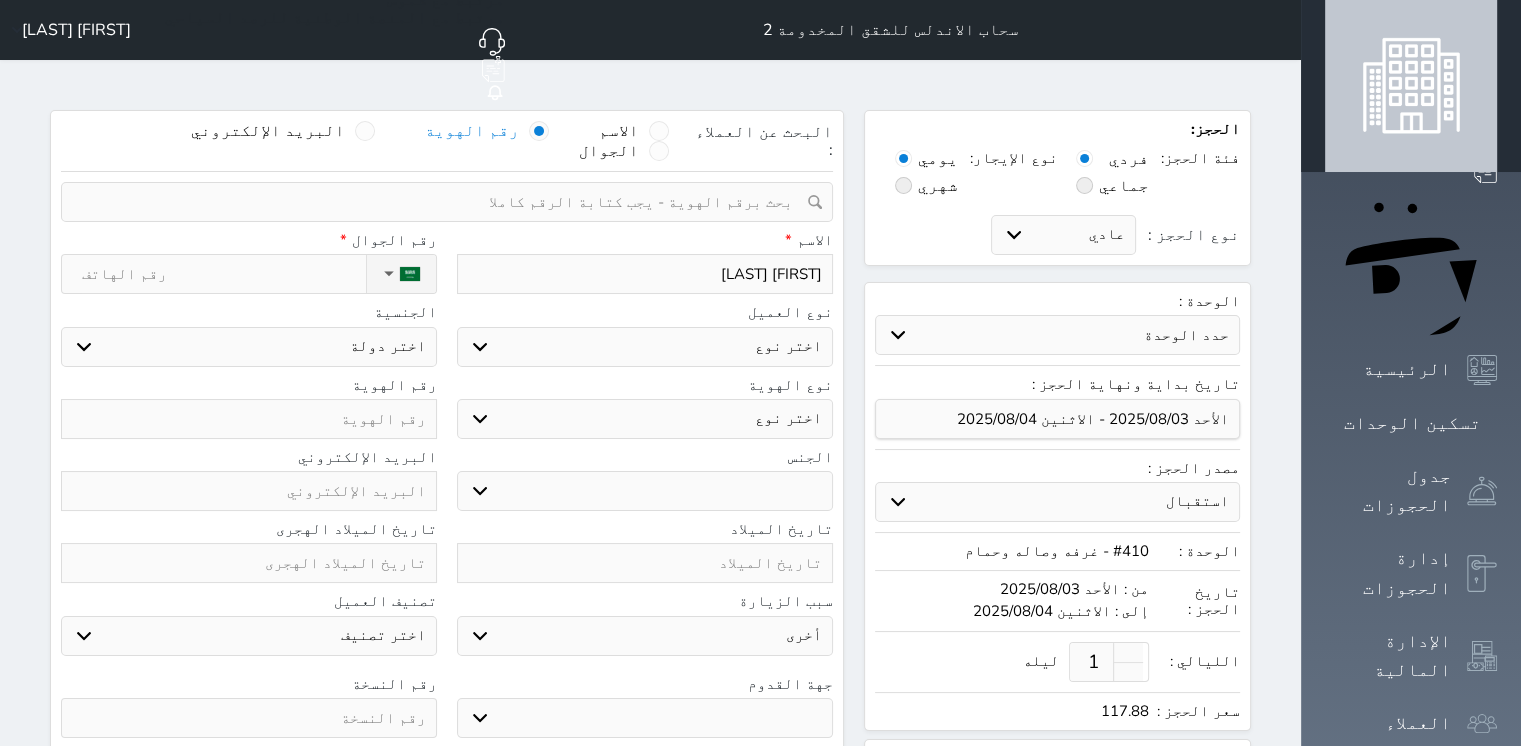 type on "[FIRST] [LAST]" 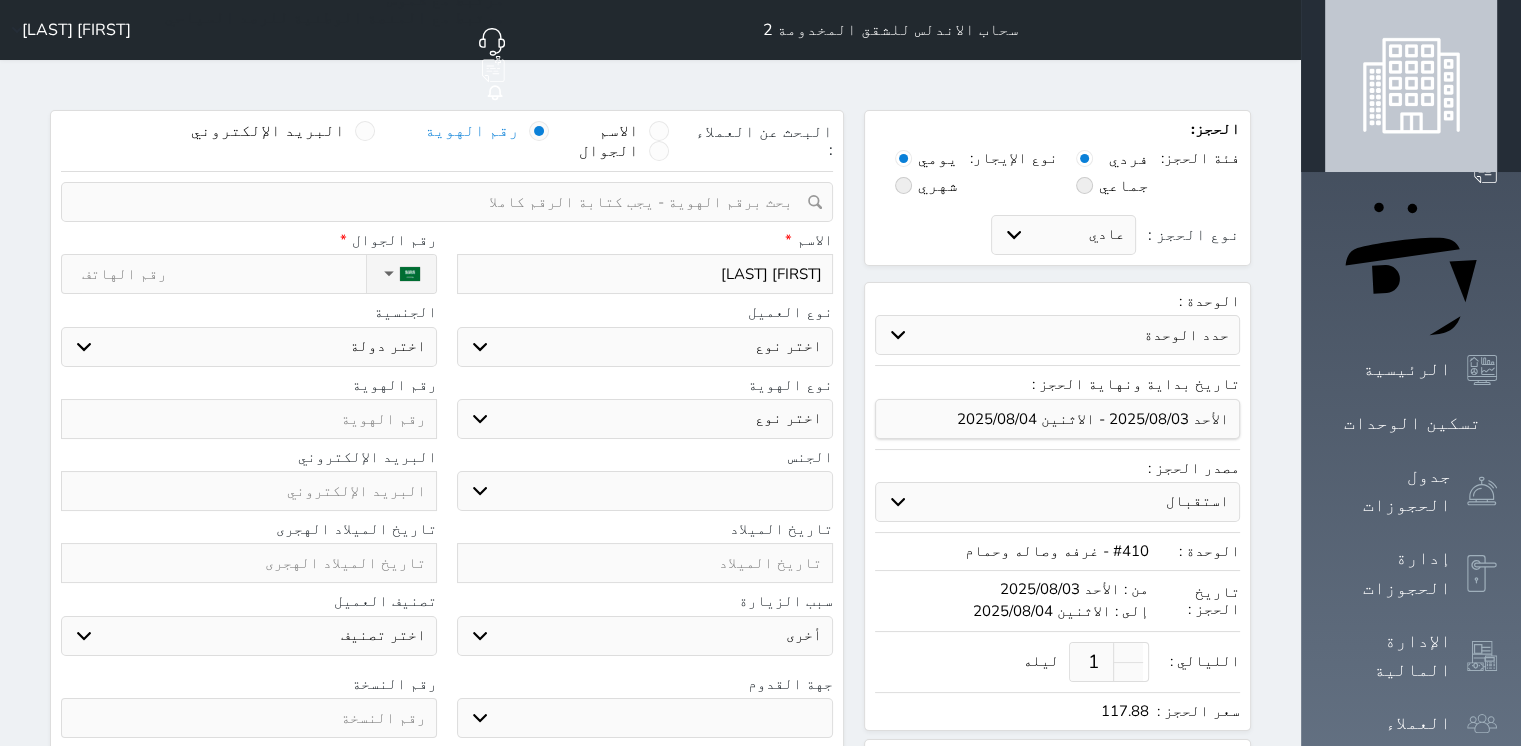select 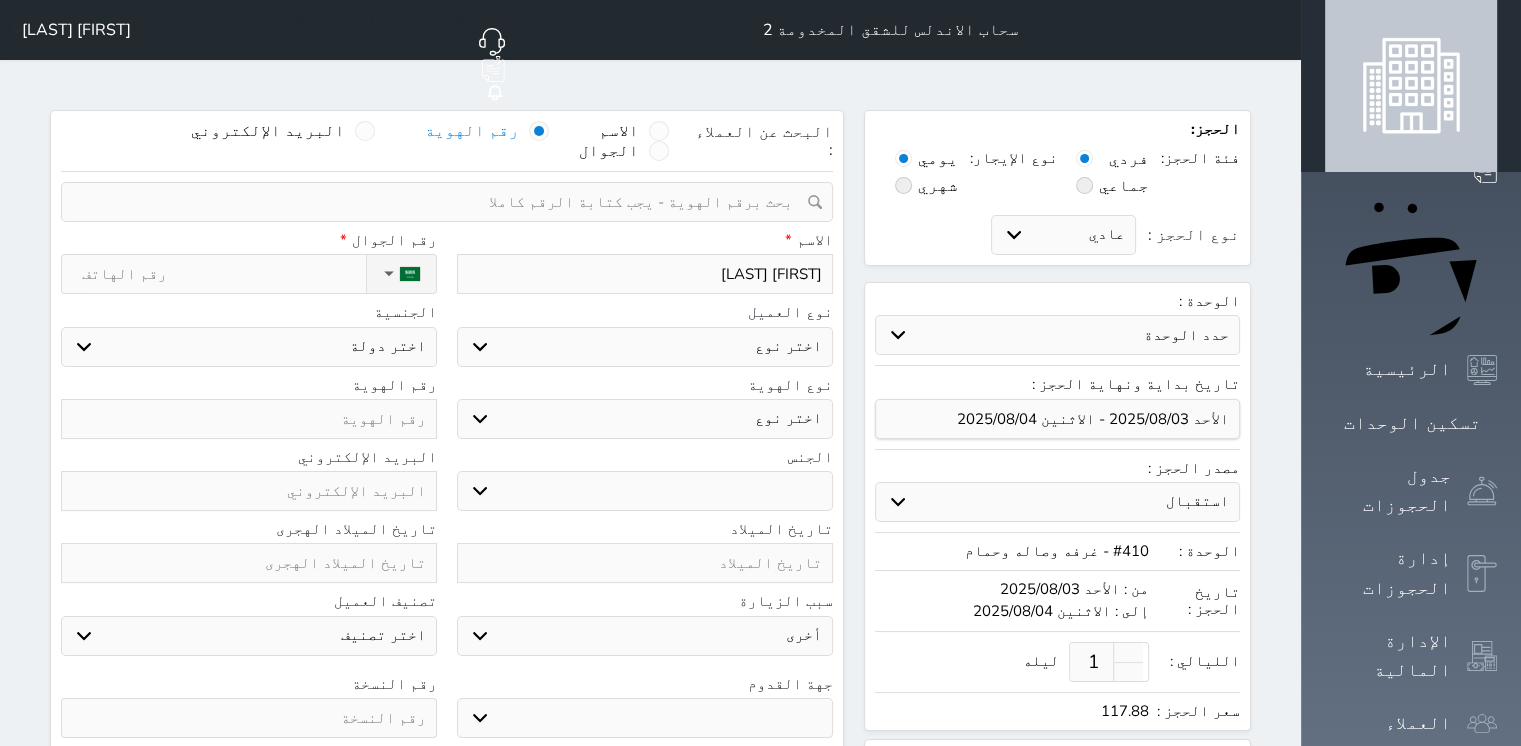 type on "[FIRST] [LAST]" 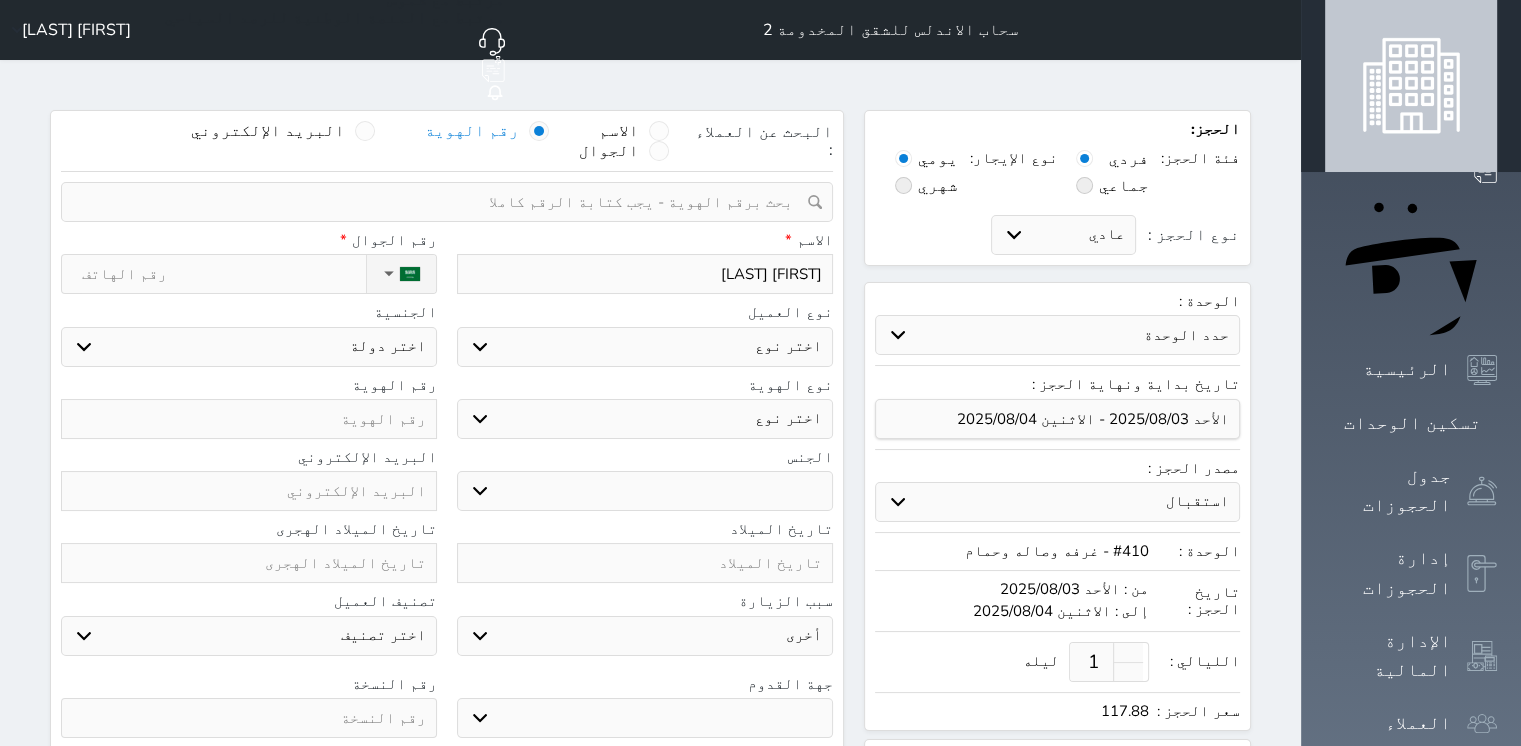 select 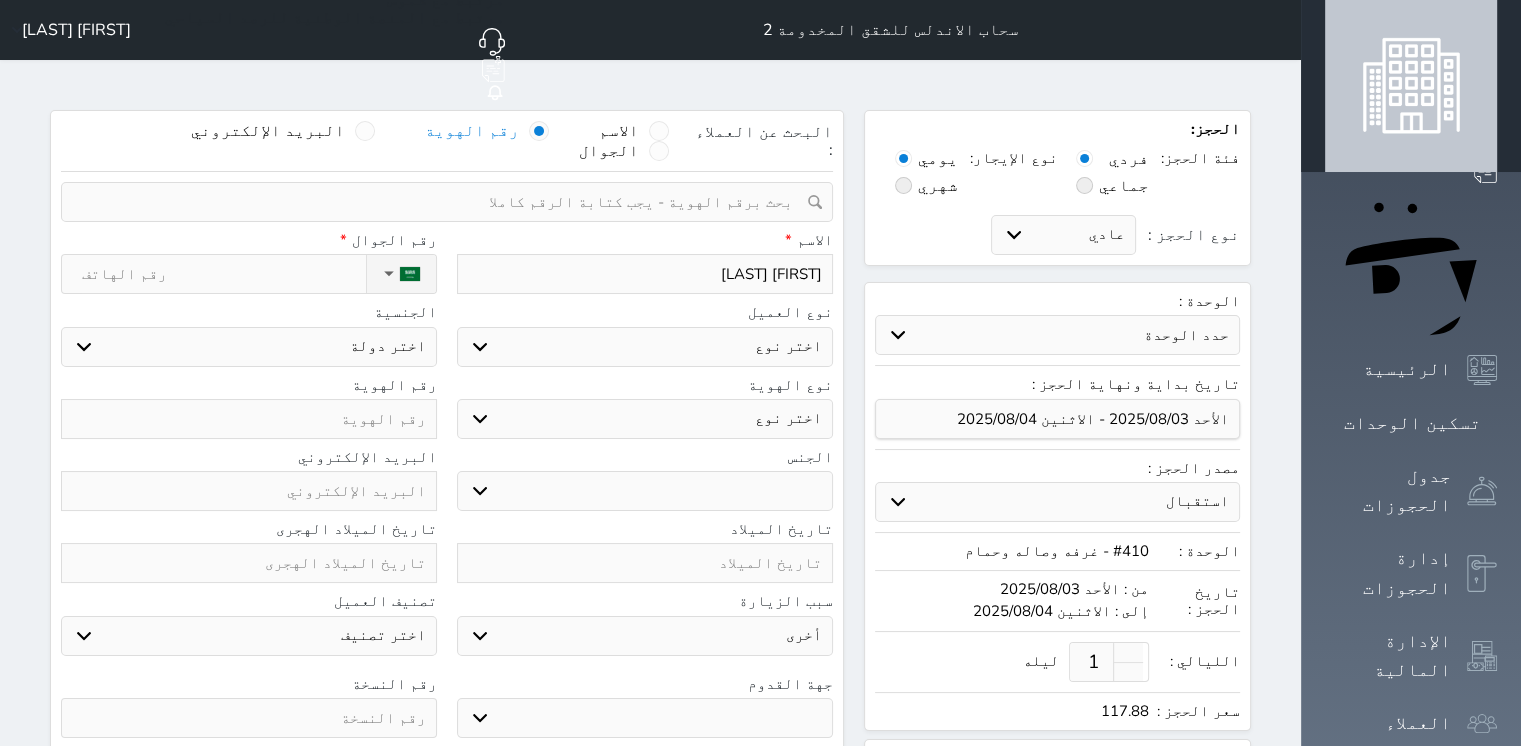 type on "[FIRST] [LAST]" 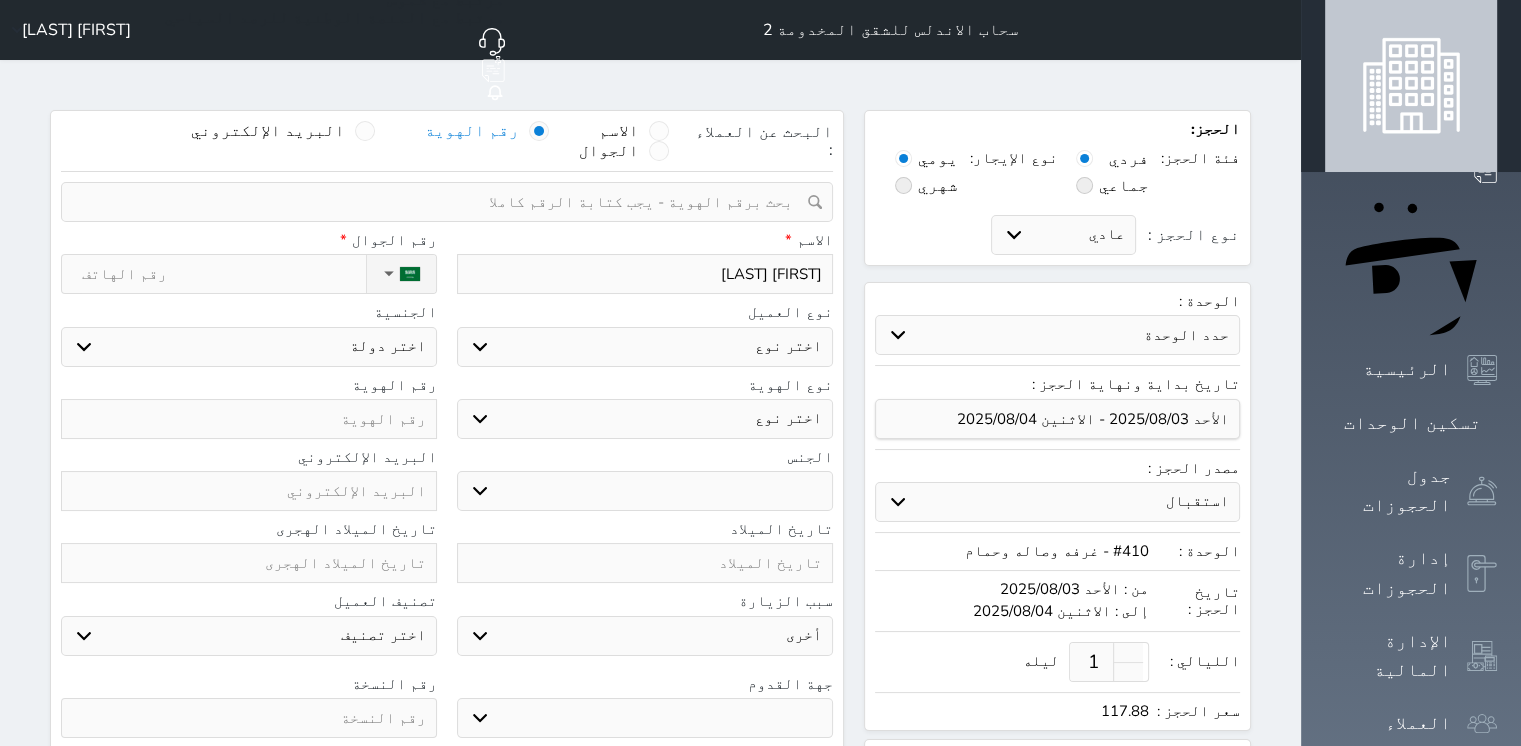 select 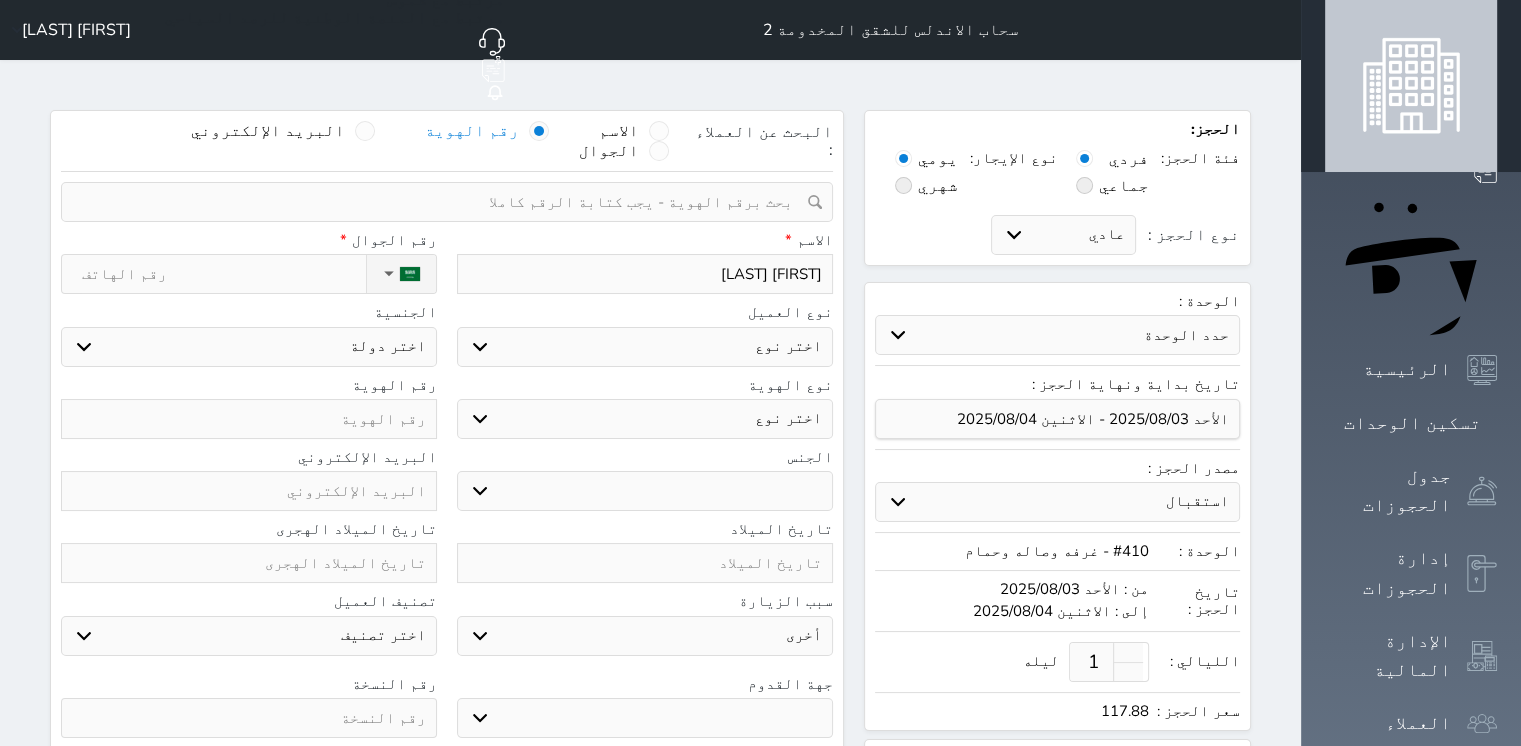 type on "سجل حجوزات العميل [FIRST] [LAST]" 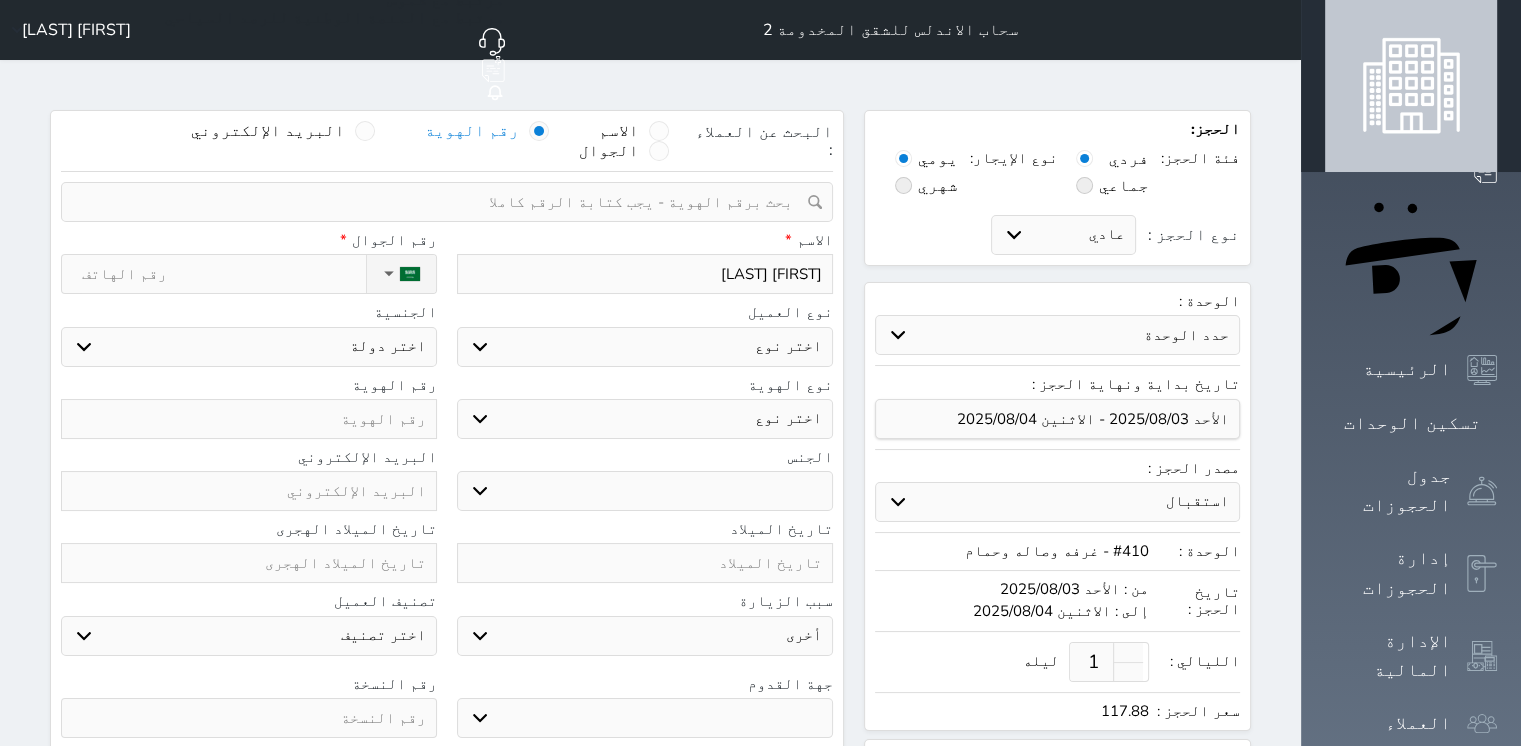 select 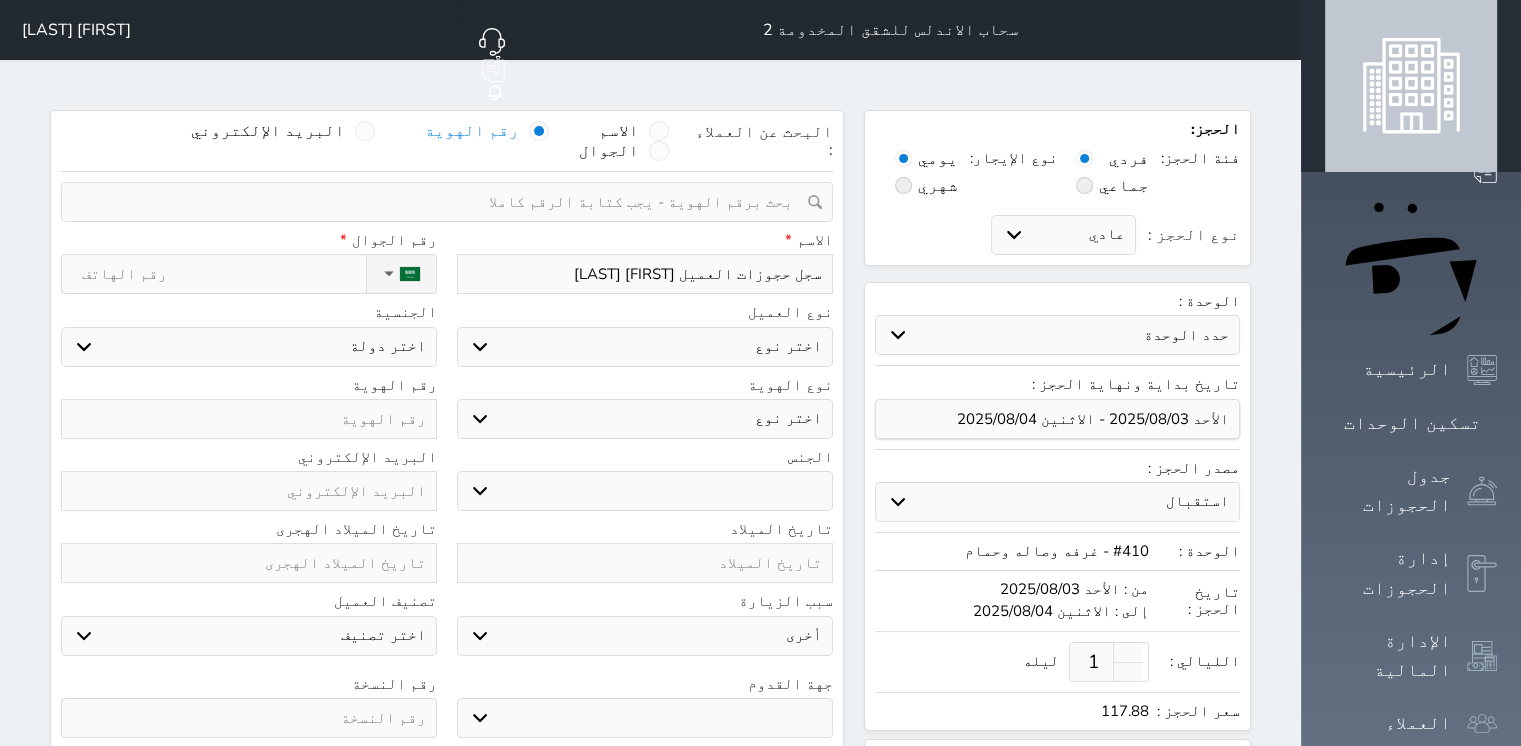 type on "[FIRST] [LAST]" 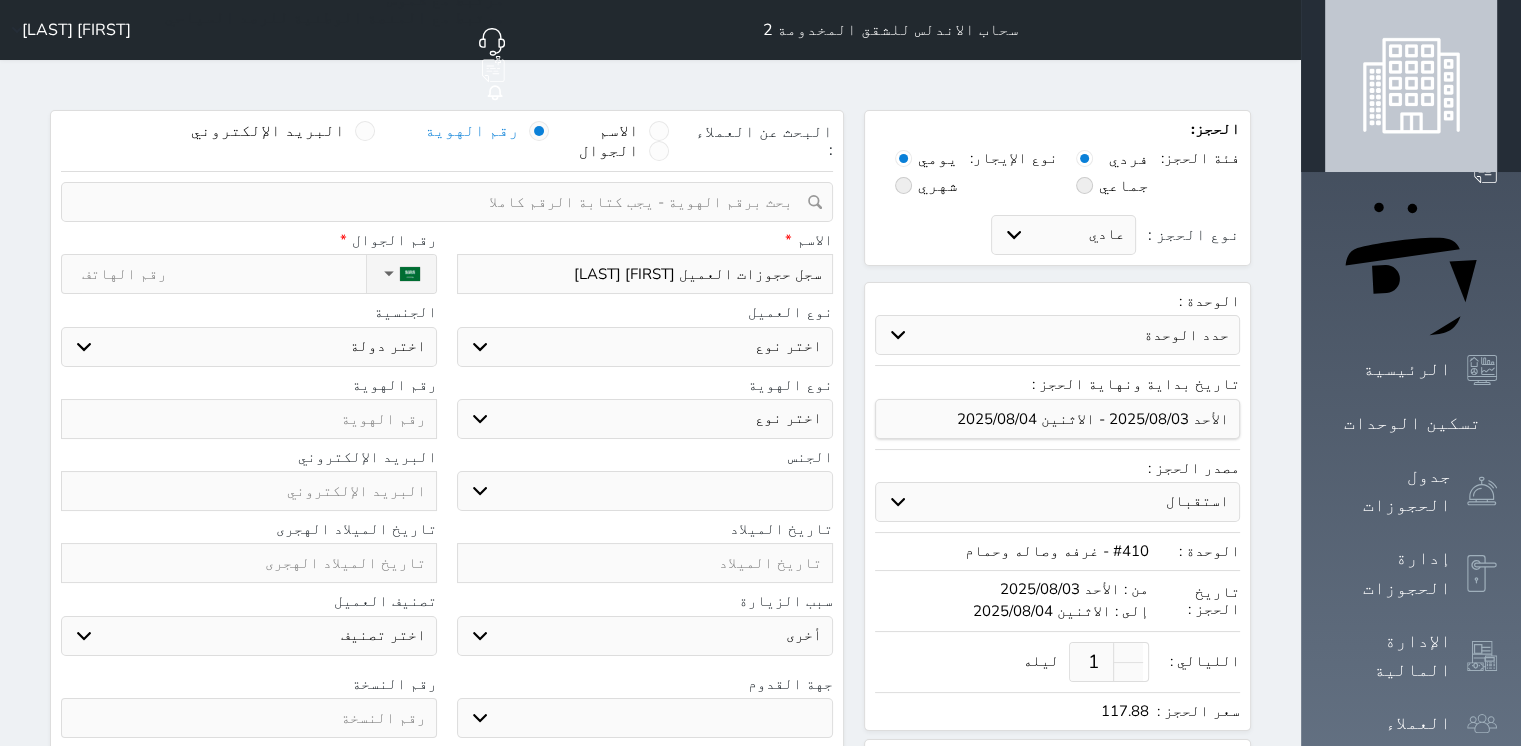 select 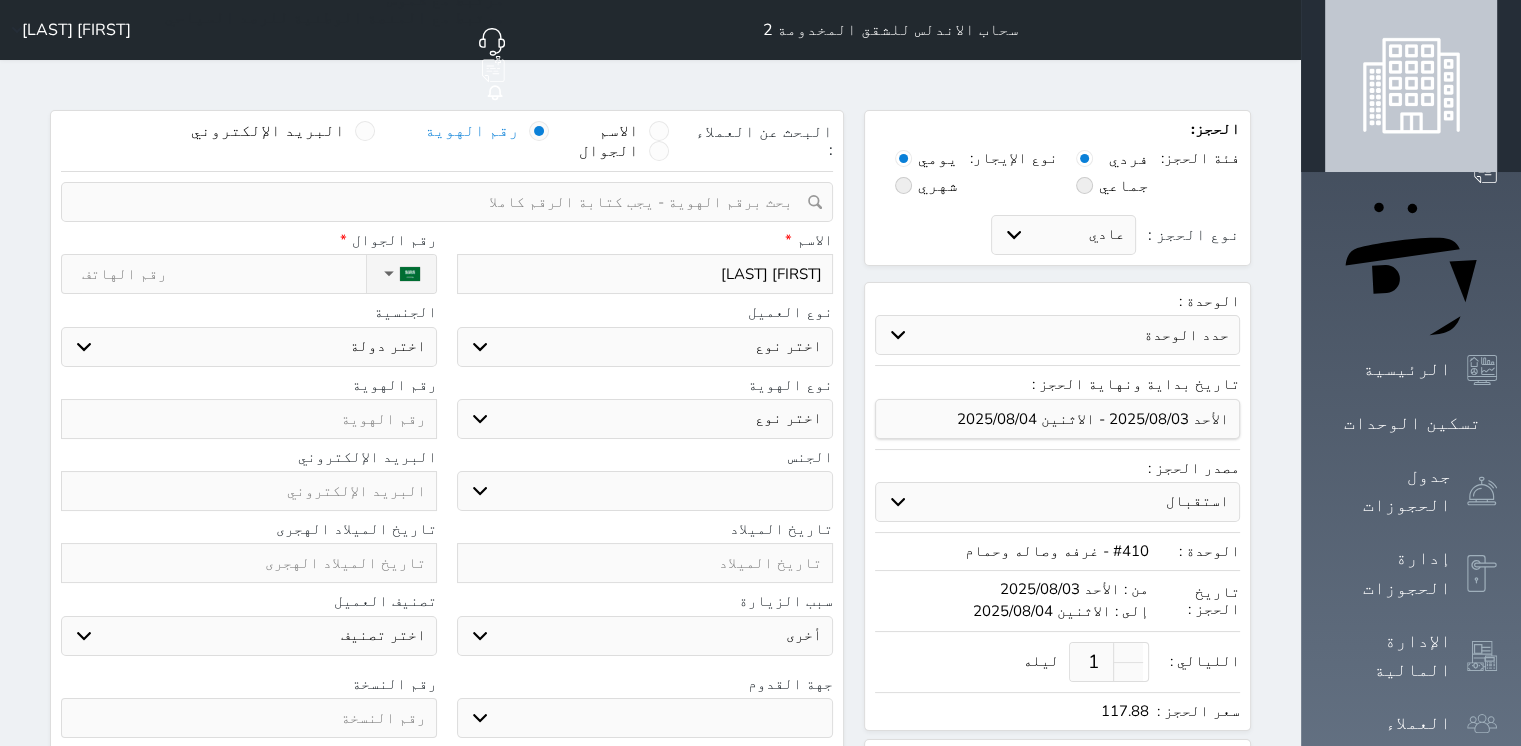 type on "[FIRST] [LAST] ا" 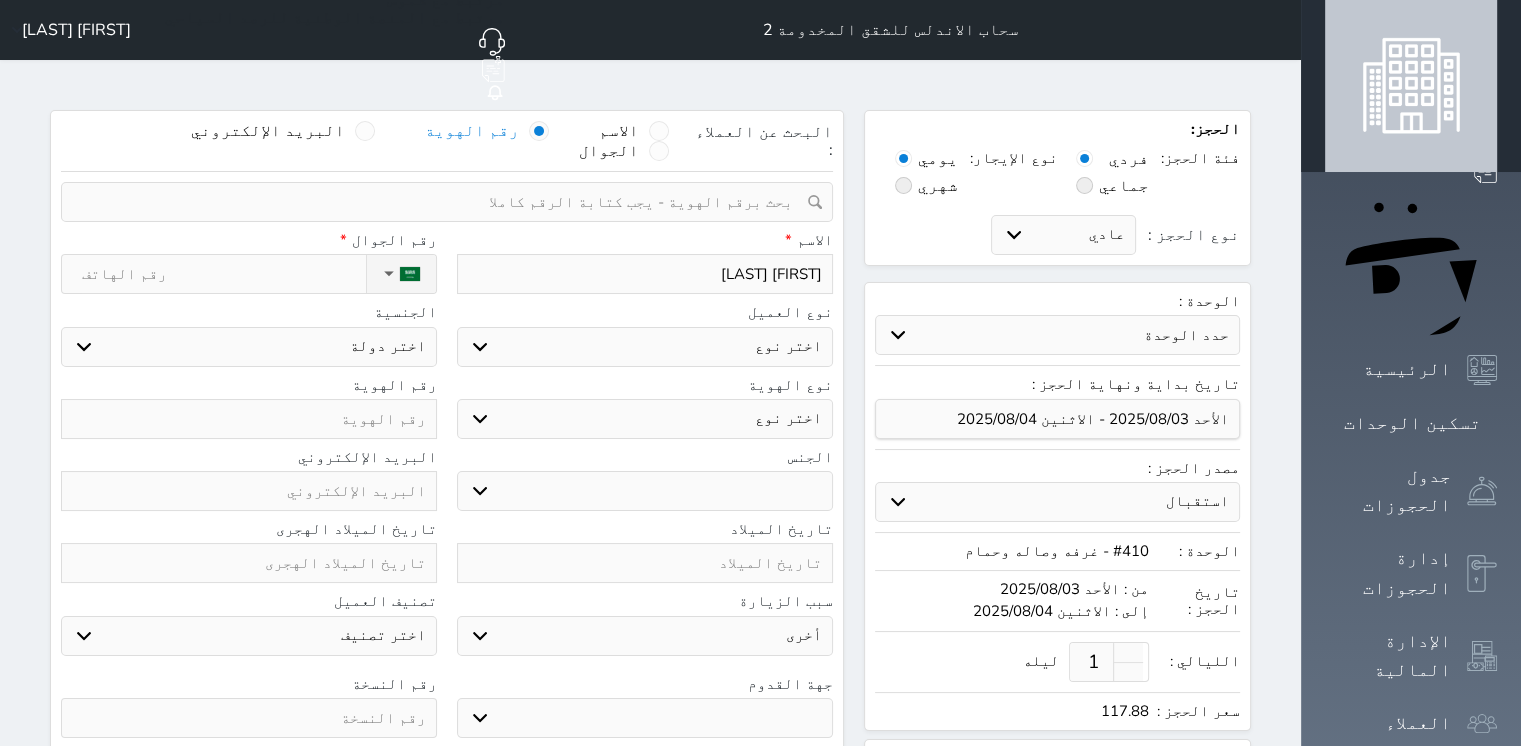 select 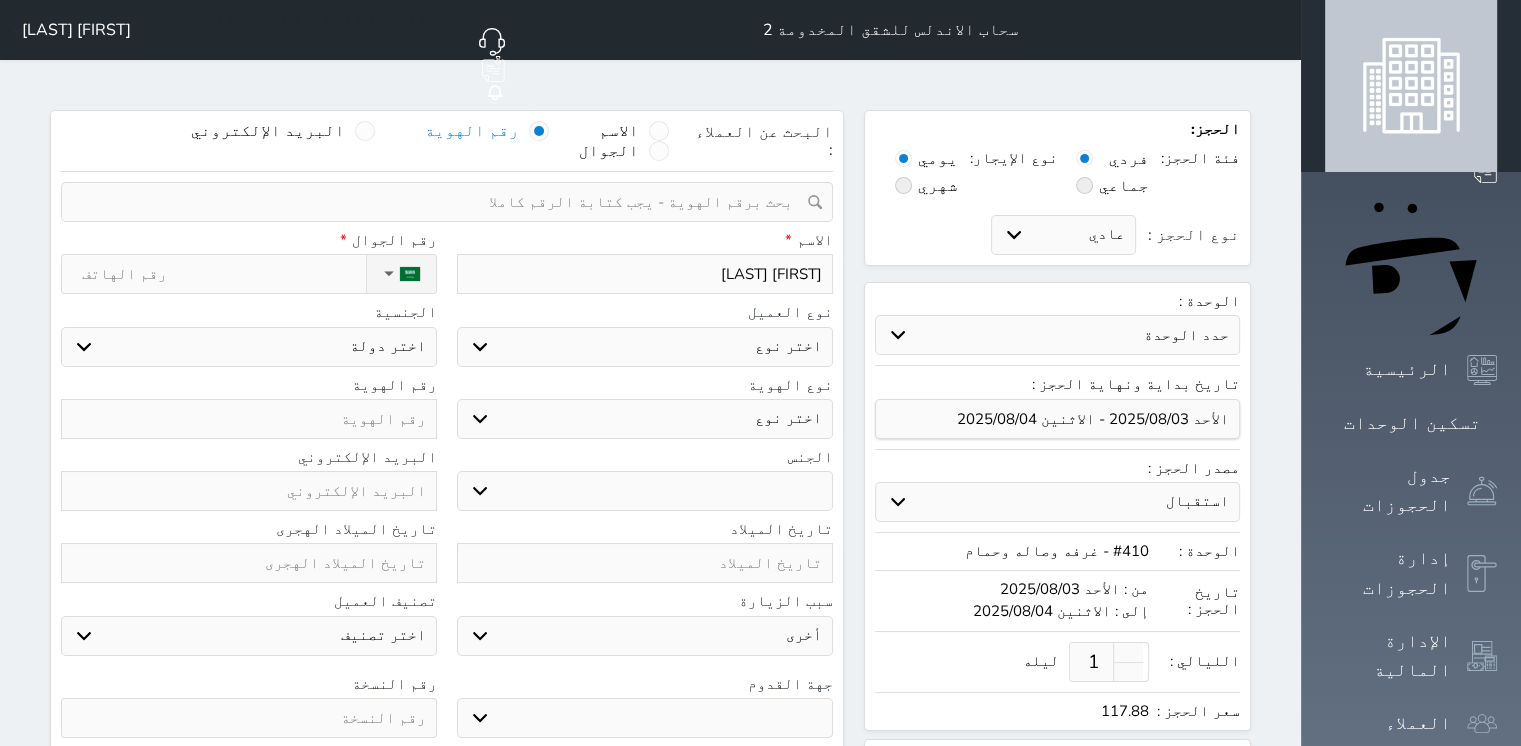 select 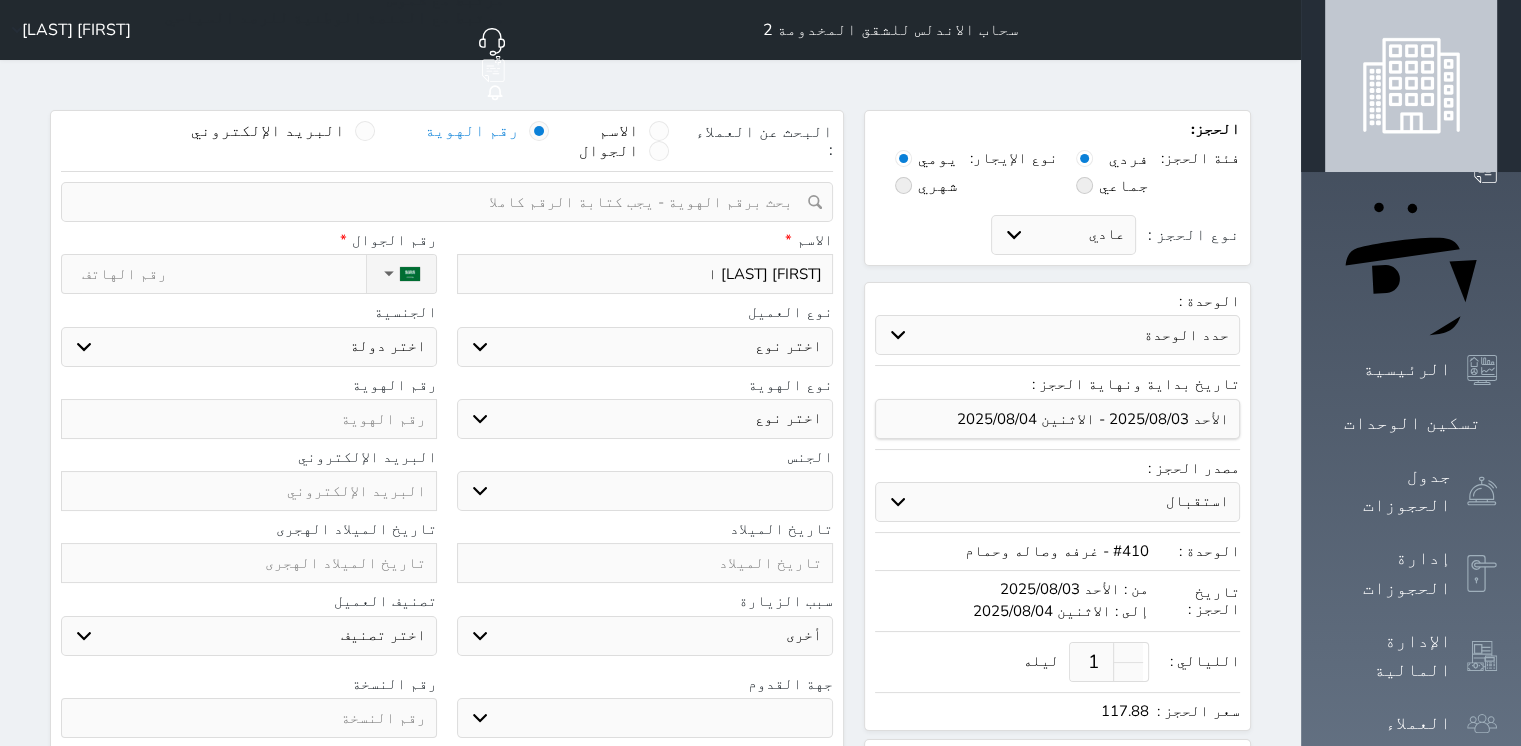 type on "[FIRST] [LAST] ال" 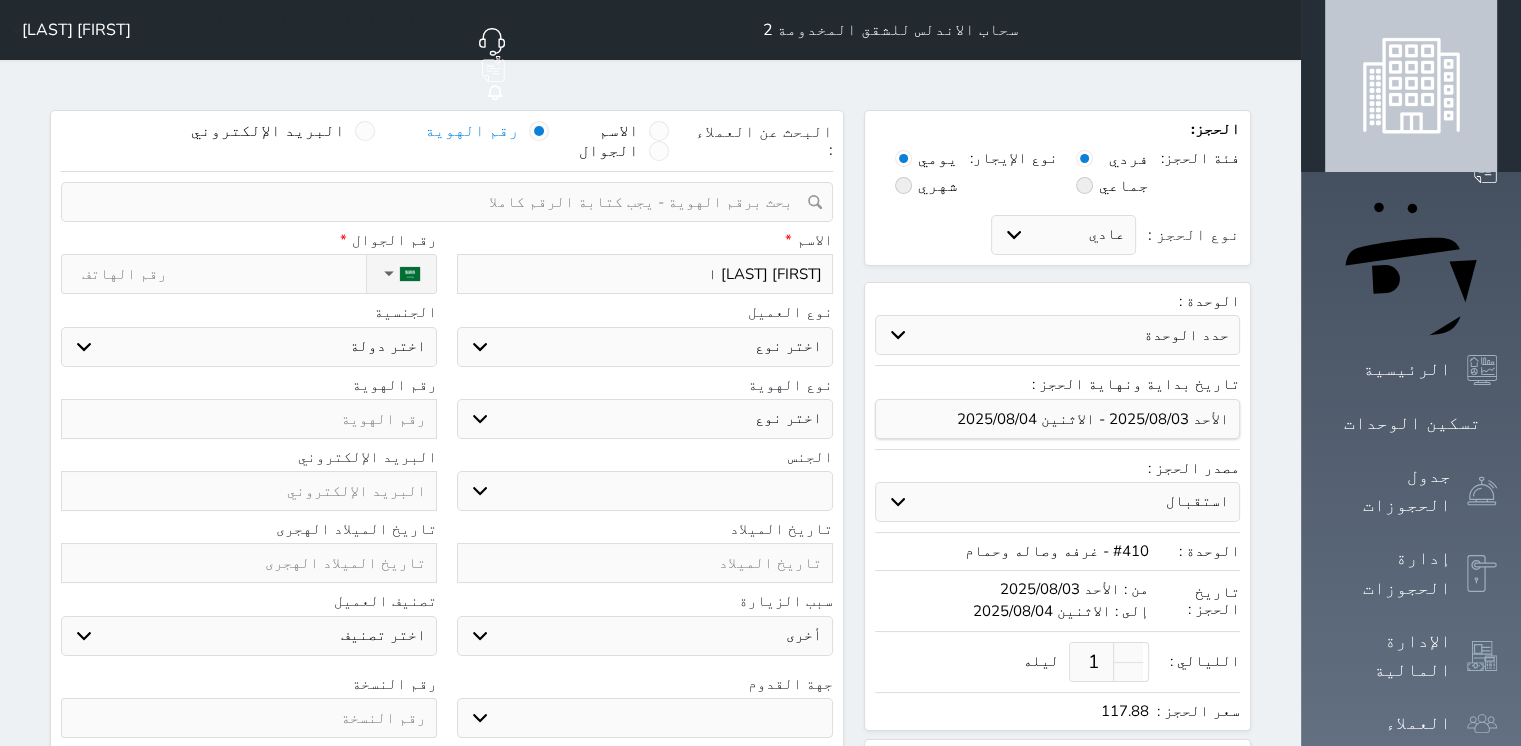 select 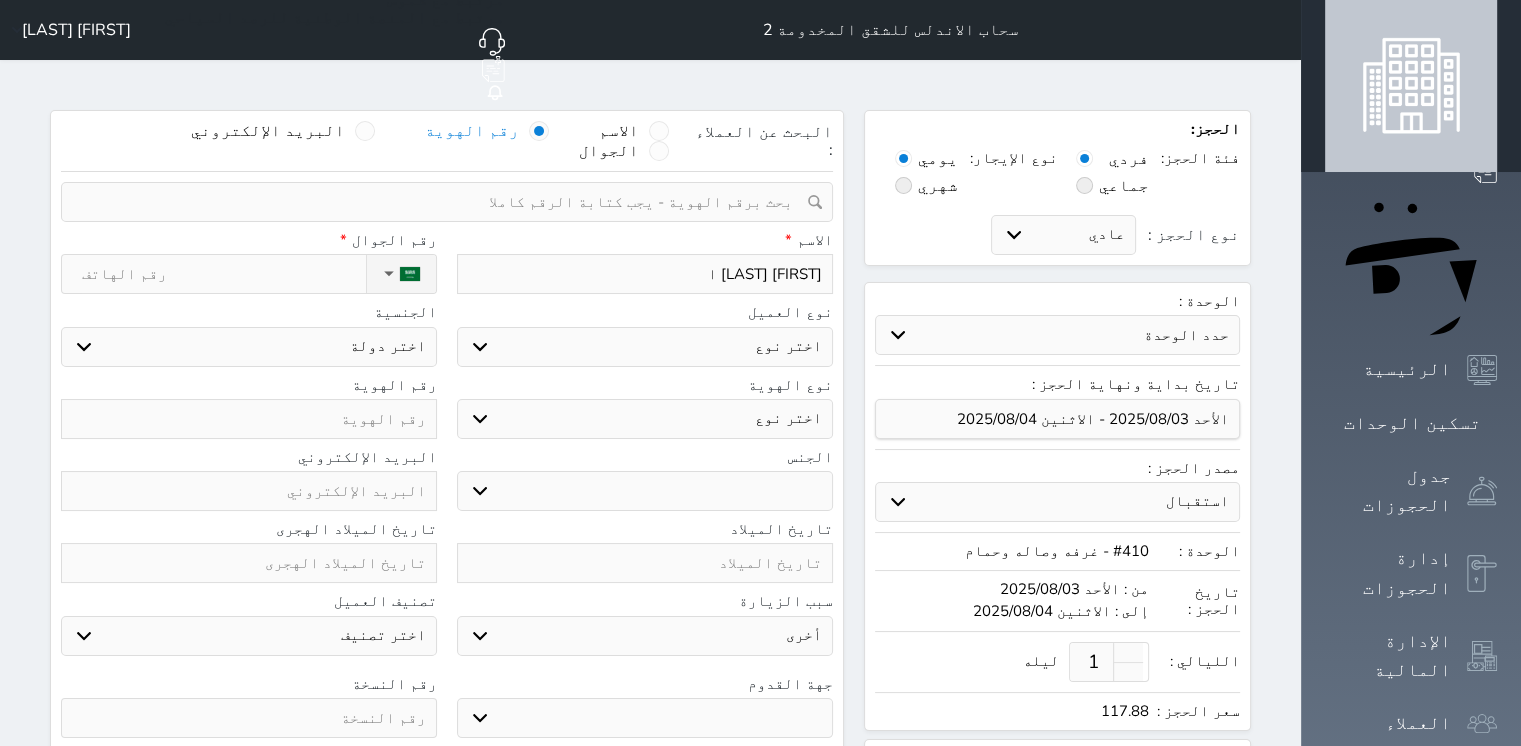 select 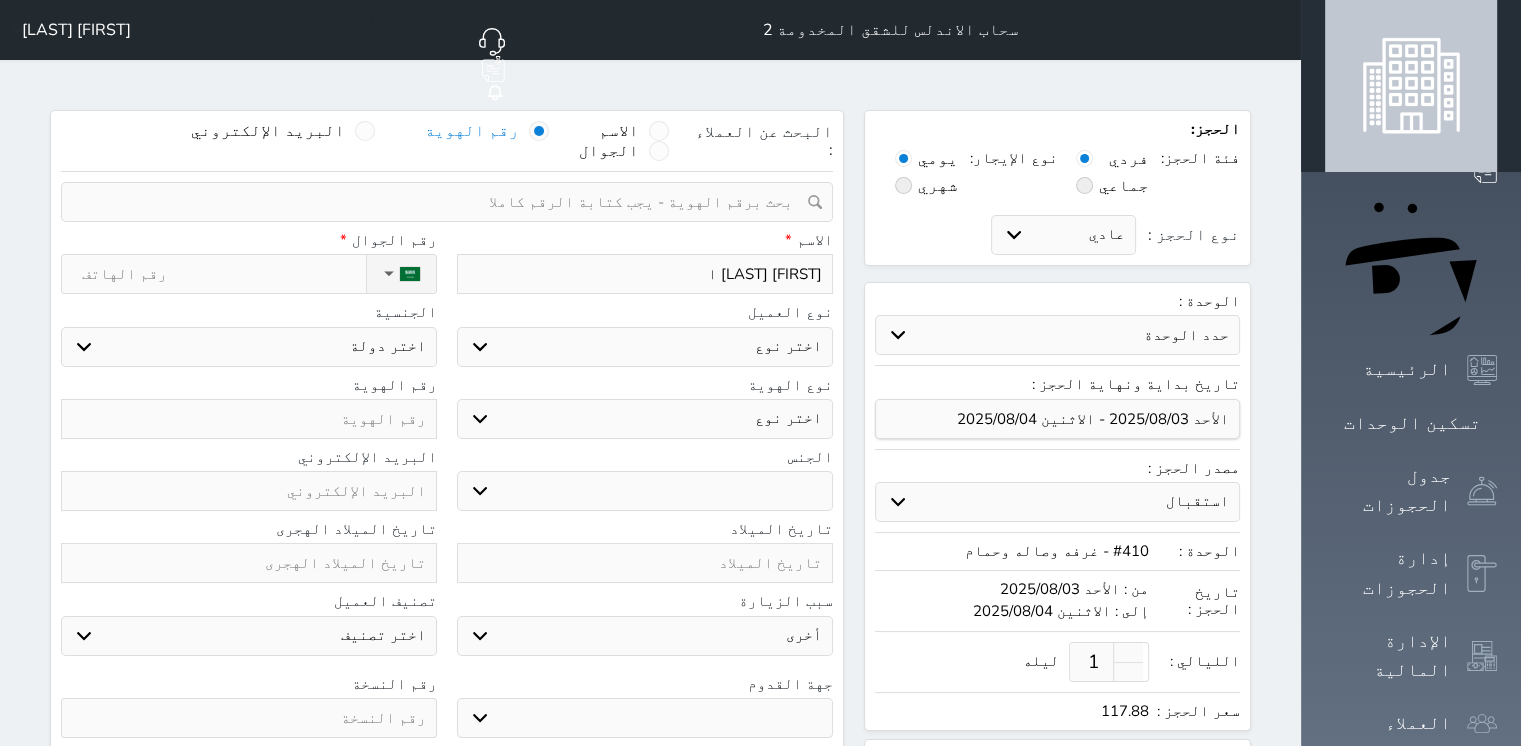 select 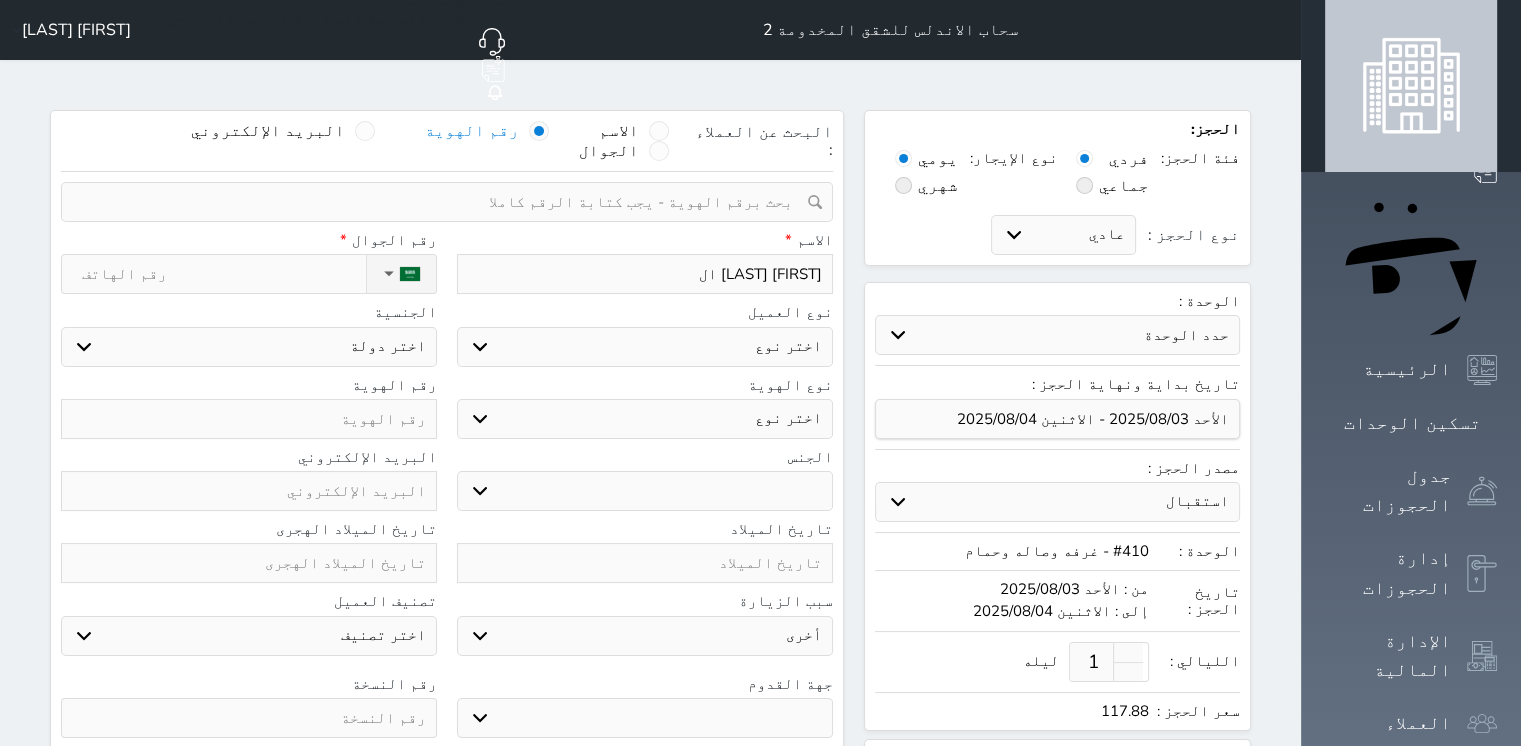 type on "[FIRST] [LAST] الق" 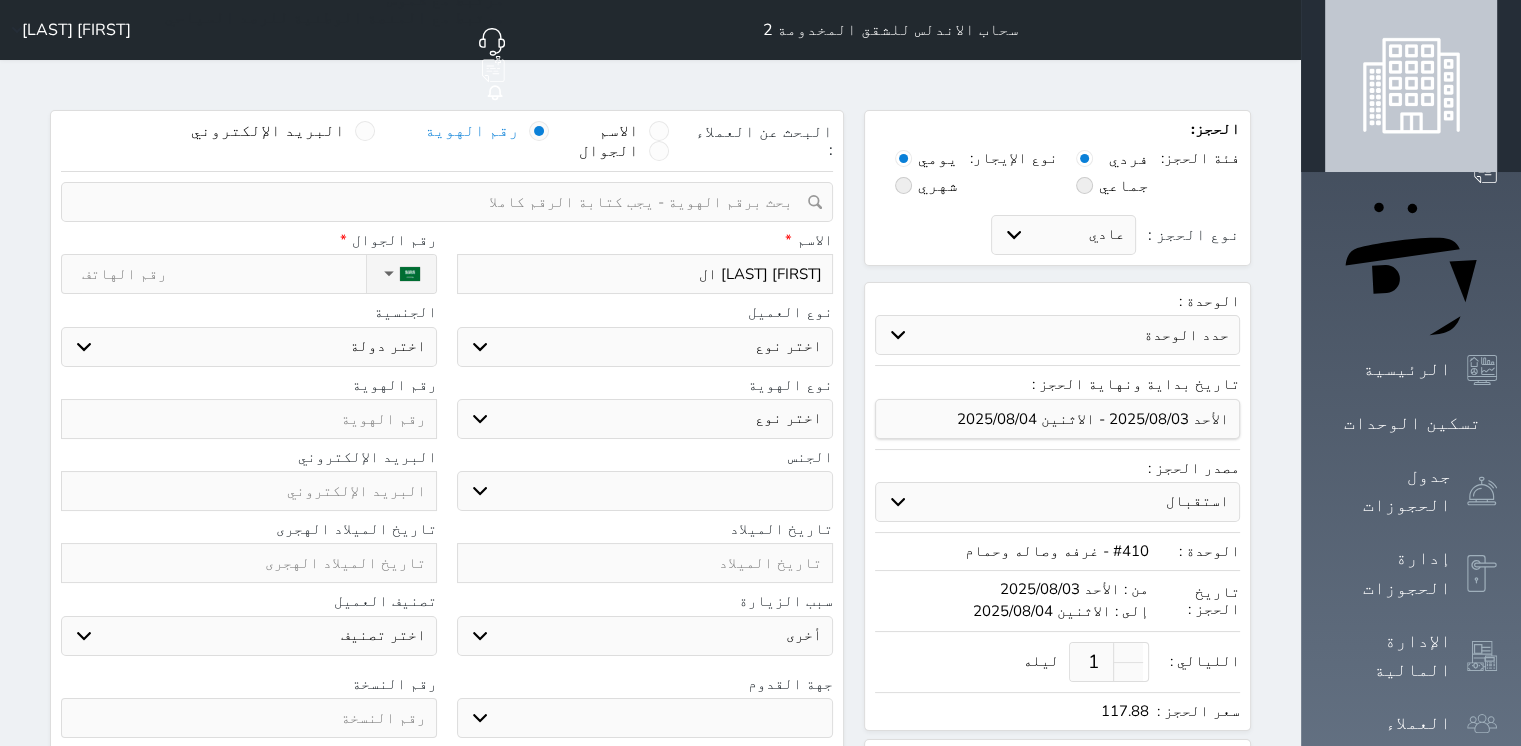 select 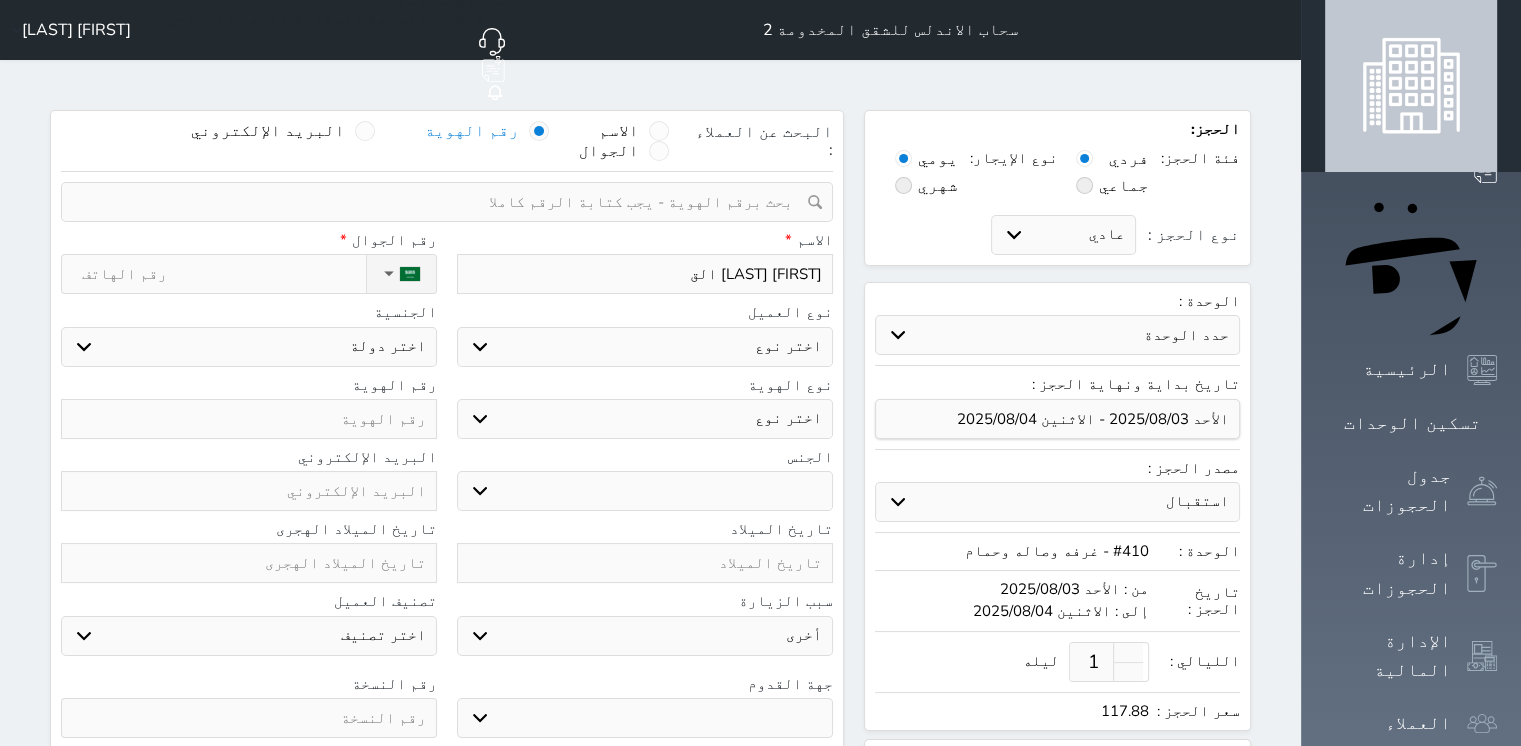 type on "[FIRST] [LAST] الق" 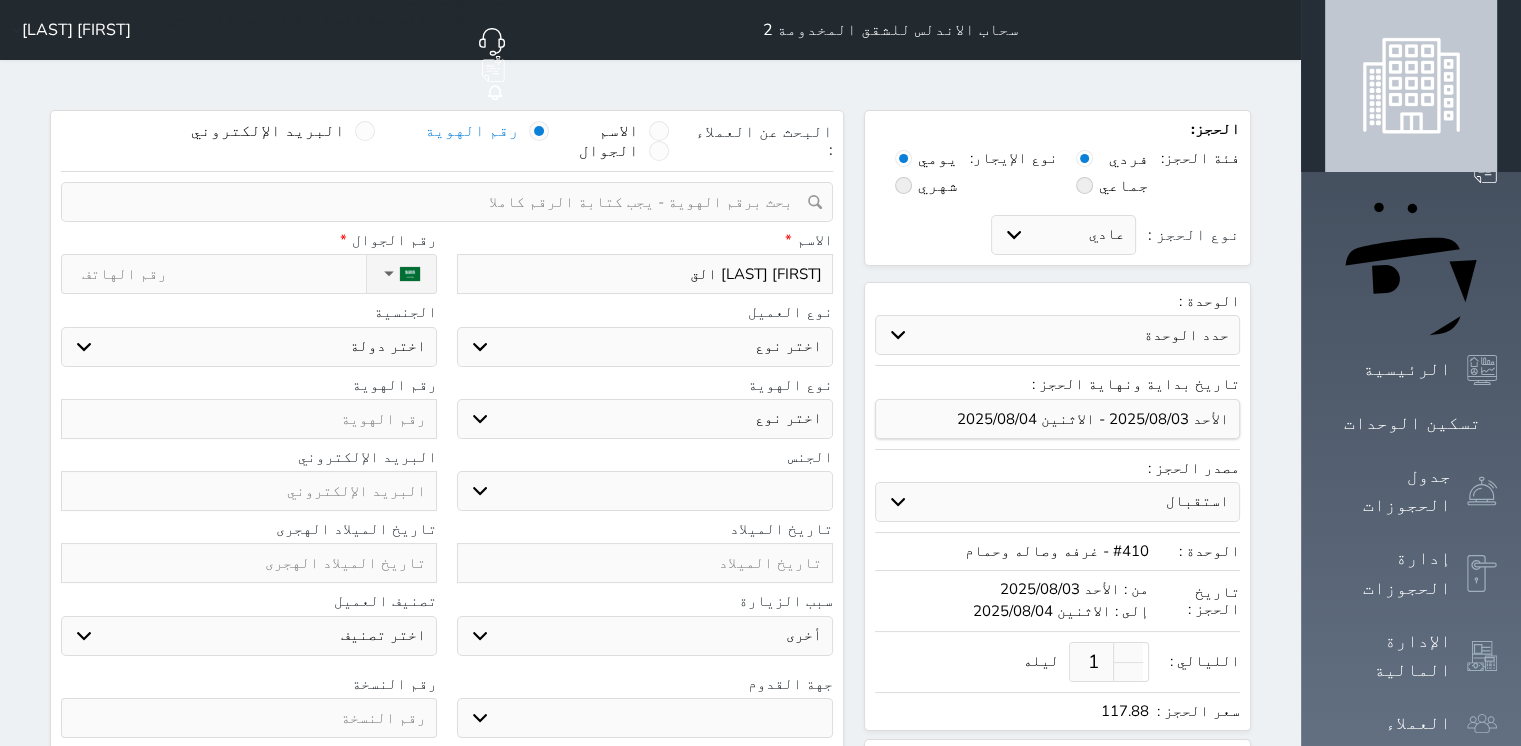 select 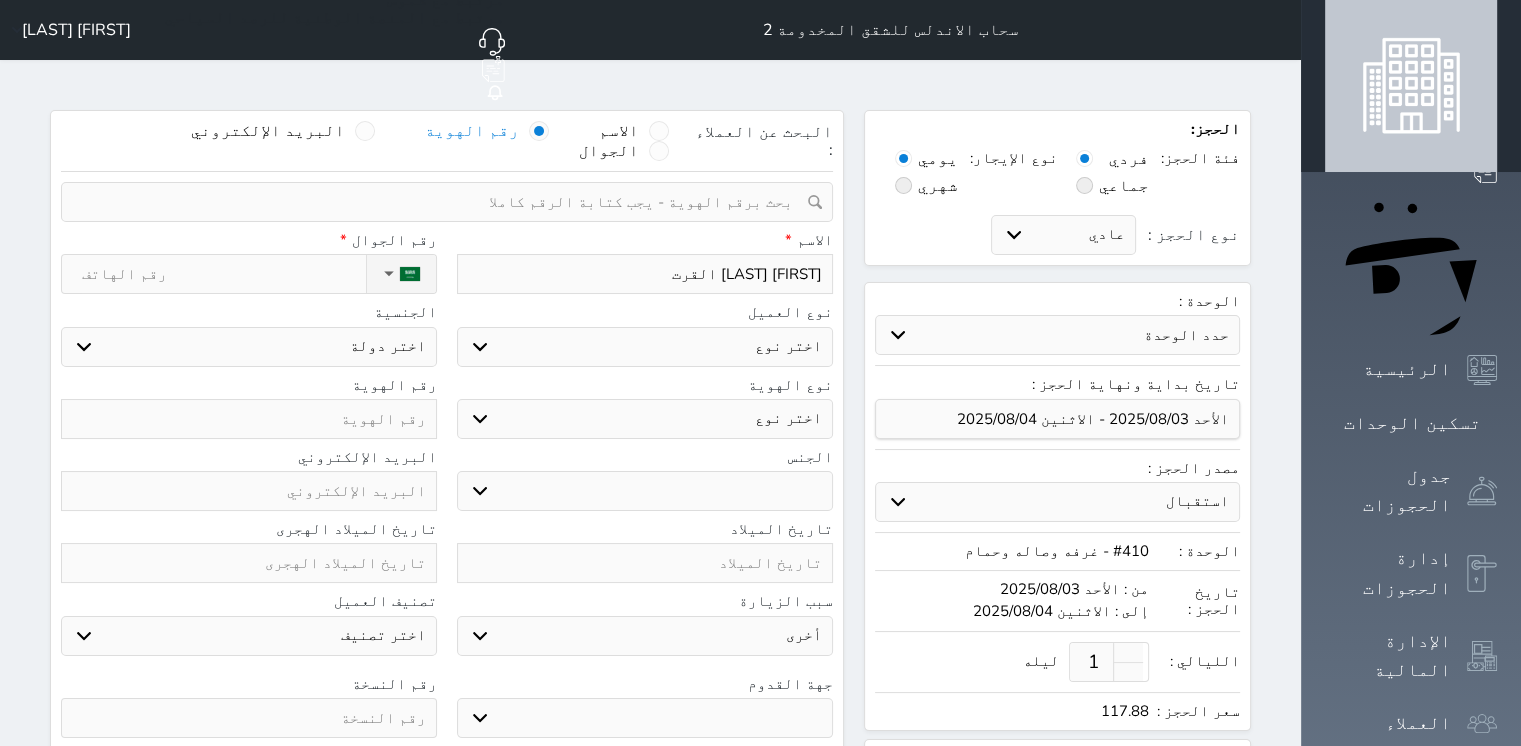 type on "[FIRST] [LAST] الق" 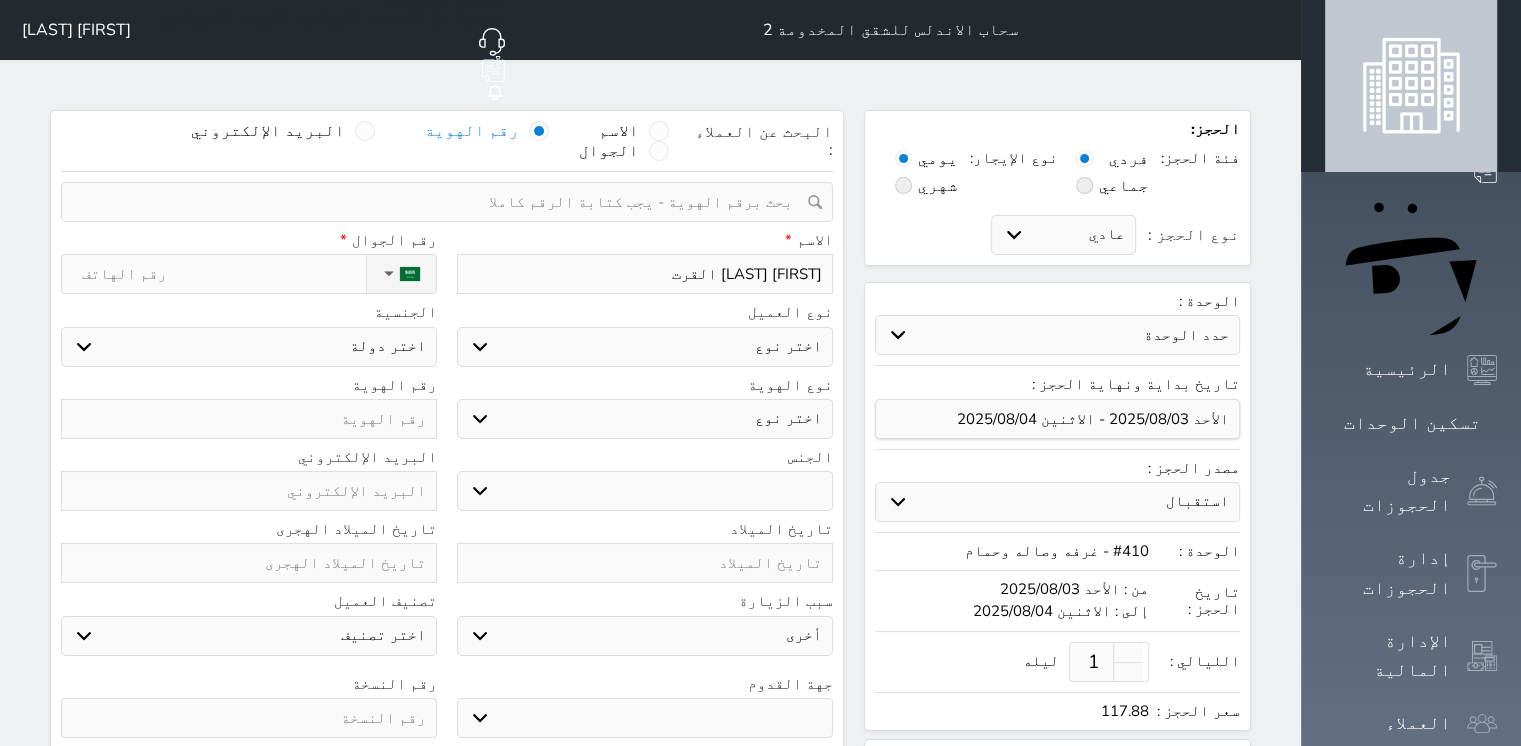 select 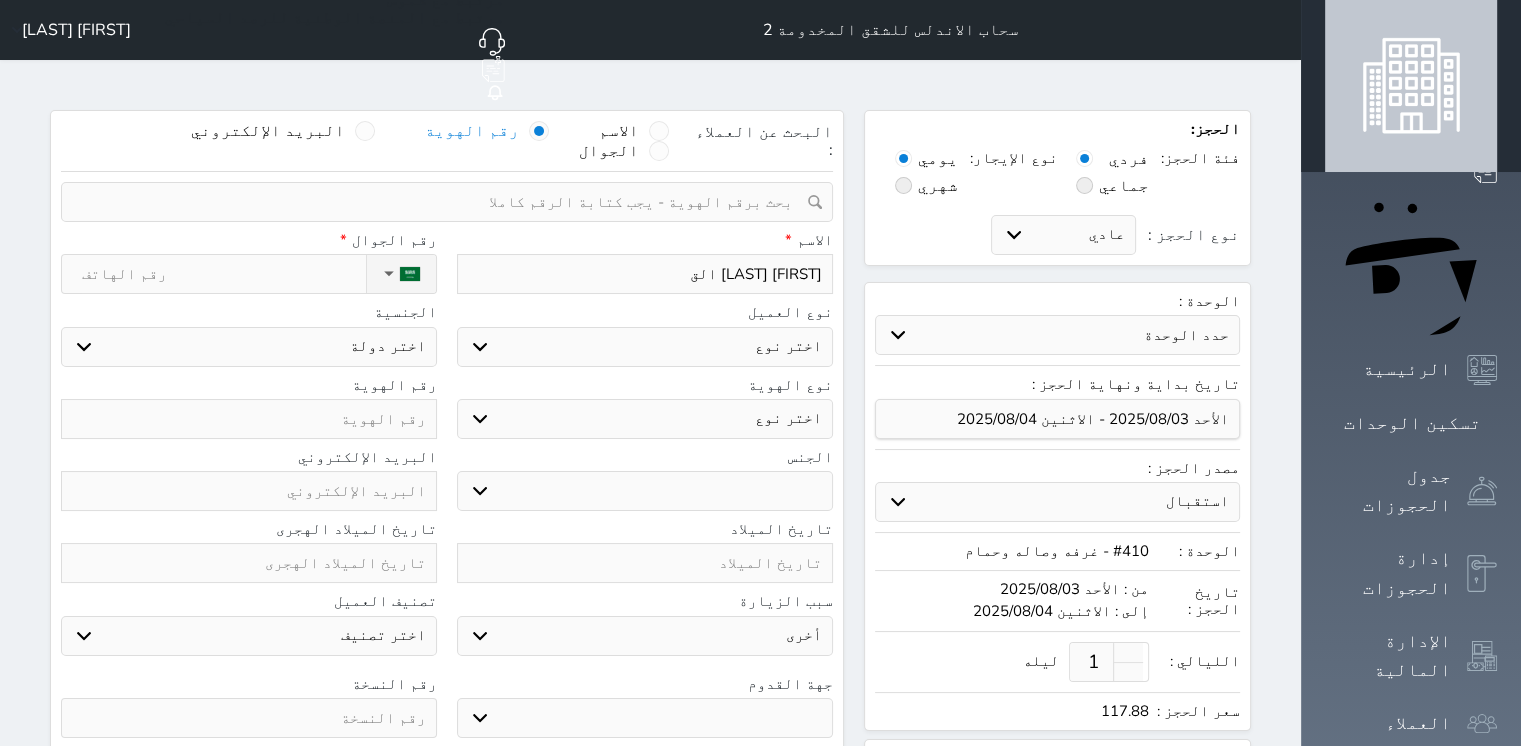 type on "[FIRST] [LAST] [LAST]" 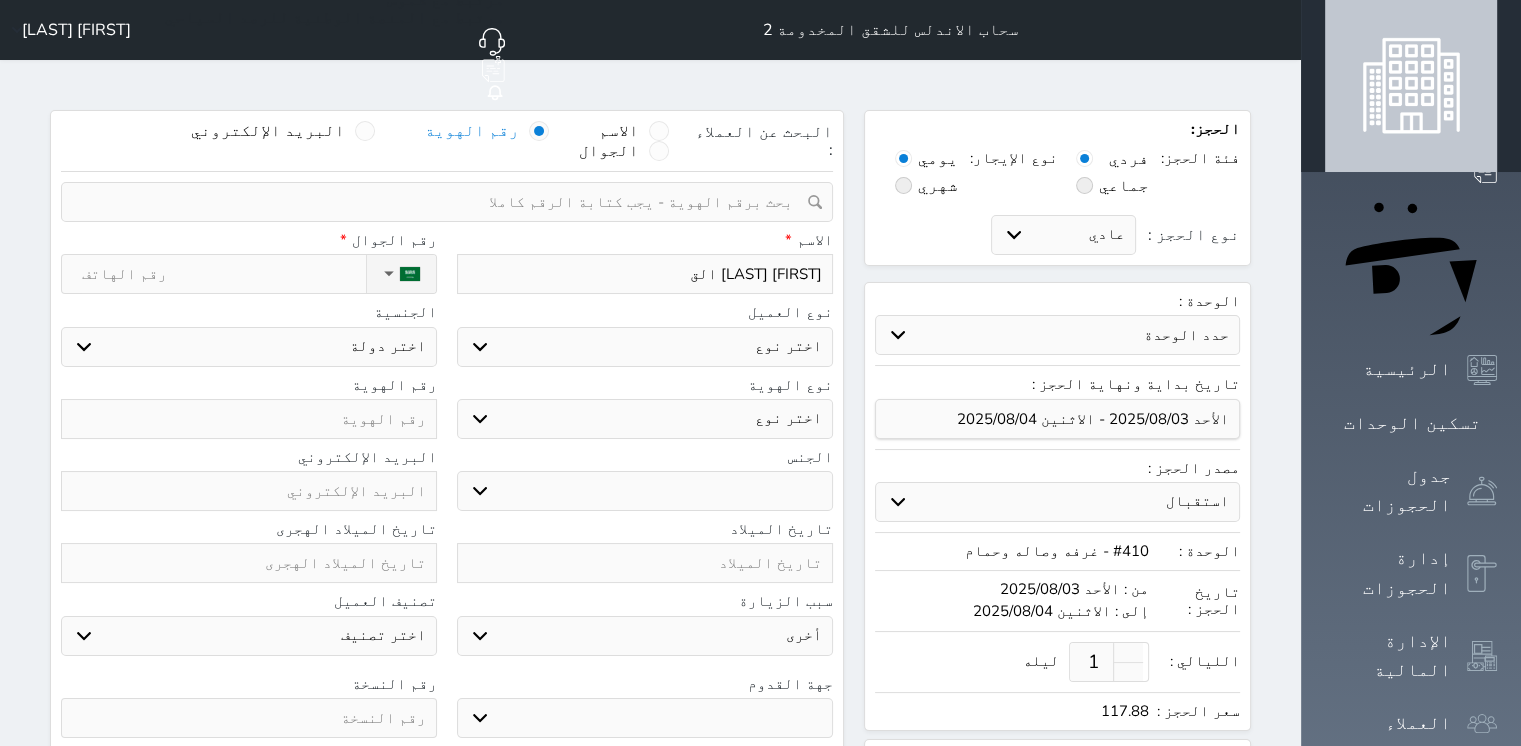 select 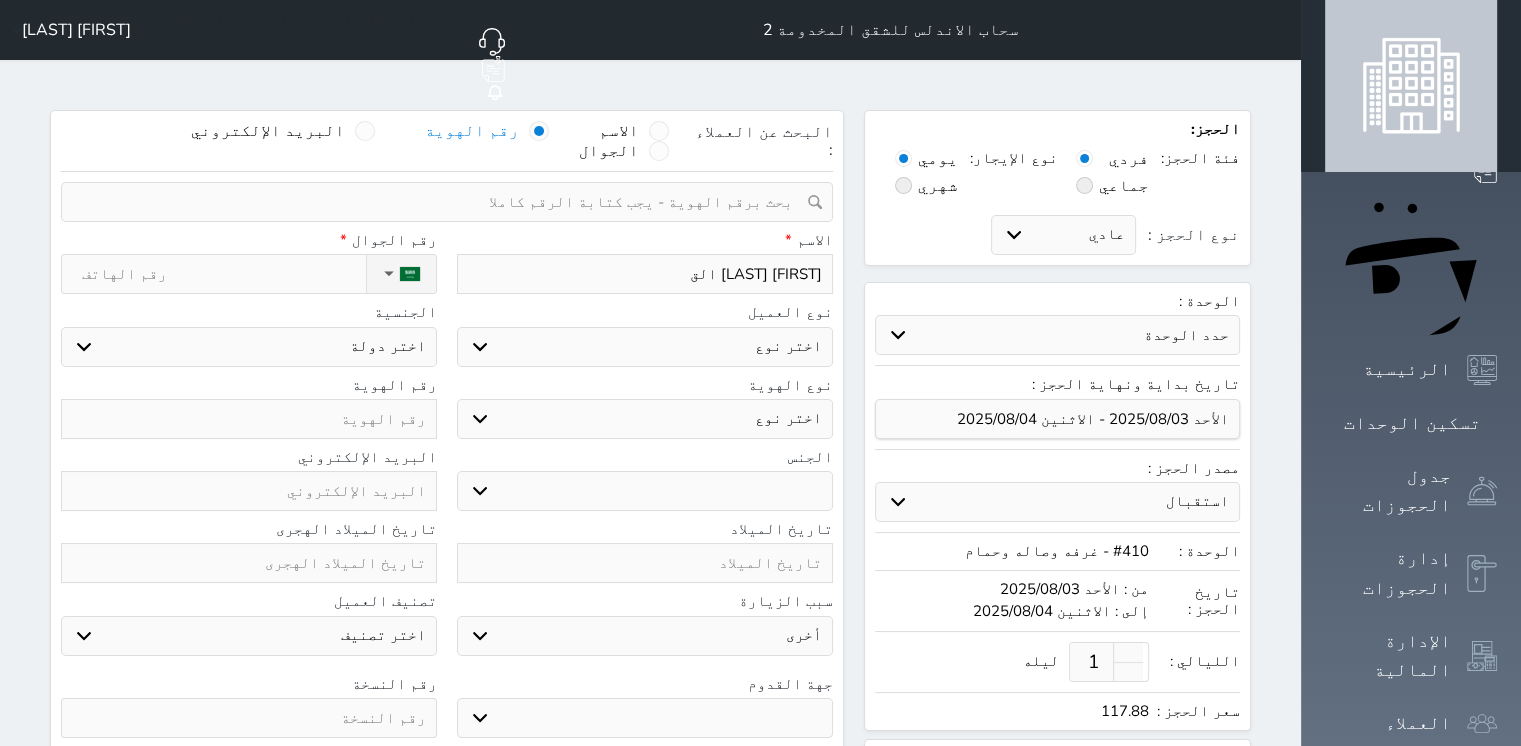select 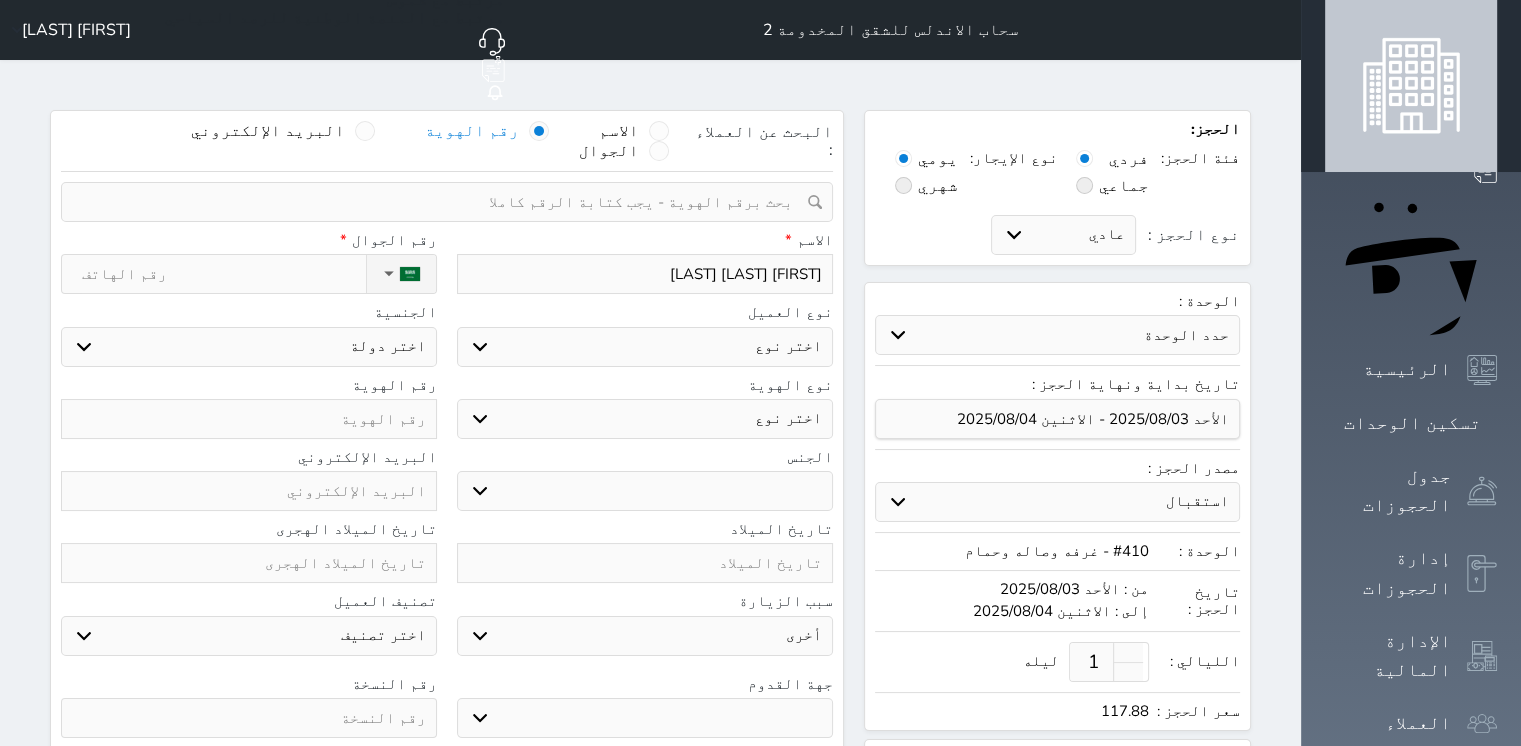 type on "[FIRST] [LAST] [LAST]" 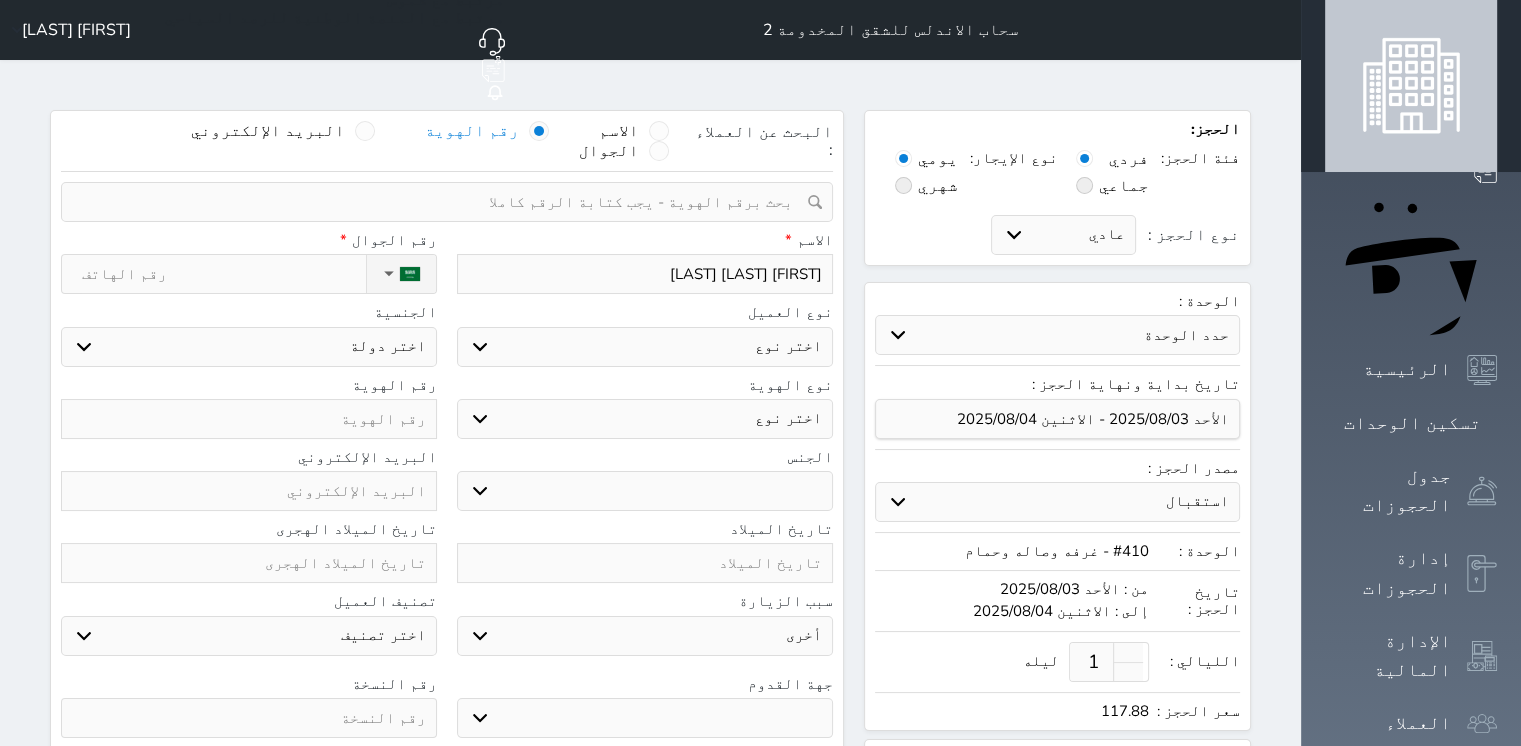 select 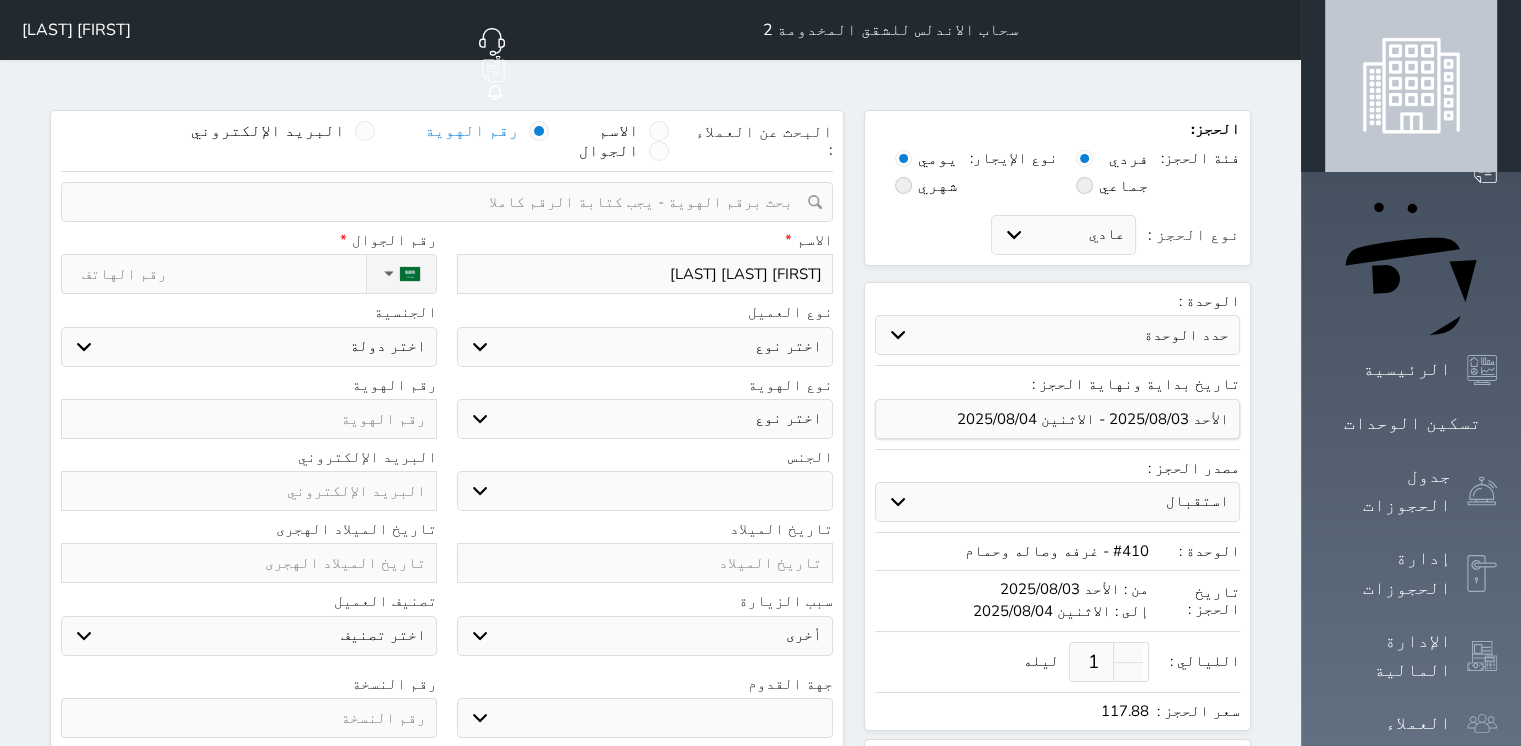 select 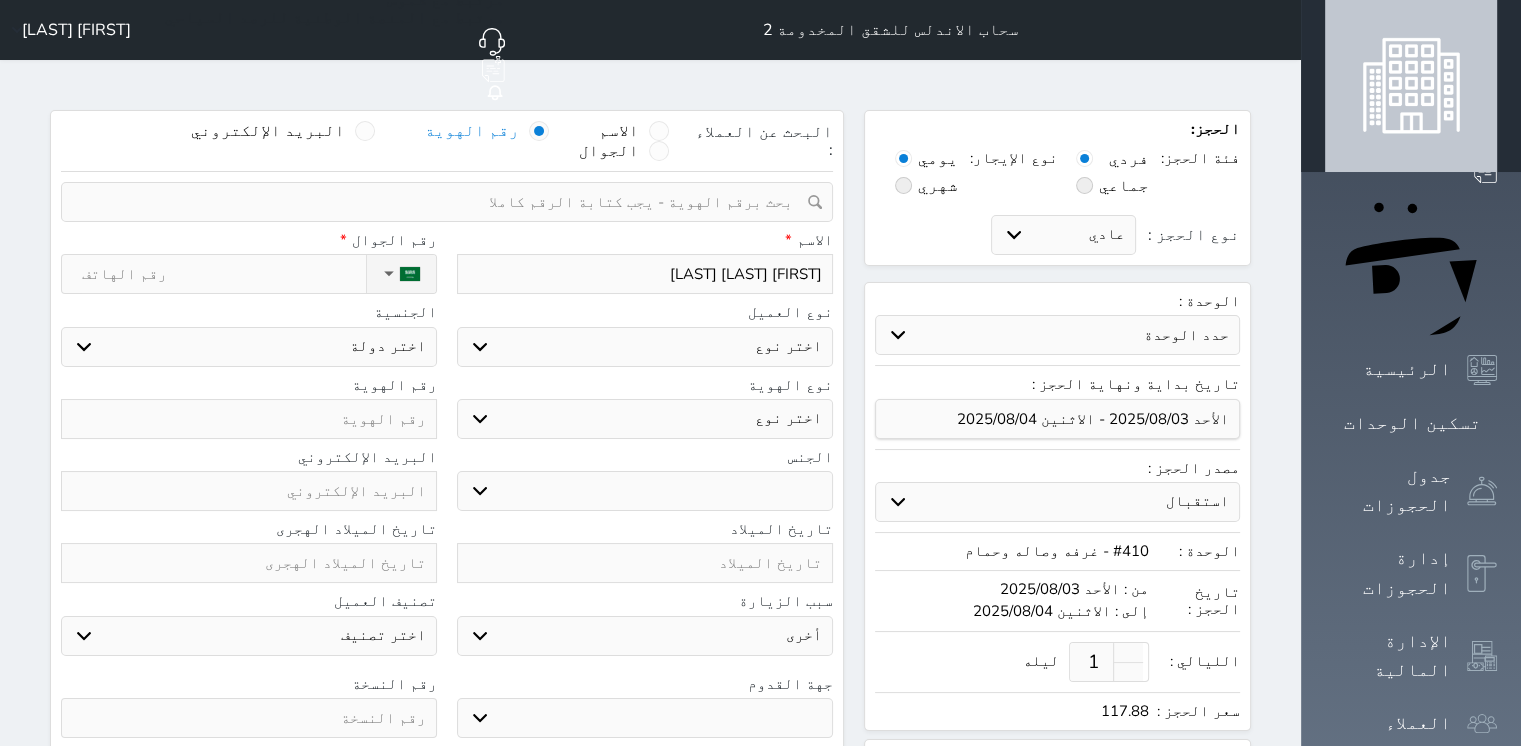 select 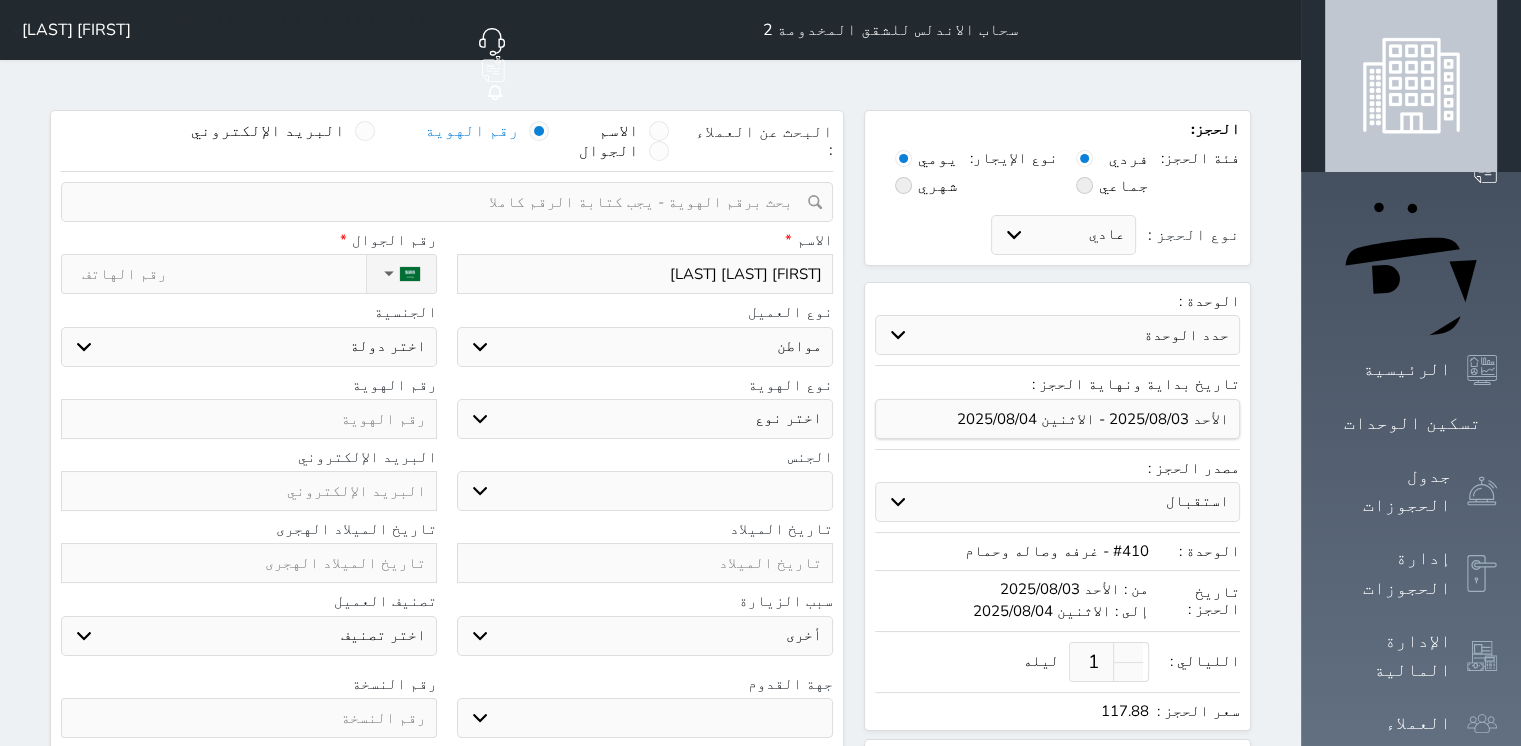 click on "اختر نوع   مواطن مواطن خليجي زائر مقيم" at bounding box center (645, 347) 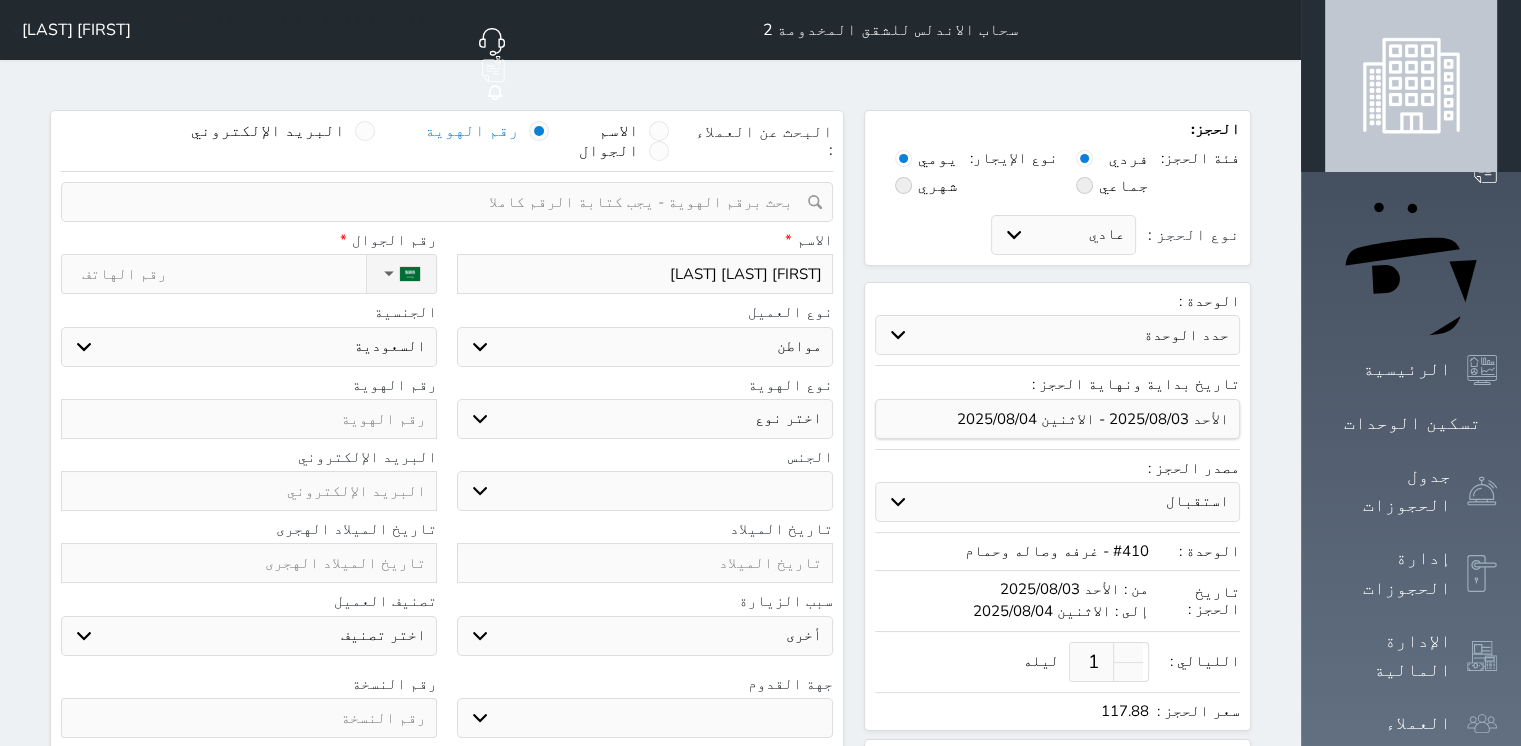 click on "اختر نوع   هوية وطنية هوية عائلية جواز السفر" at bounding box center (645, 419) 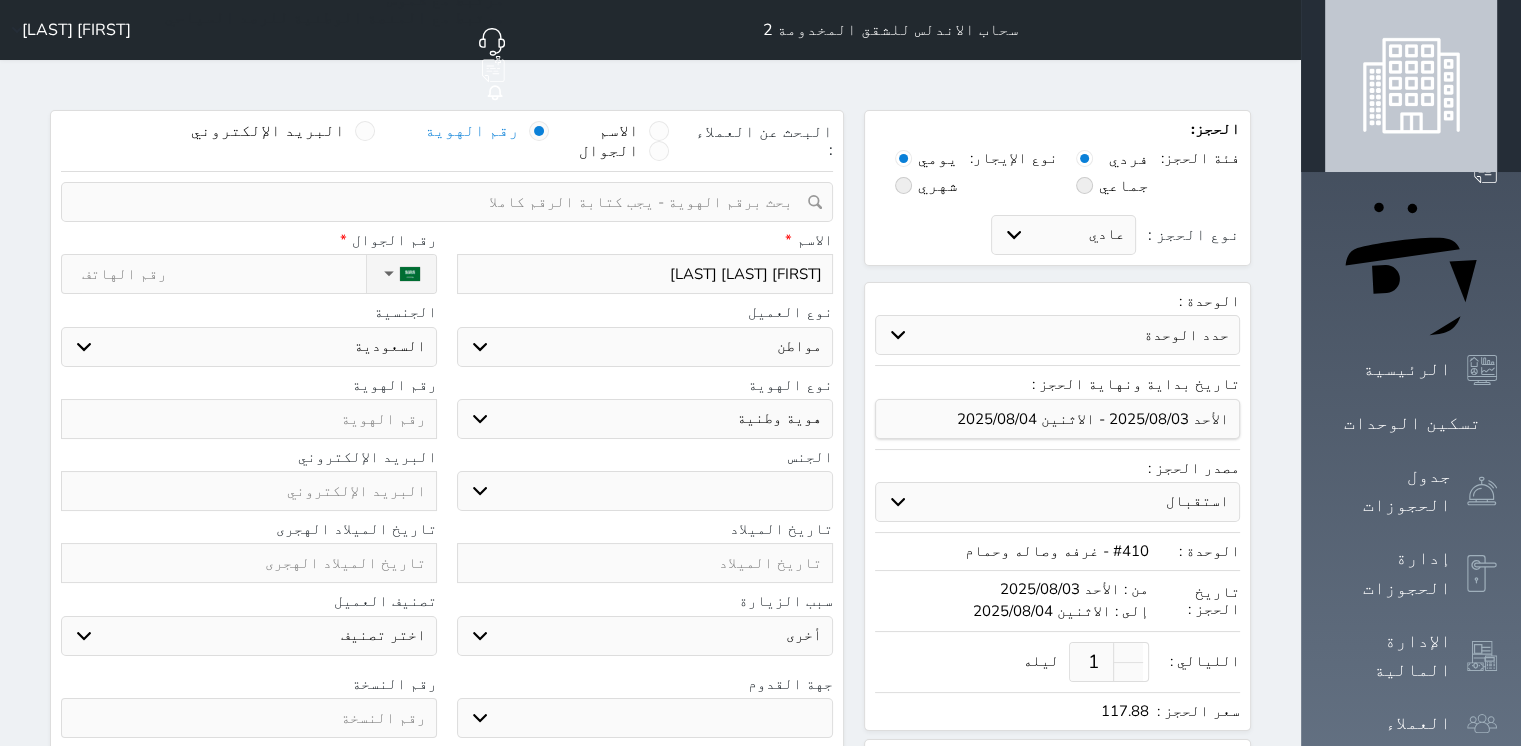 click on "اختر نوع   هوية وطنية هوية عائلية جواز السفر" at bounding box center [645, 419] 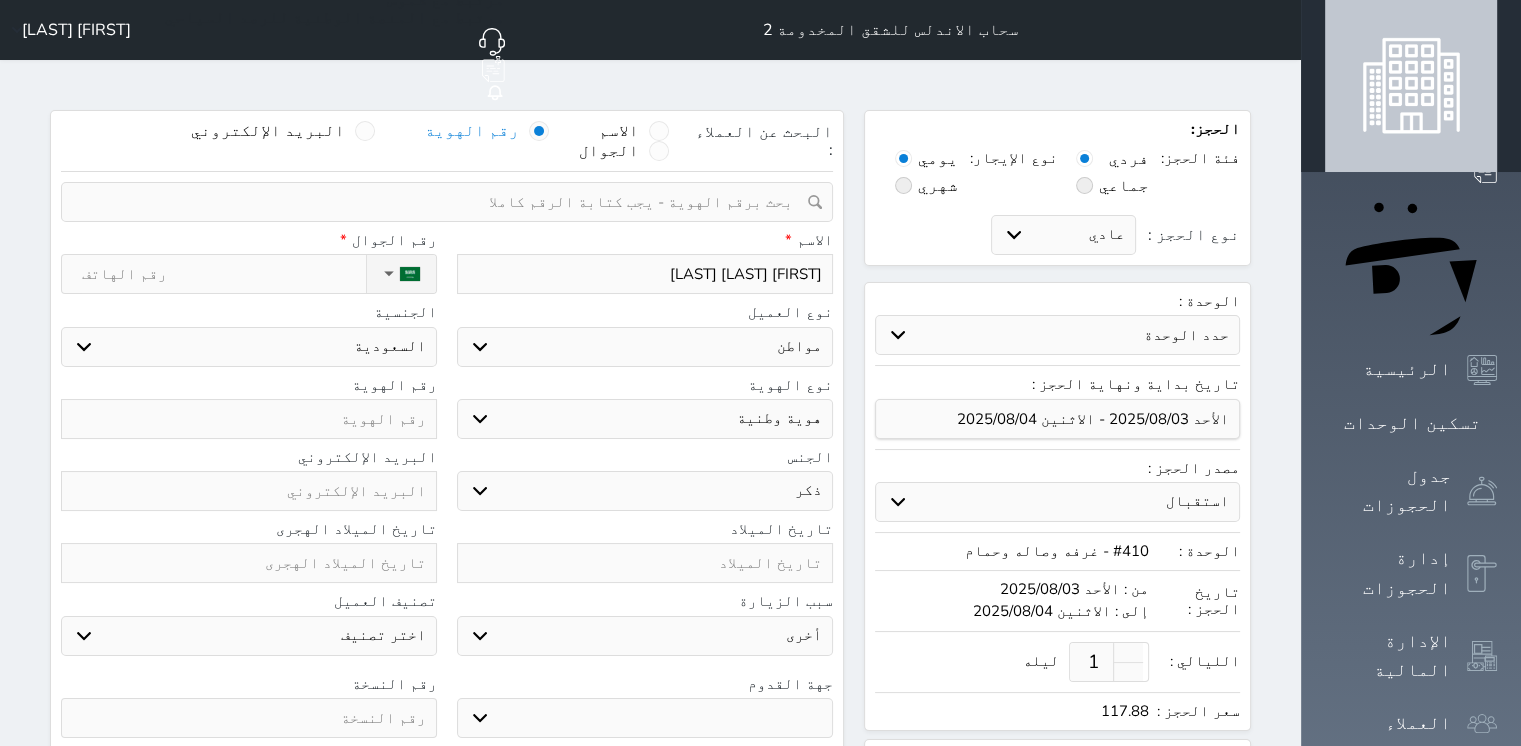 click on "ذكر   انثى" at bounding box center (645, 491) 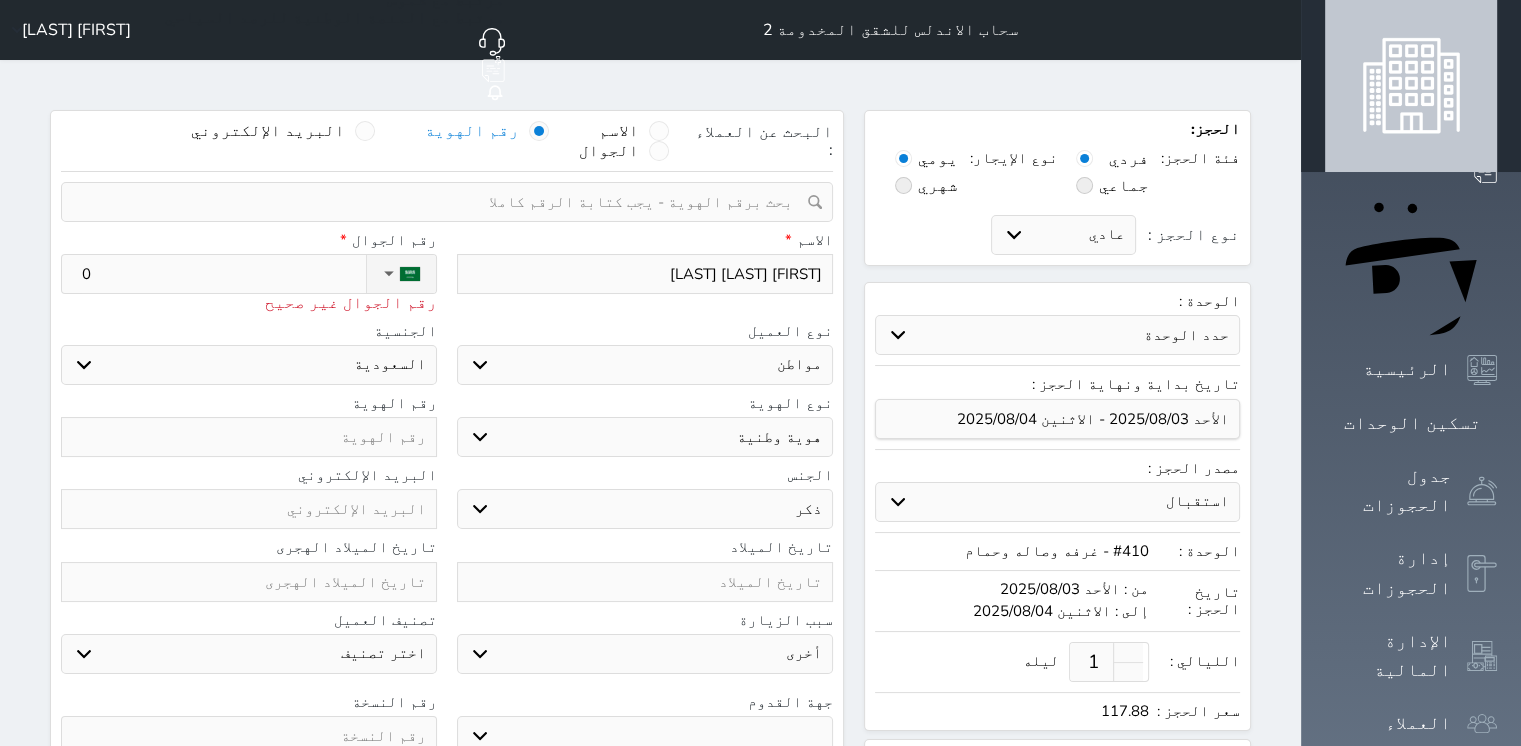 type on "05" 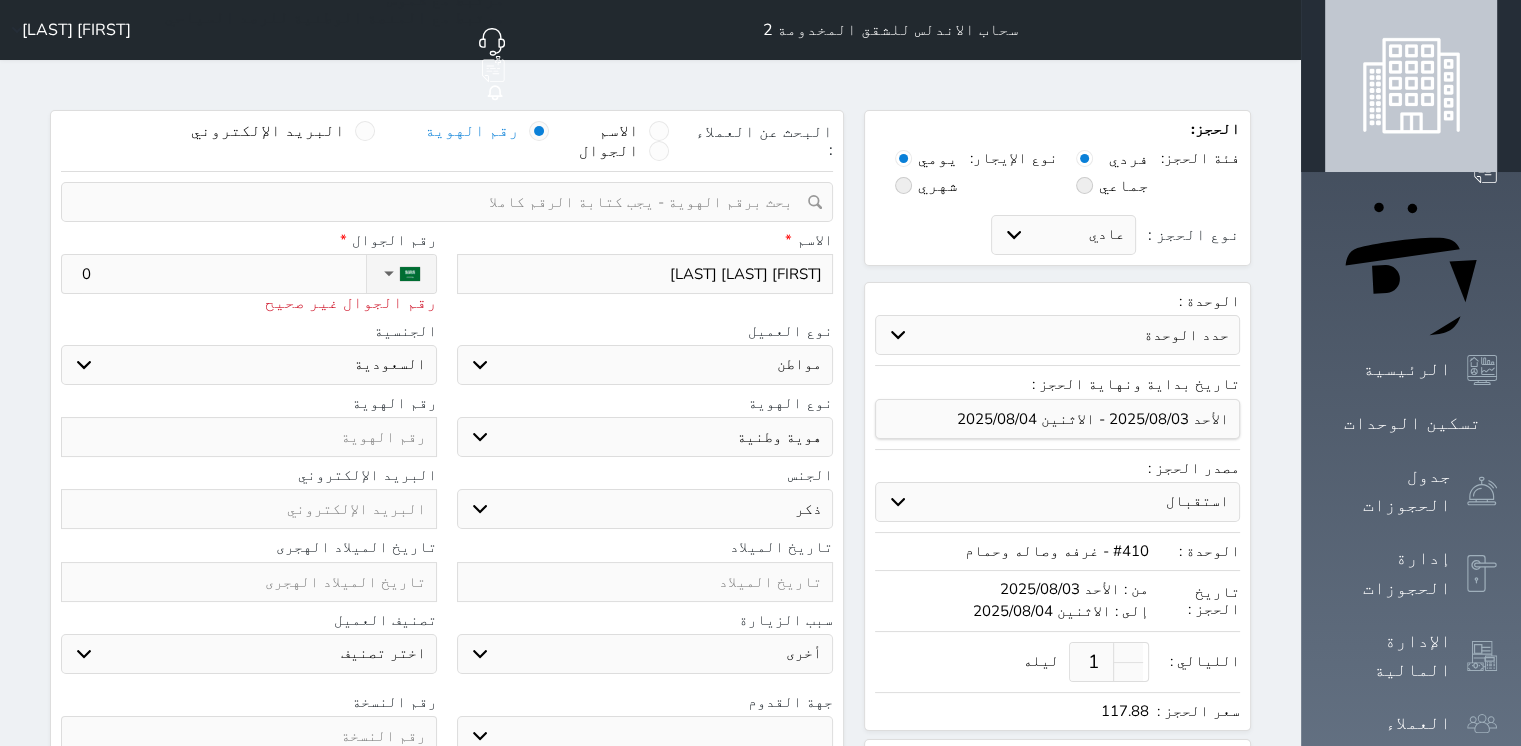 select 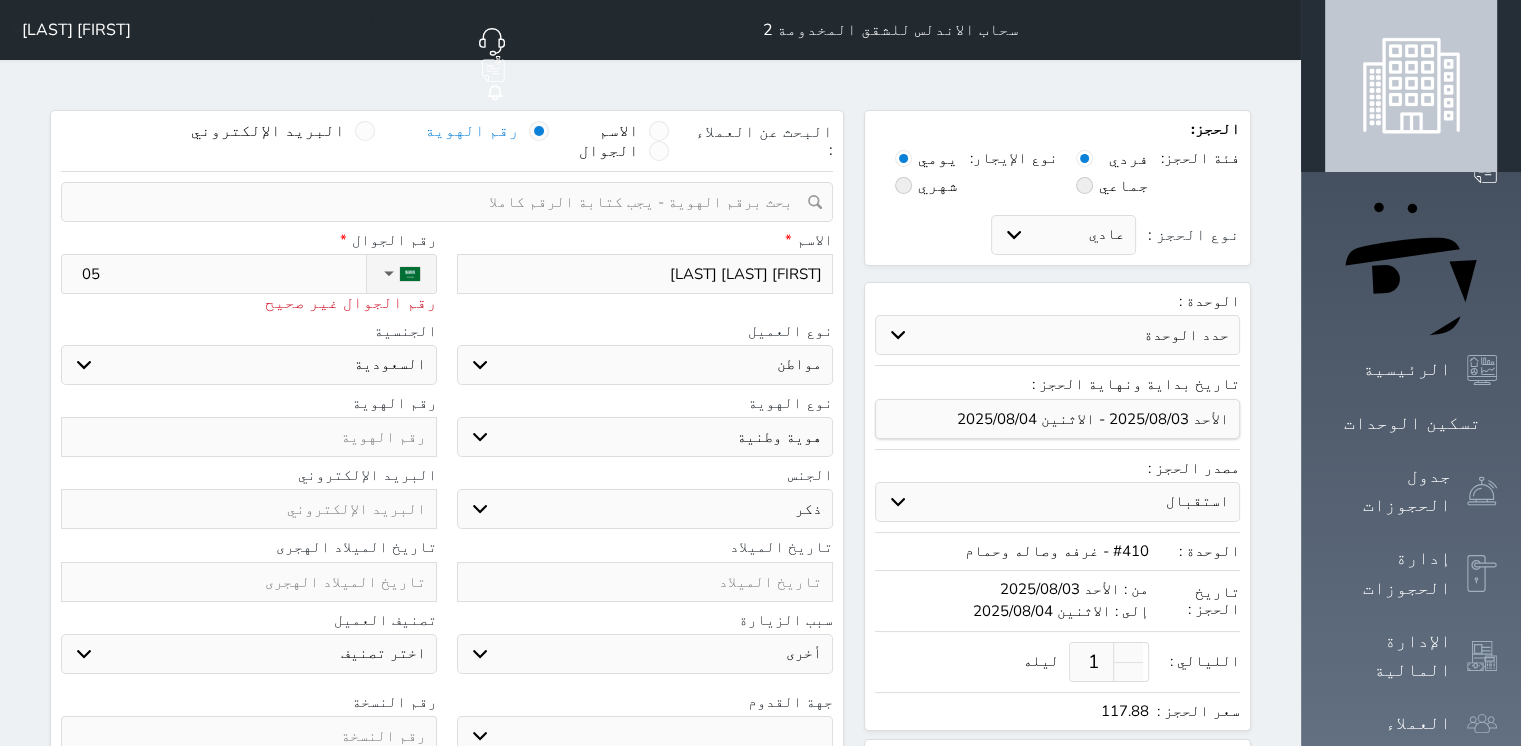 type on "050" 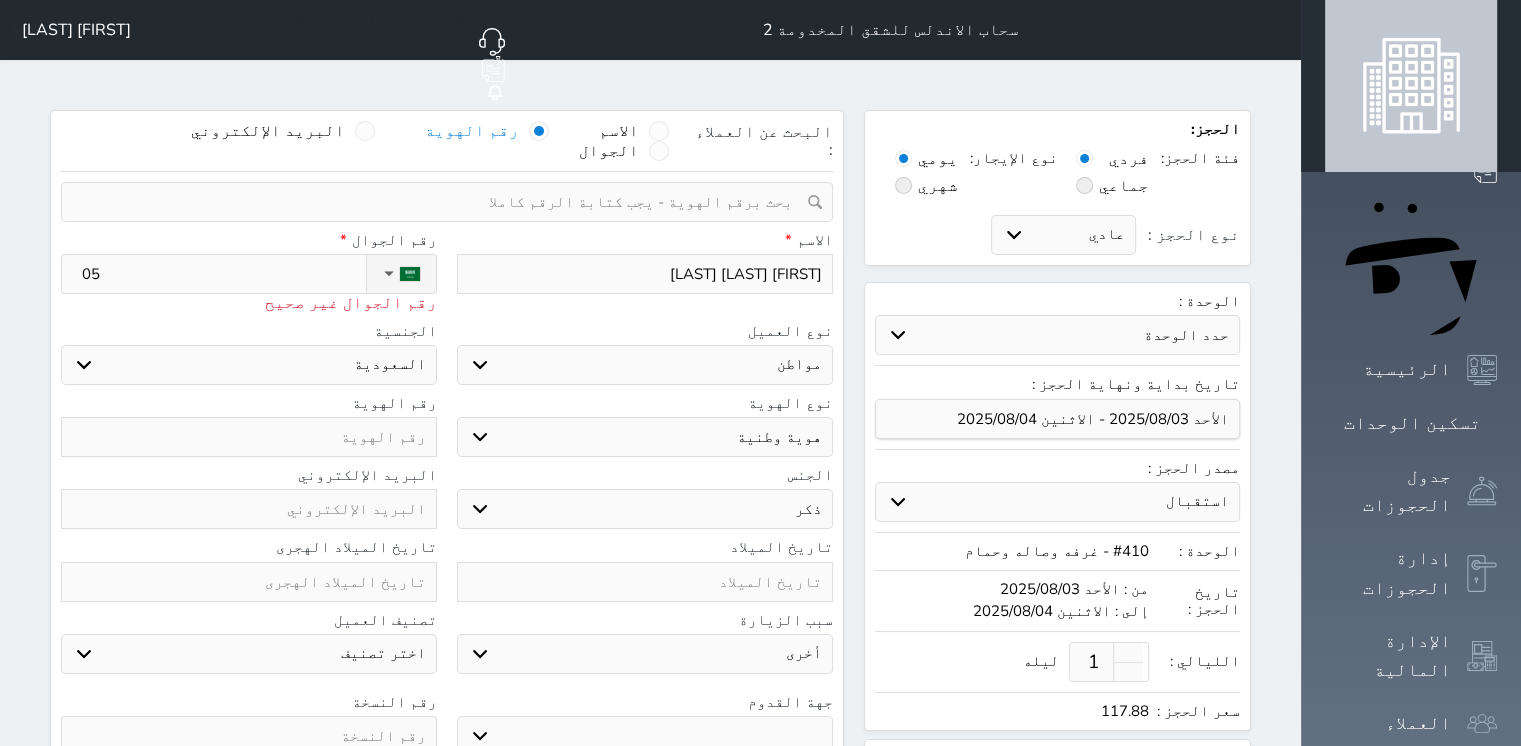 select 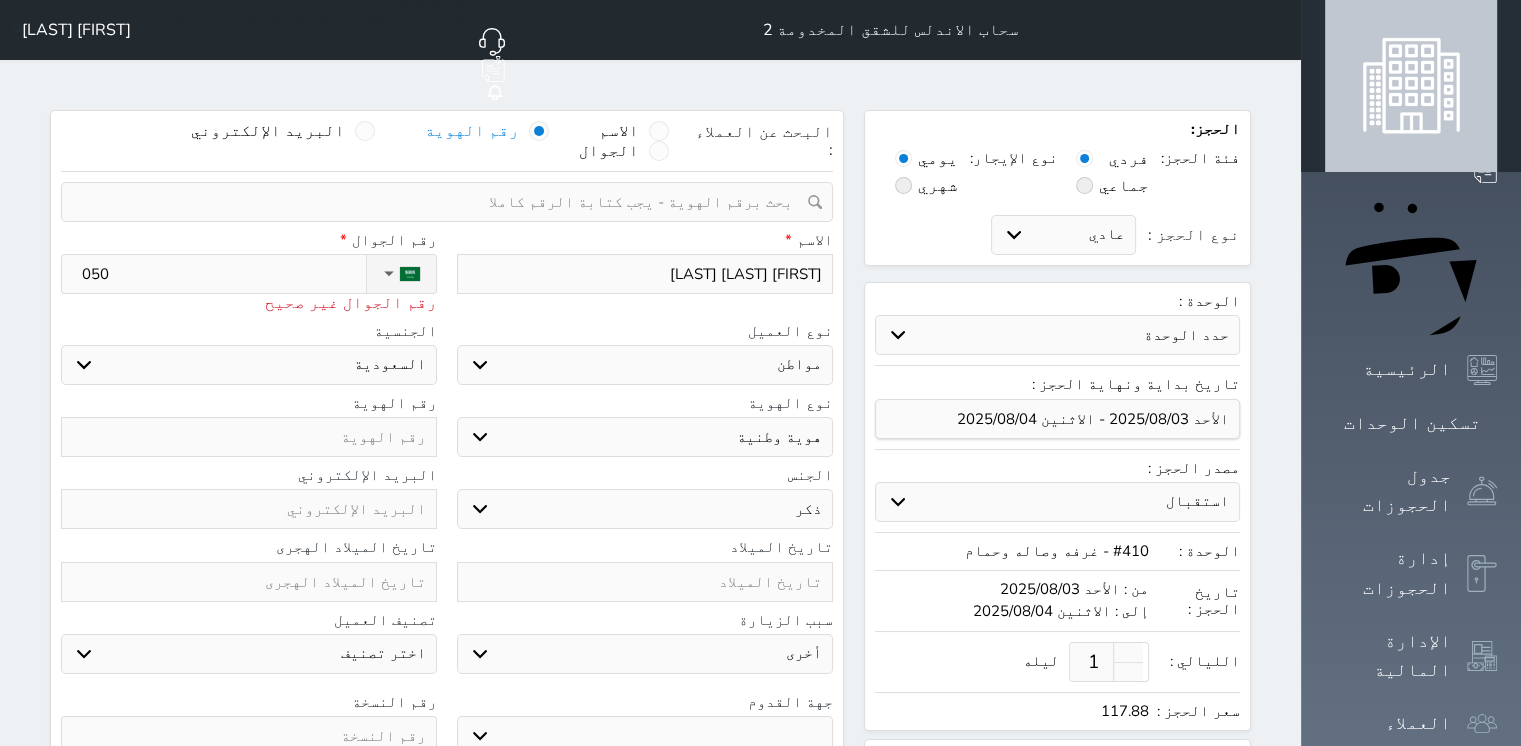 type on "0509" 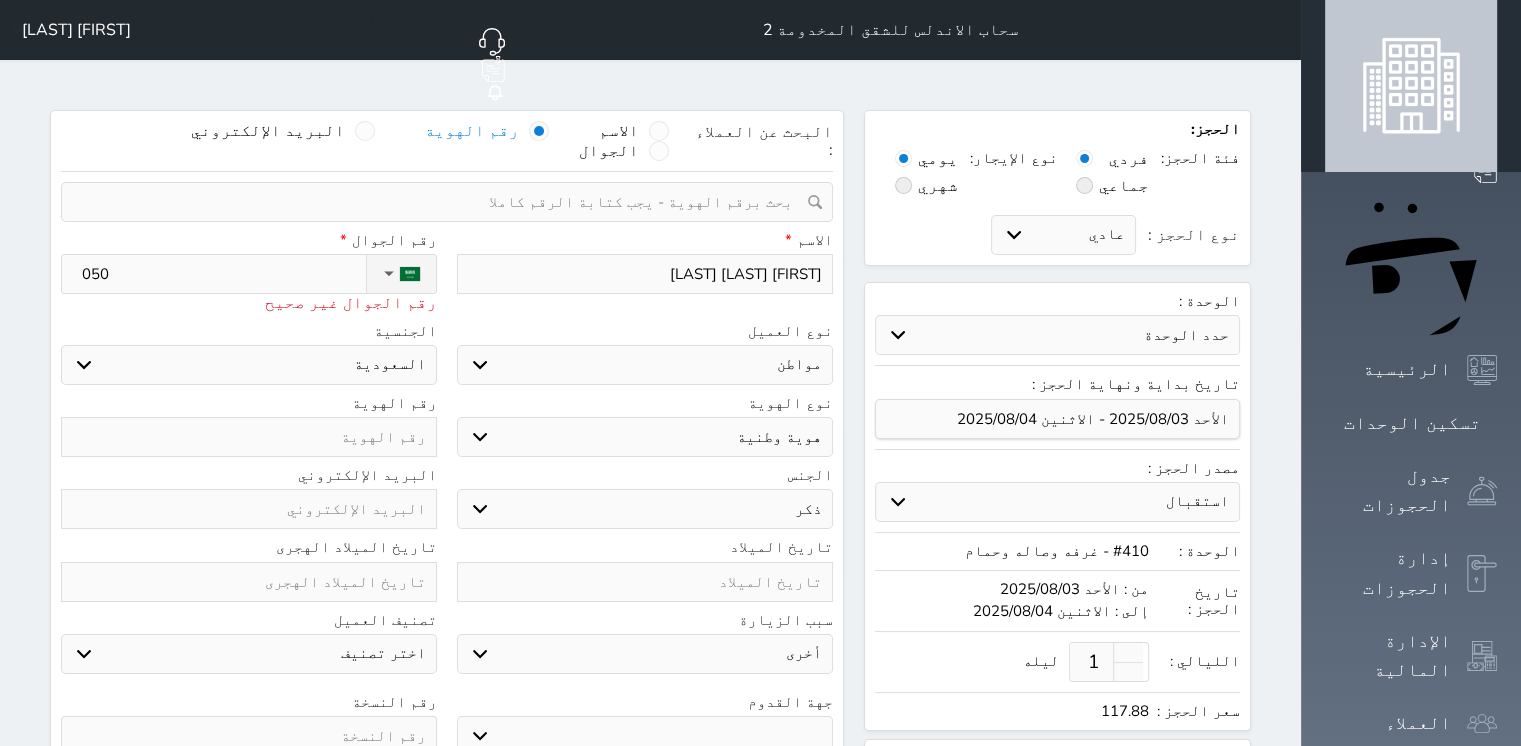 select 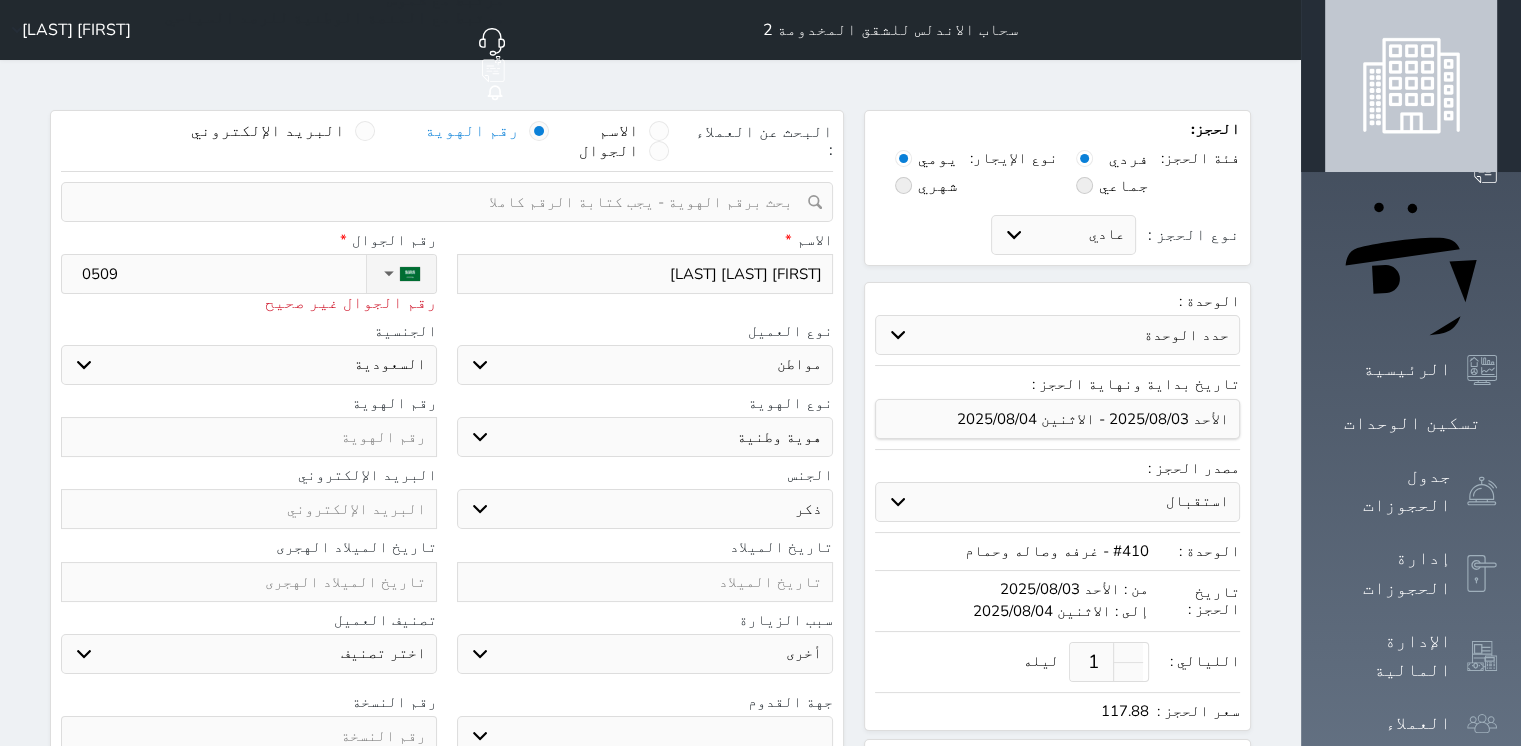type on "05094" 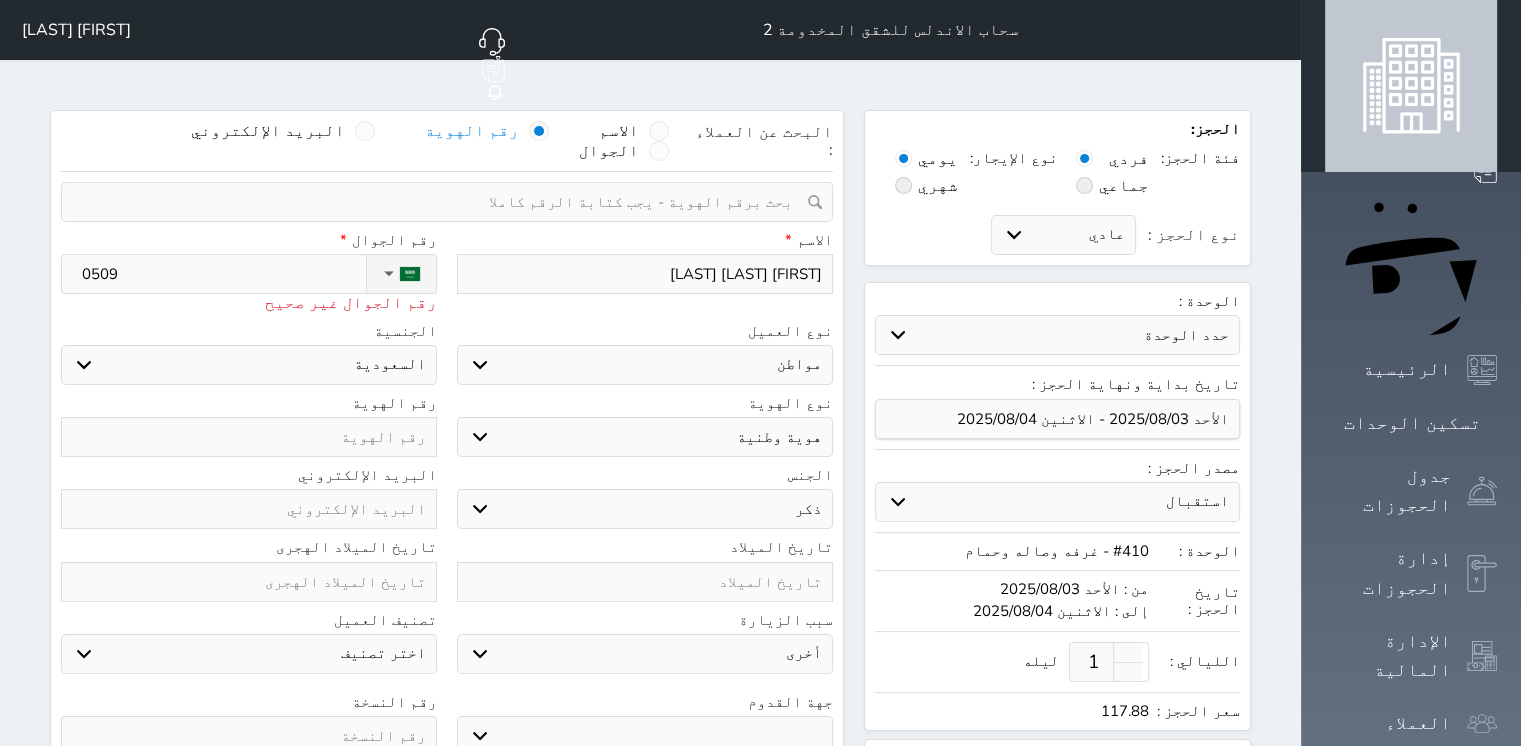 select 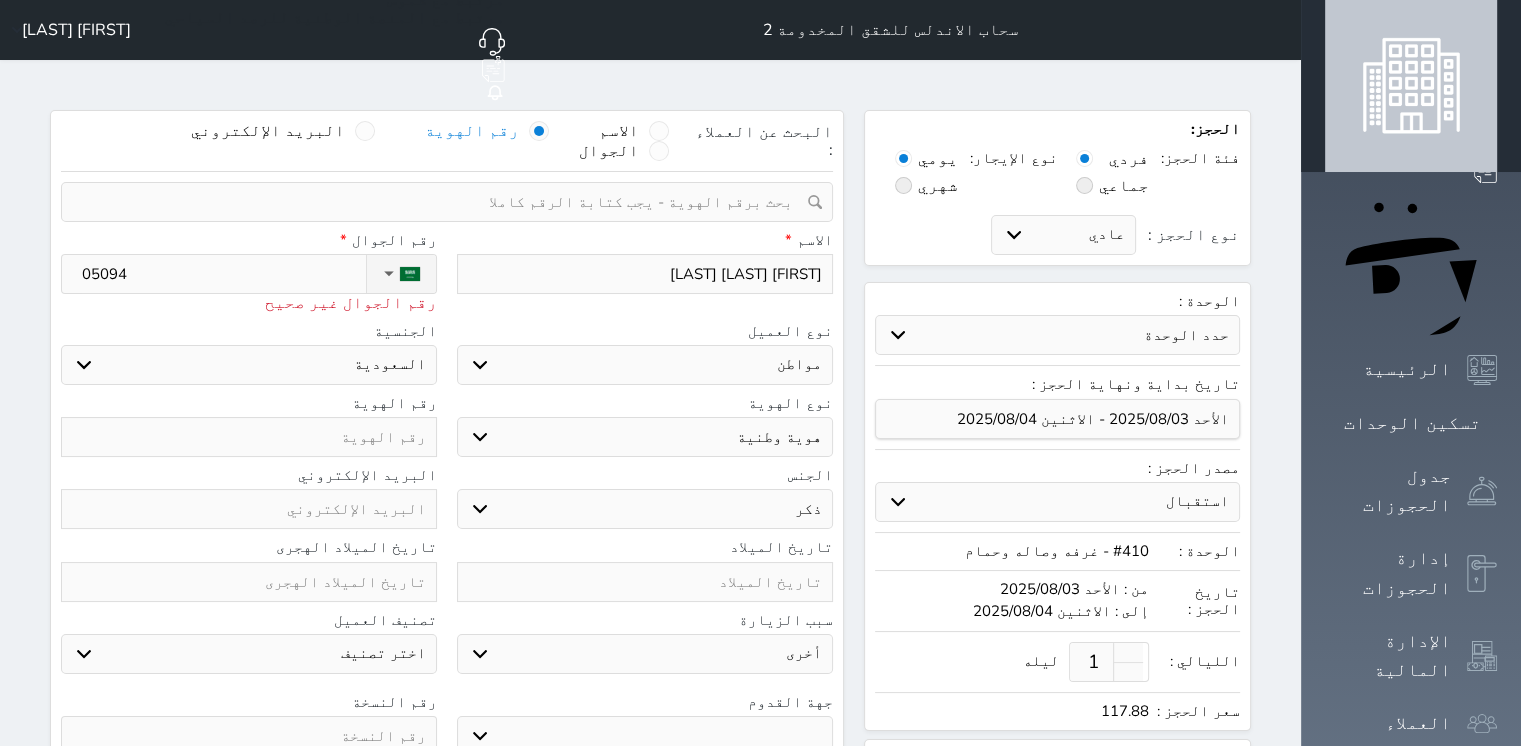 type on "[PHONE]" 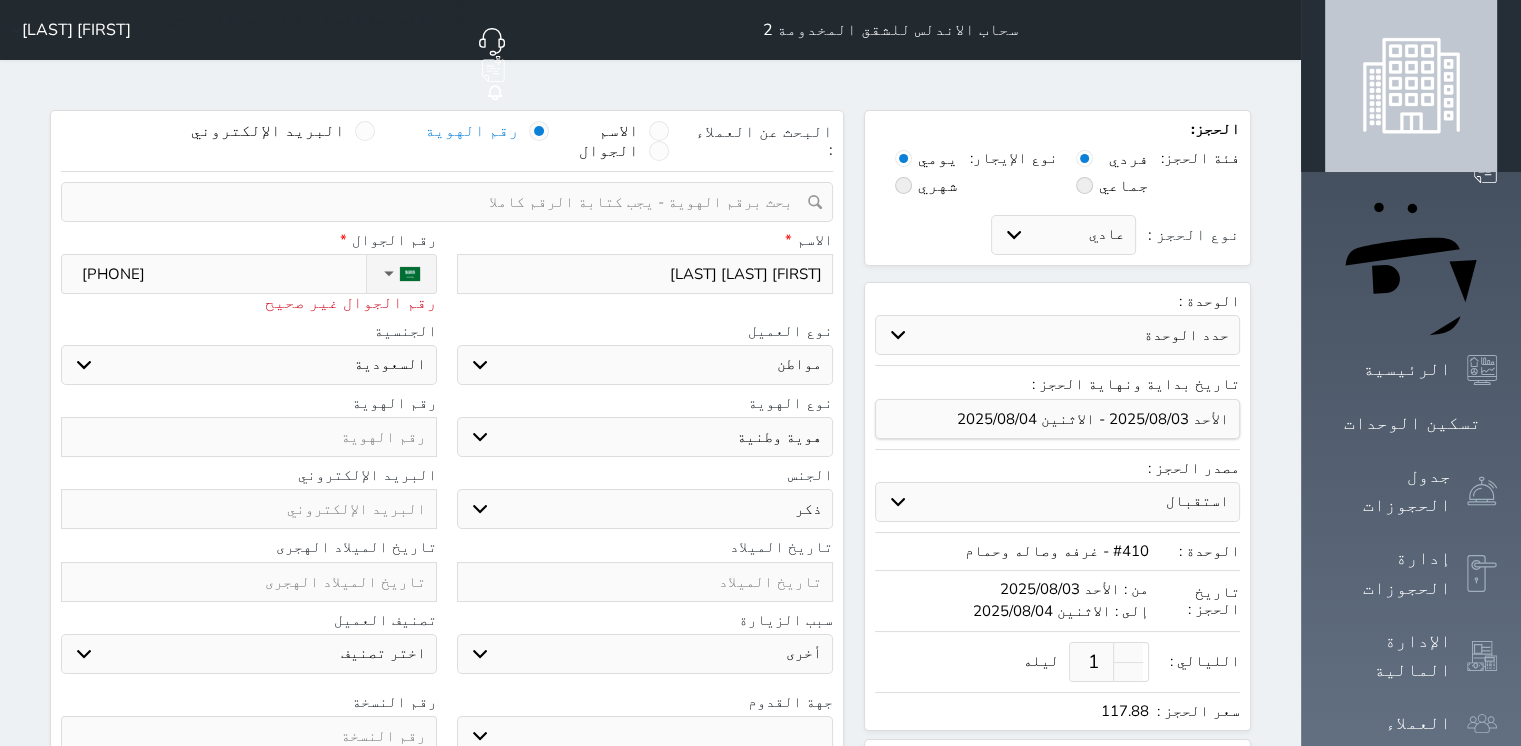type on "[PHONE]" 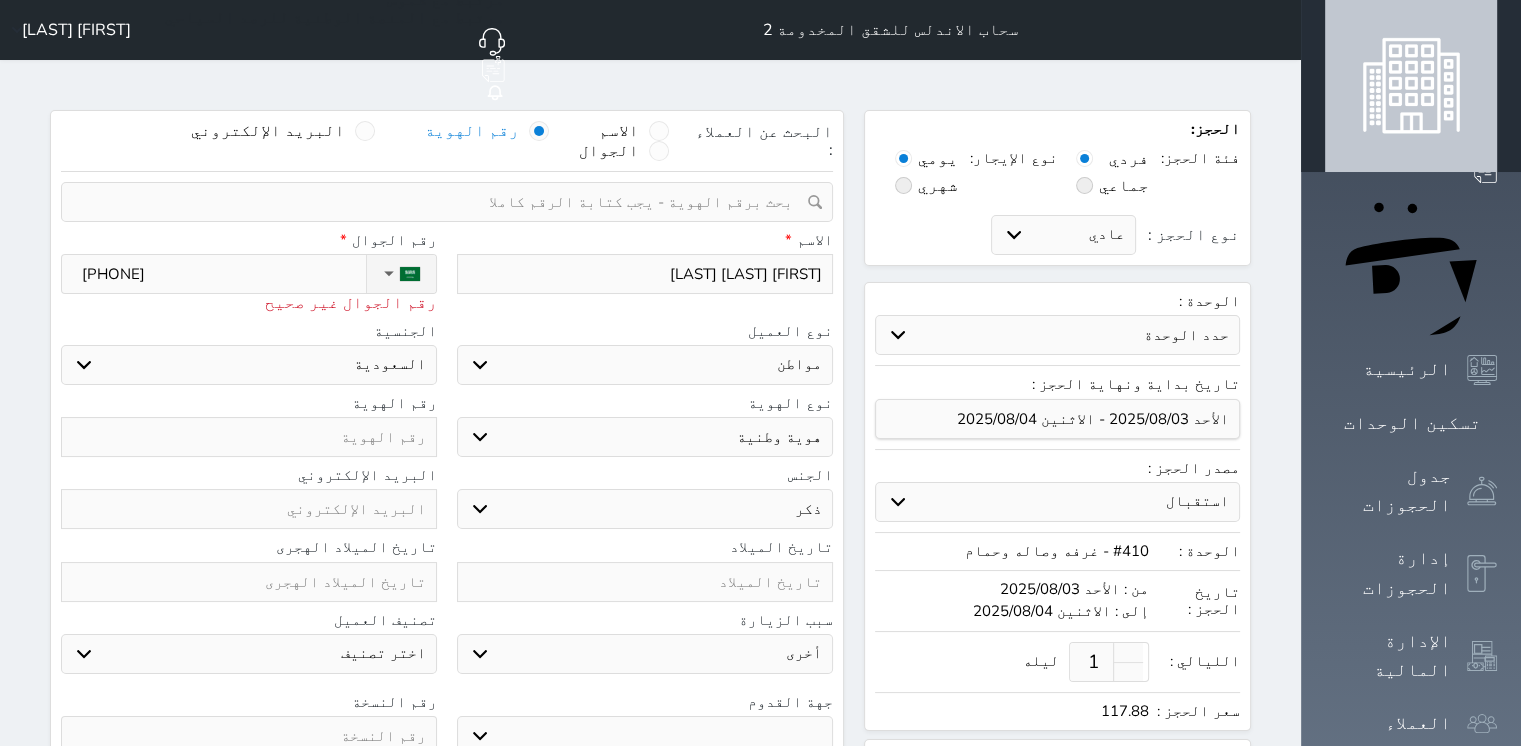 select 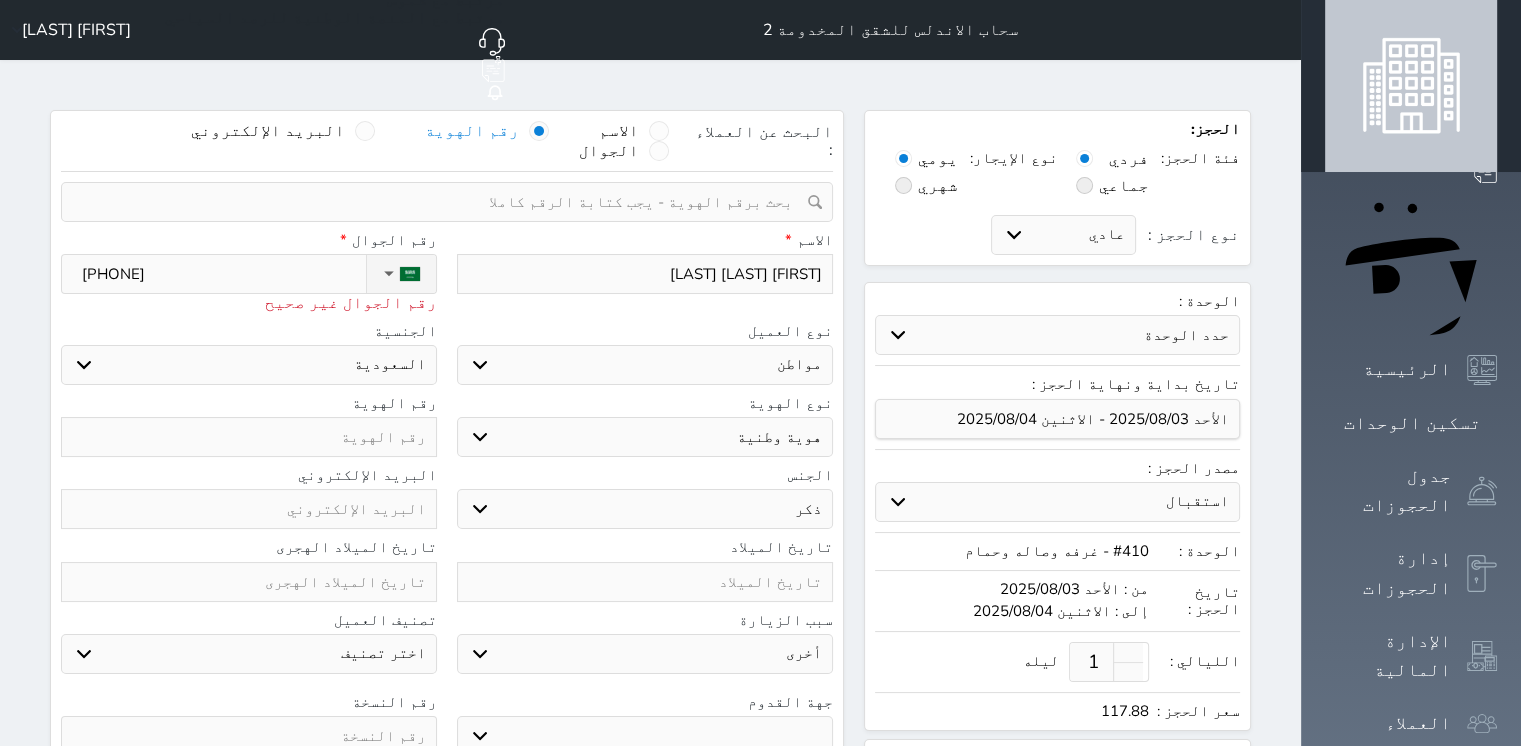 select 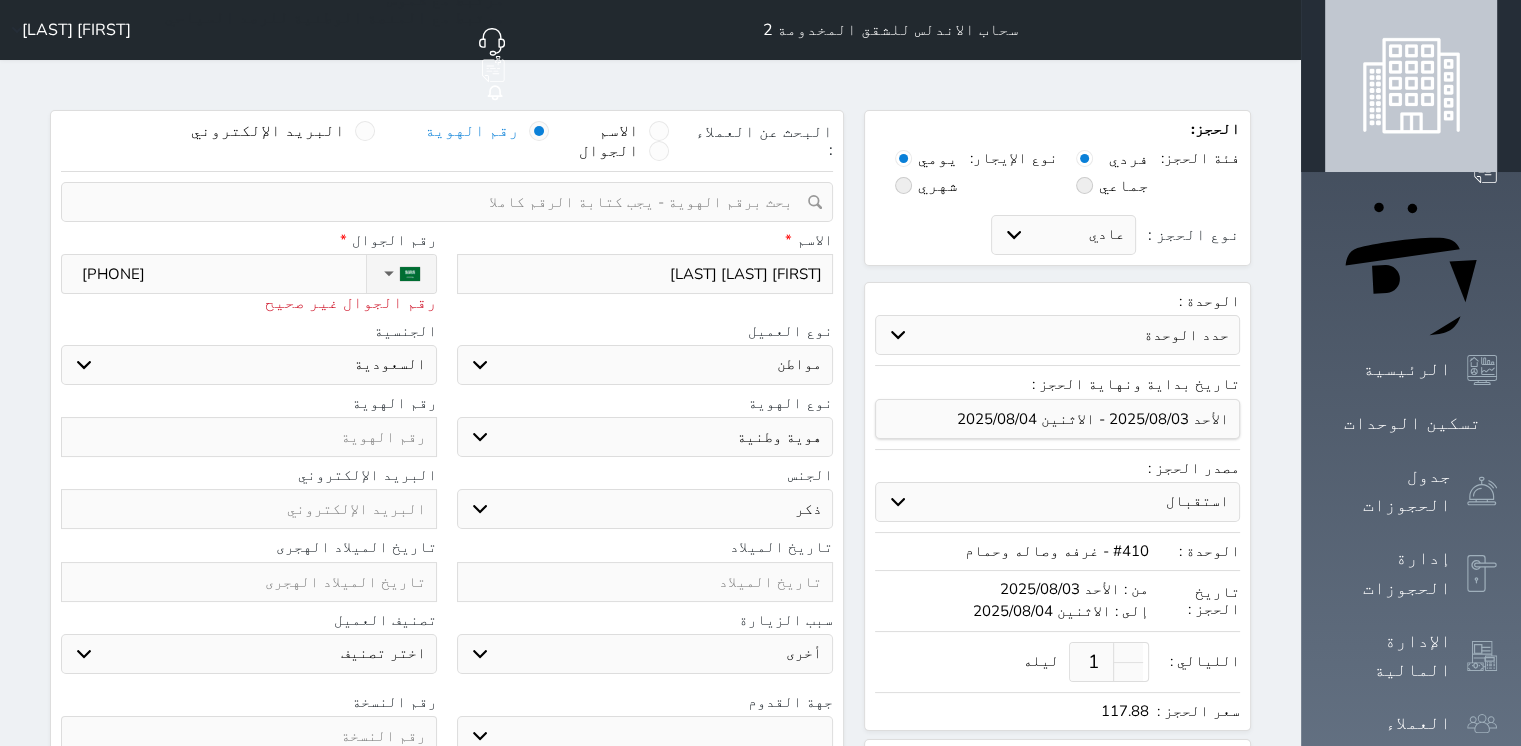 type on "[PHONE]" 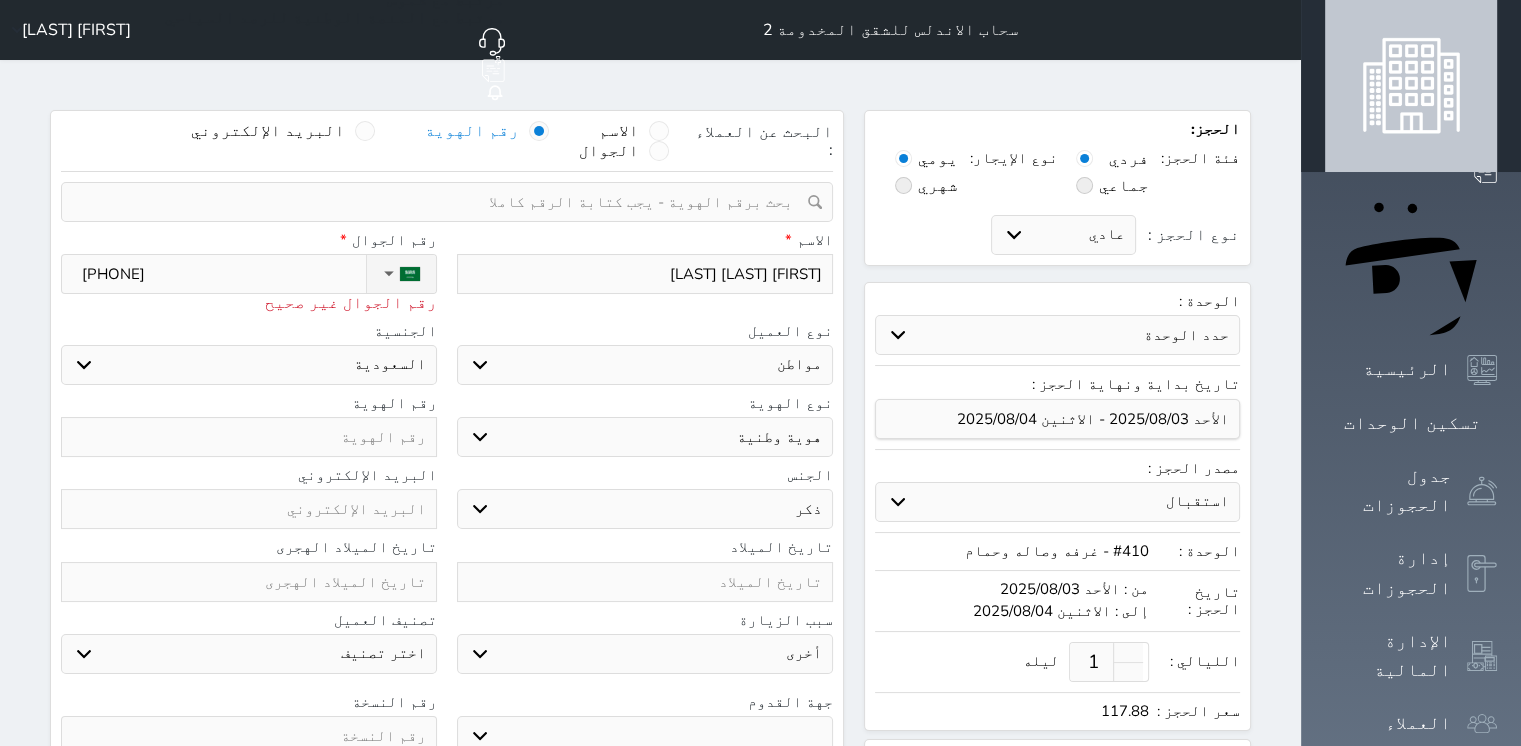select 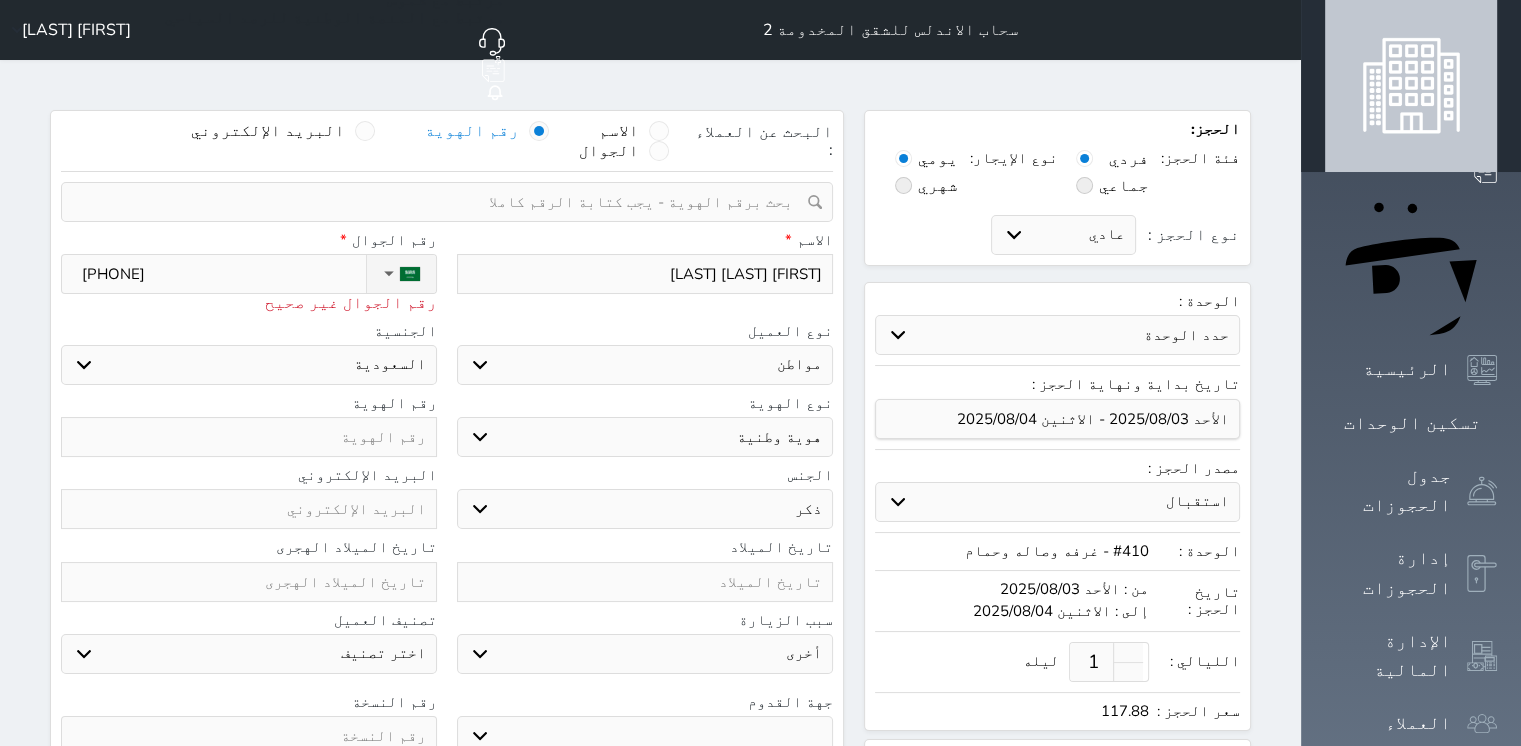 type on "[PHONE]" 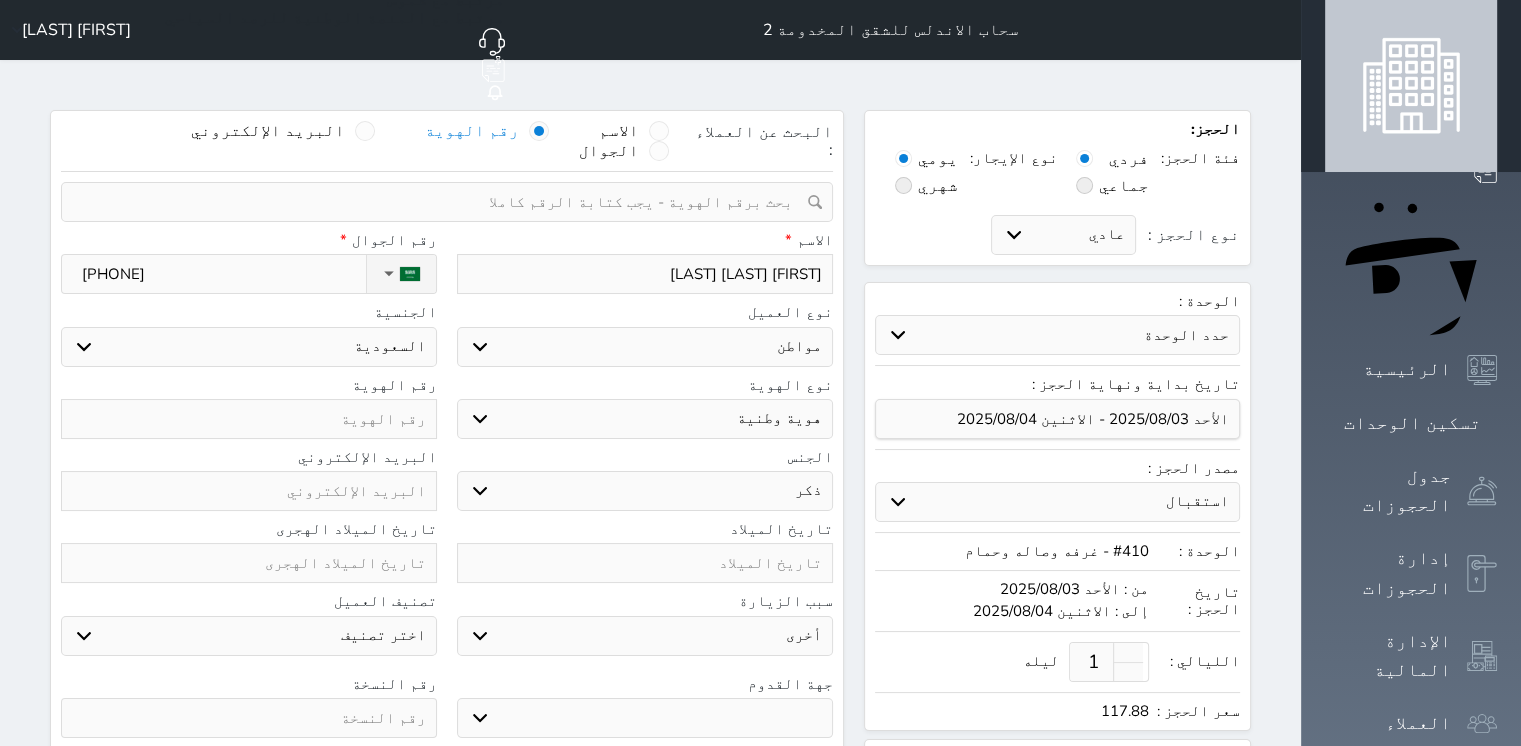 type on "[PHONE]" 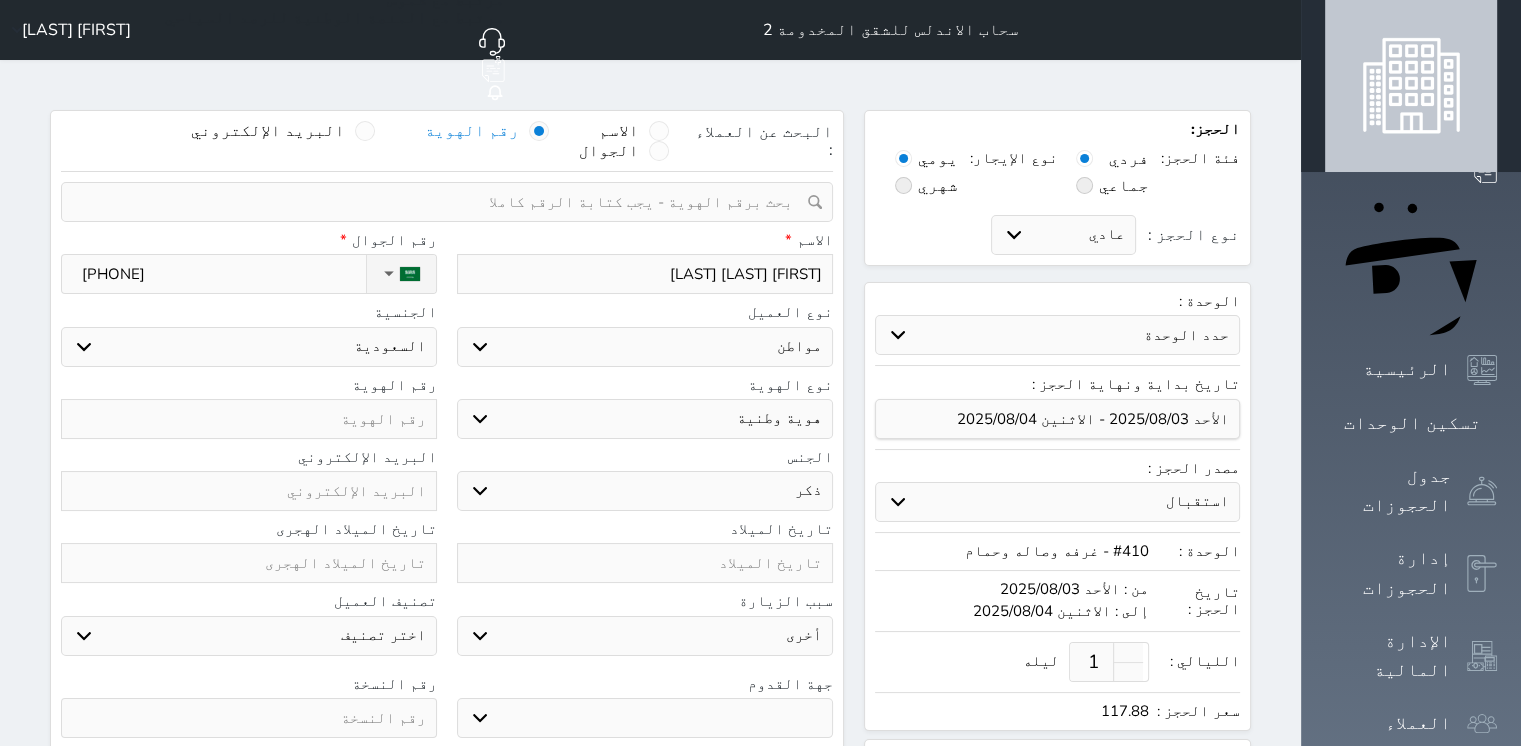 click on "اختر دولة
السعودية" at bounding box center [249, 347] 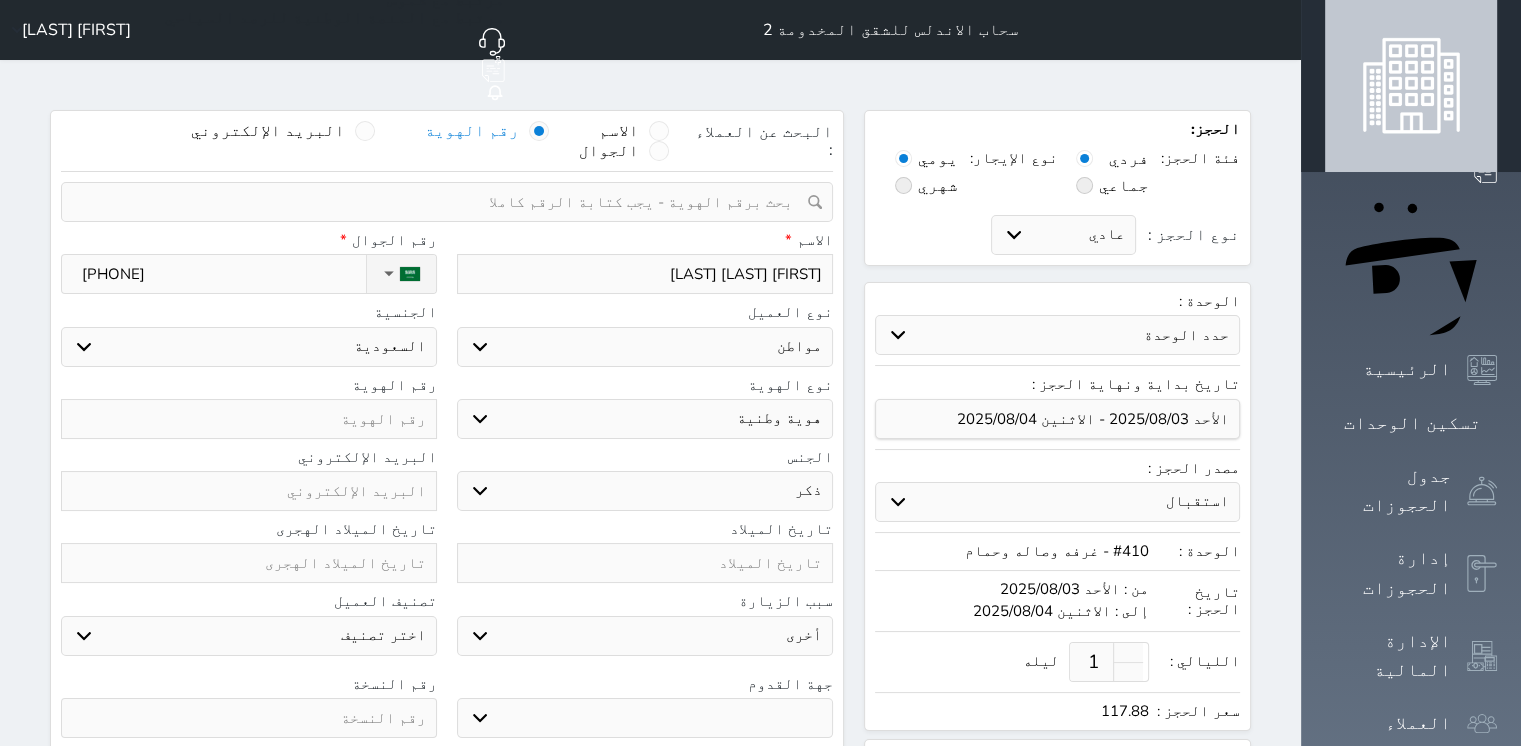 click on "اختر دولة
السعودية" at bounding box center [249, 347] 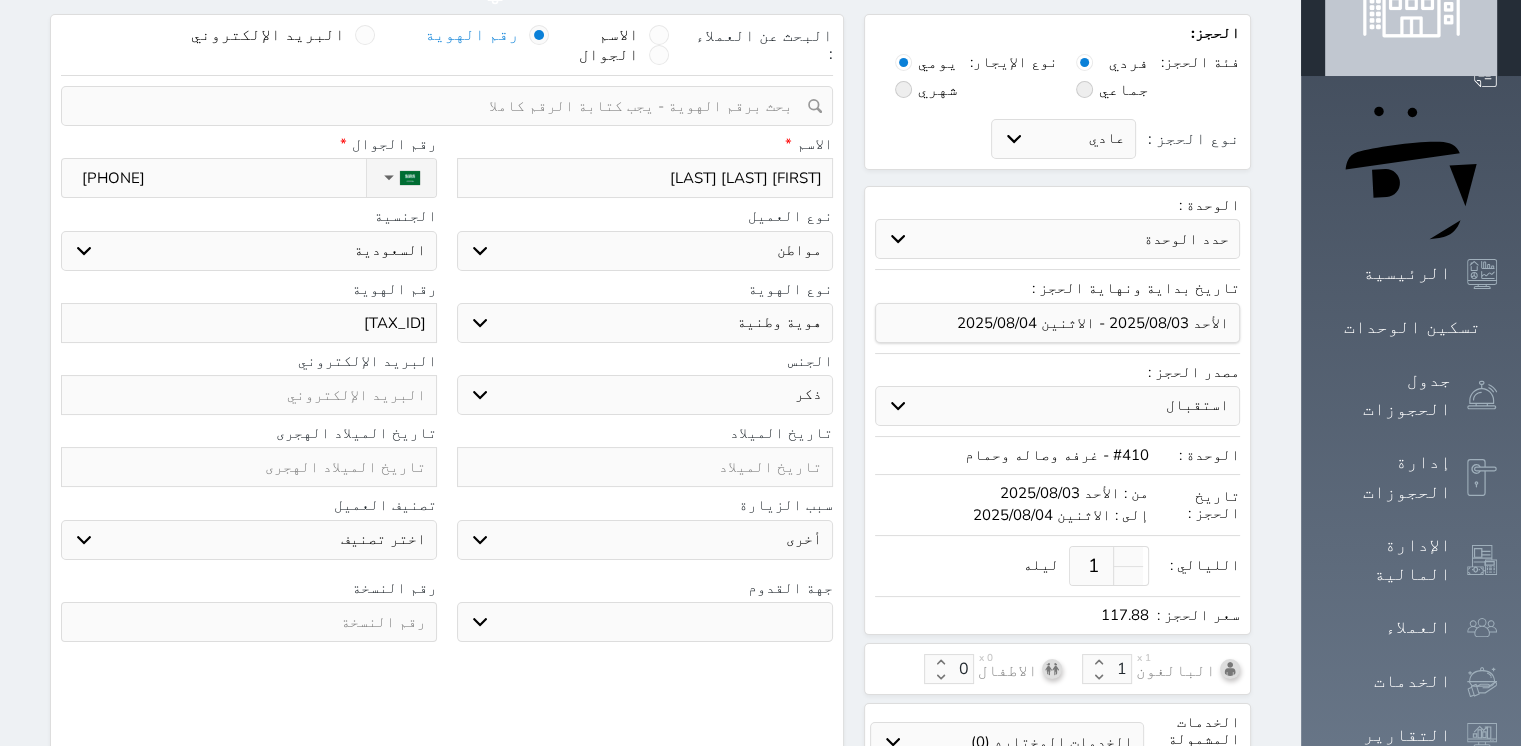 scroll, scrollTop: 400, scrollLeft: 0, axis: vertical 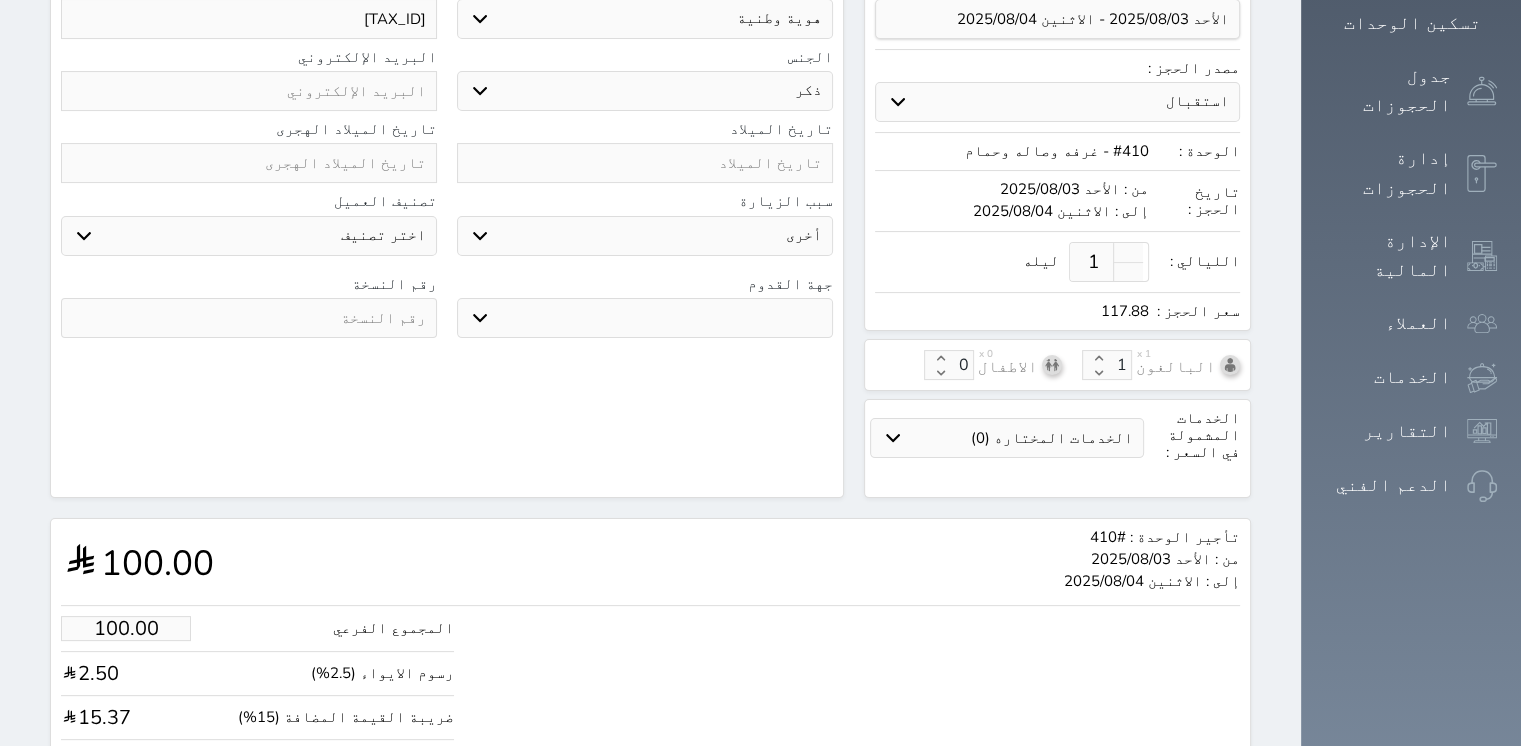 type on "[TAX_ID]" 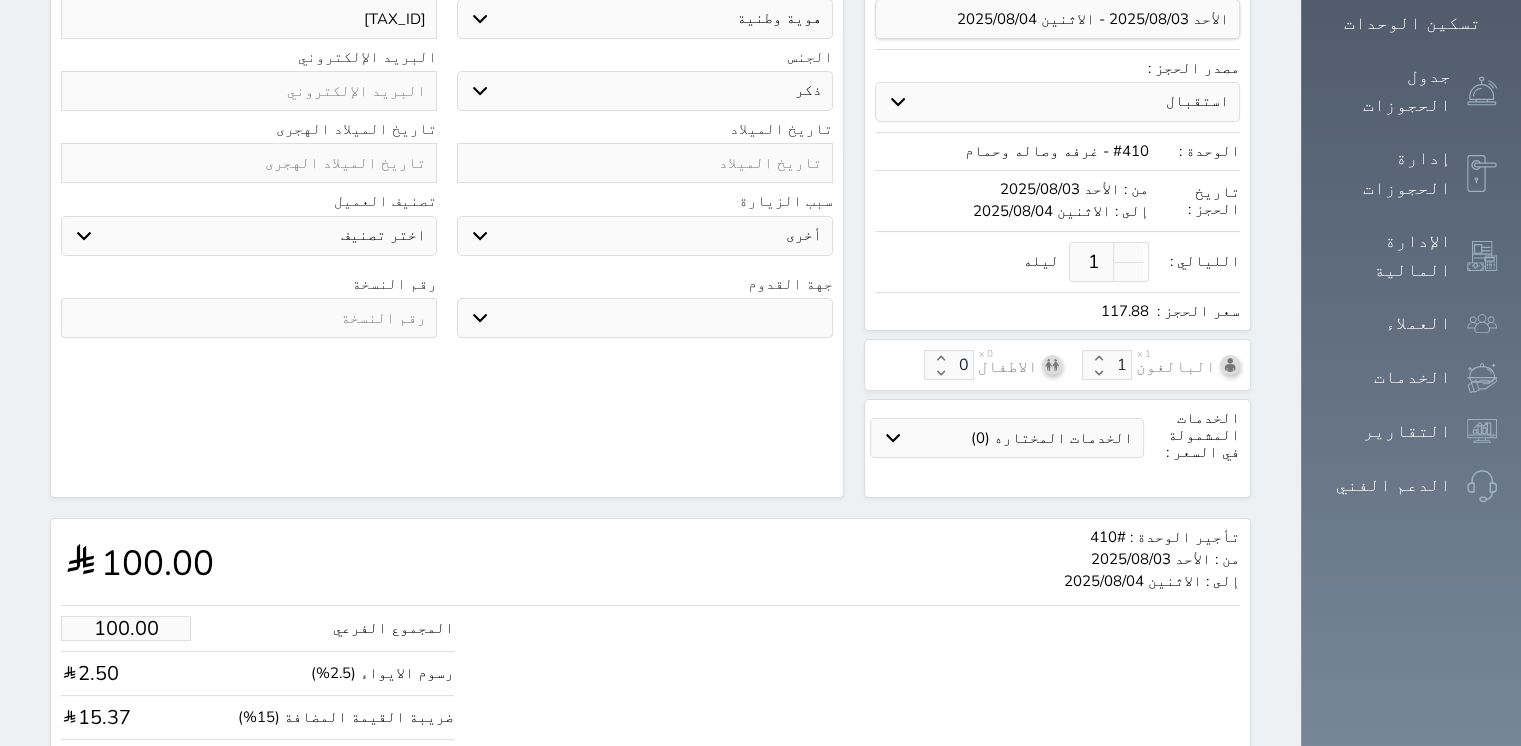 click at bounding box center [249, 318] 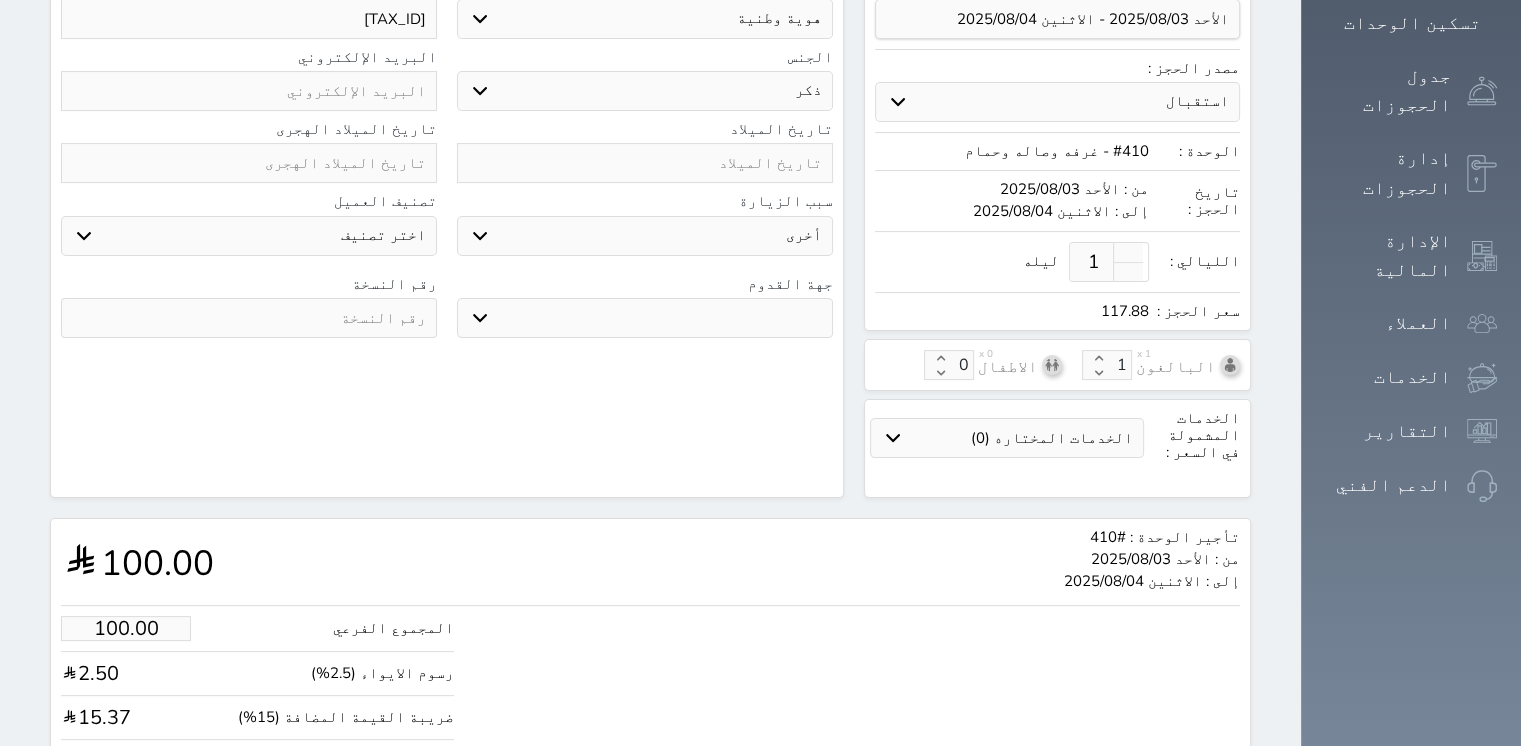 select 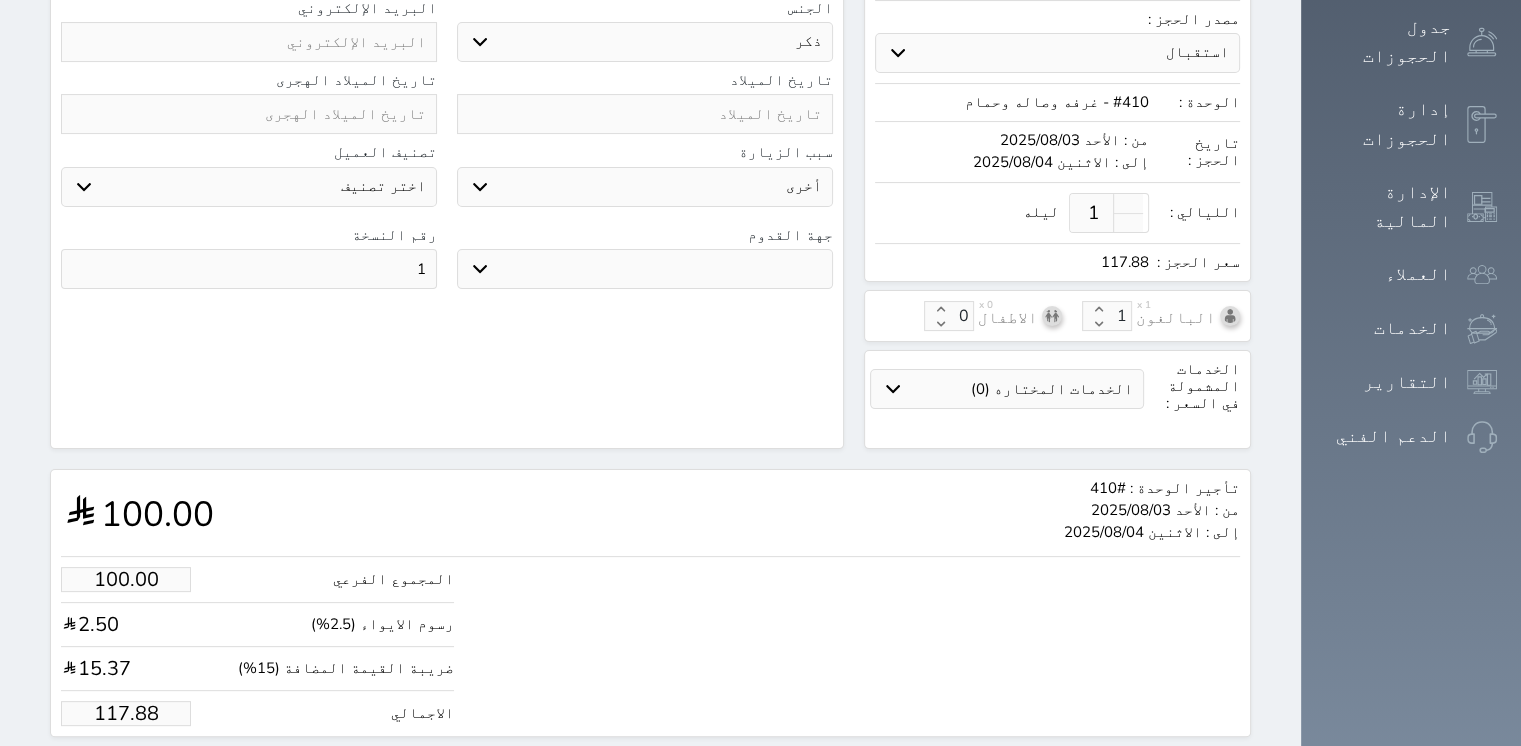scroll, scrollTop: 476, scrollLeft: 0, axis: vertical 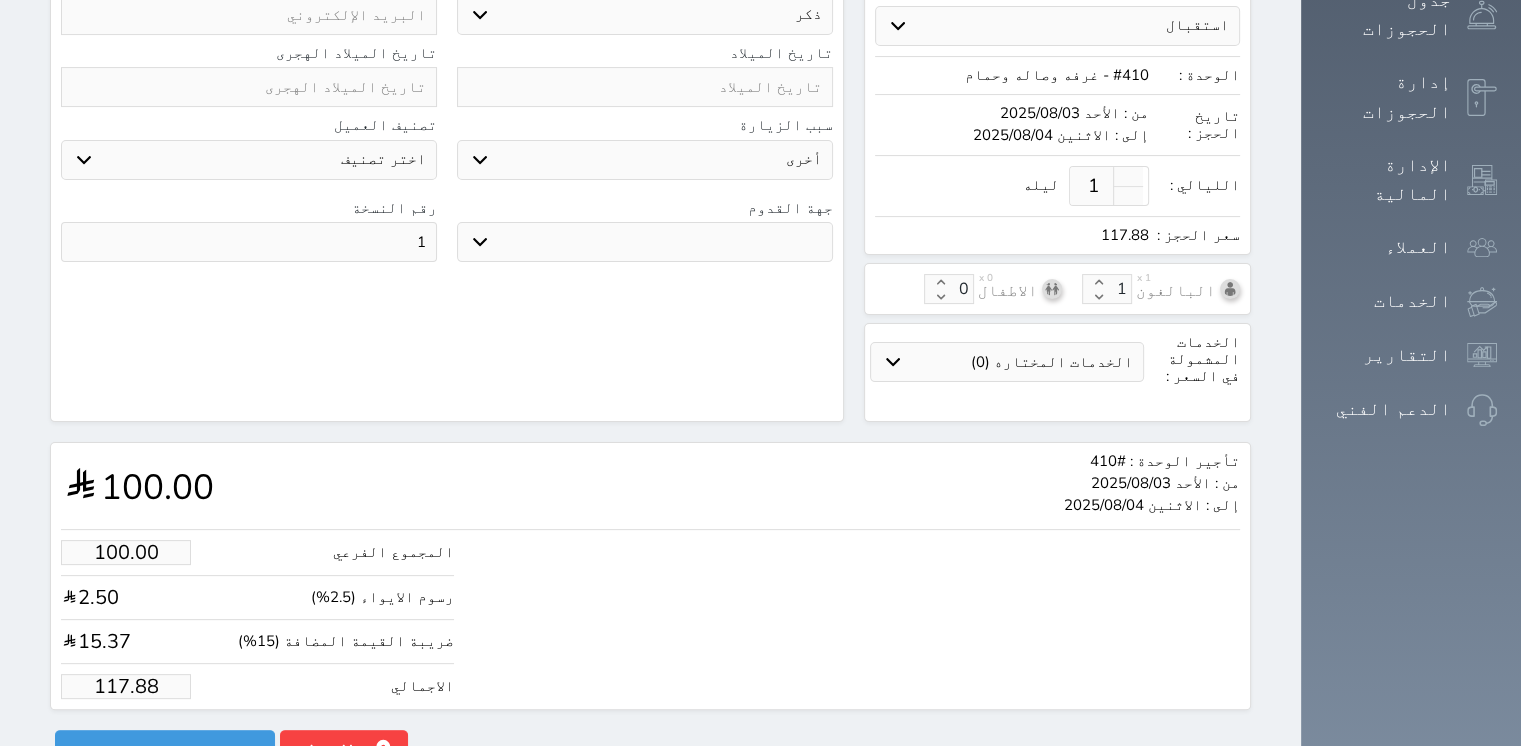 type on "1" 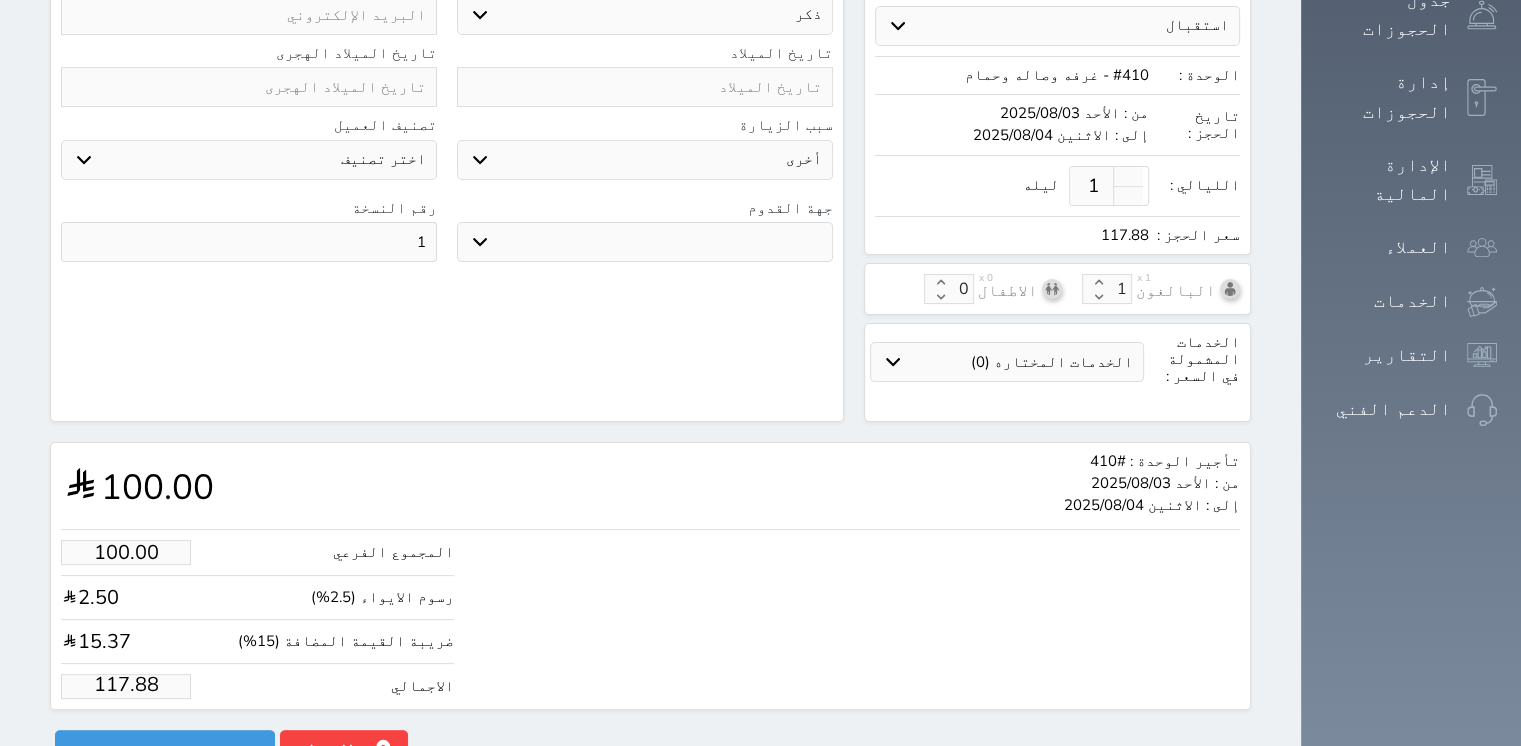 drag, startPoint x: 55, startPoint y: 648, endPoint x: 132, endPoint y: 655, distance: 77.31753 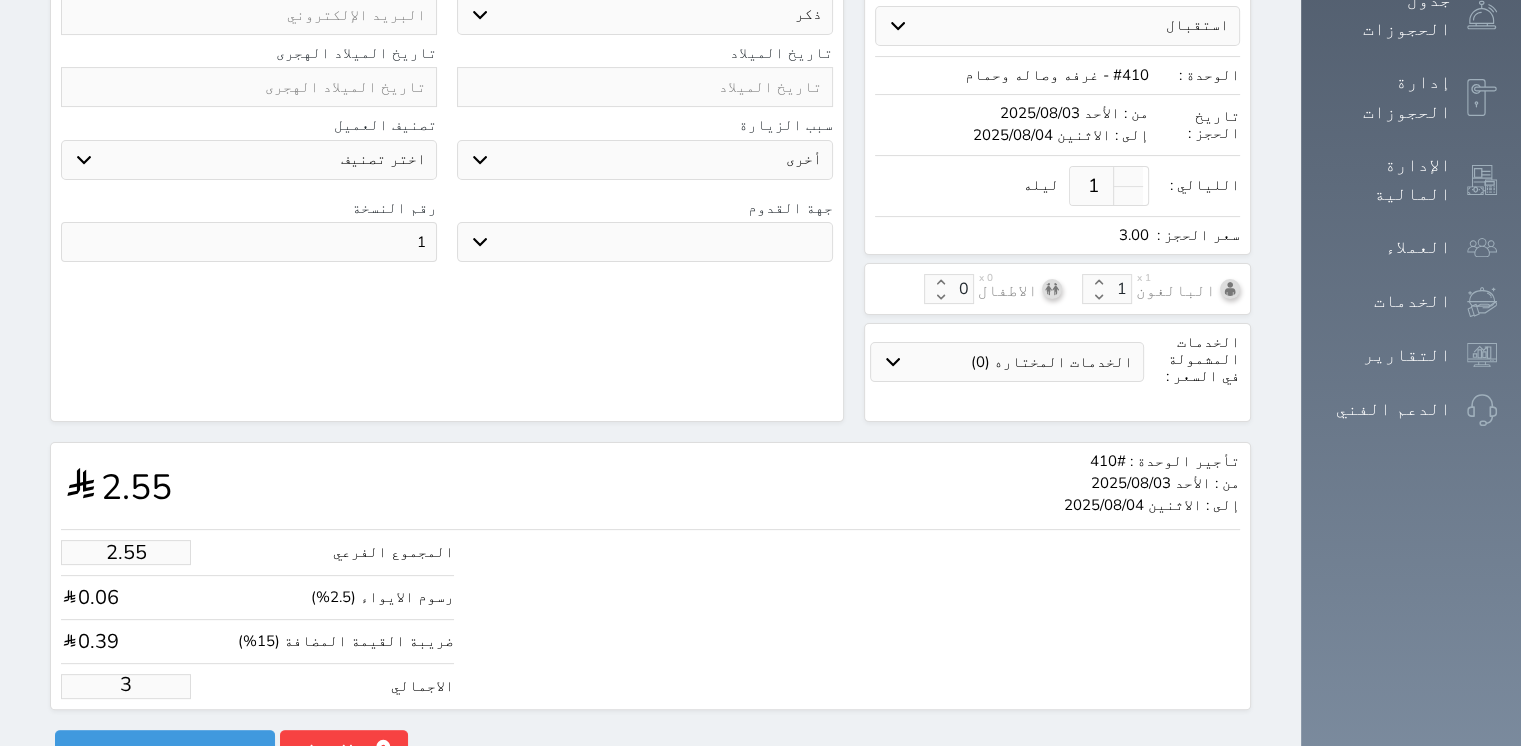 type 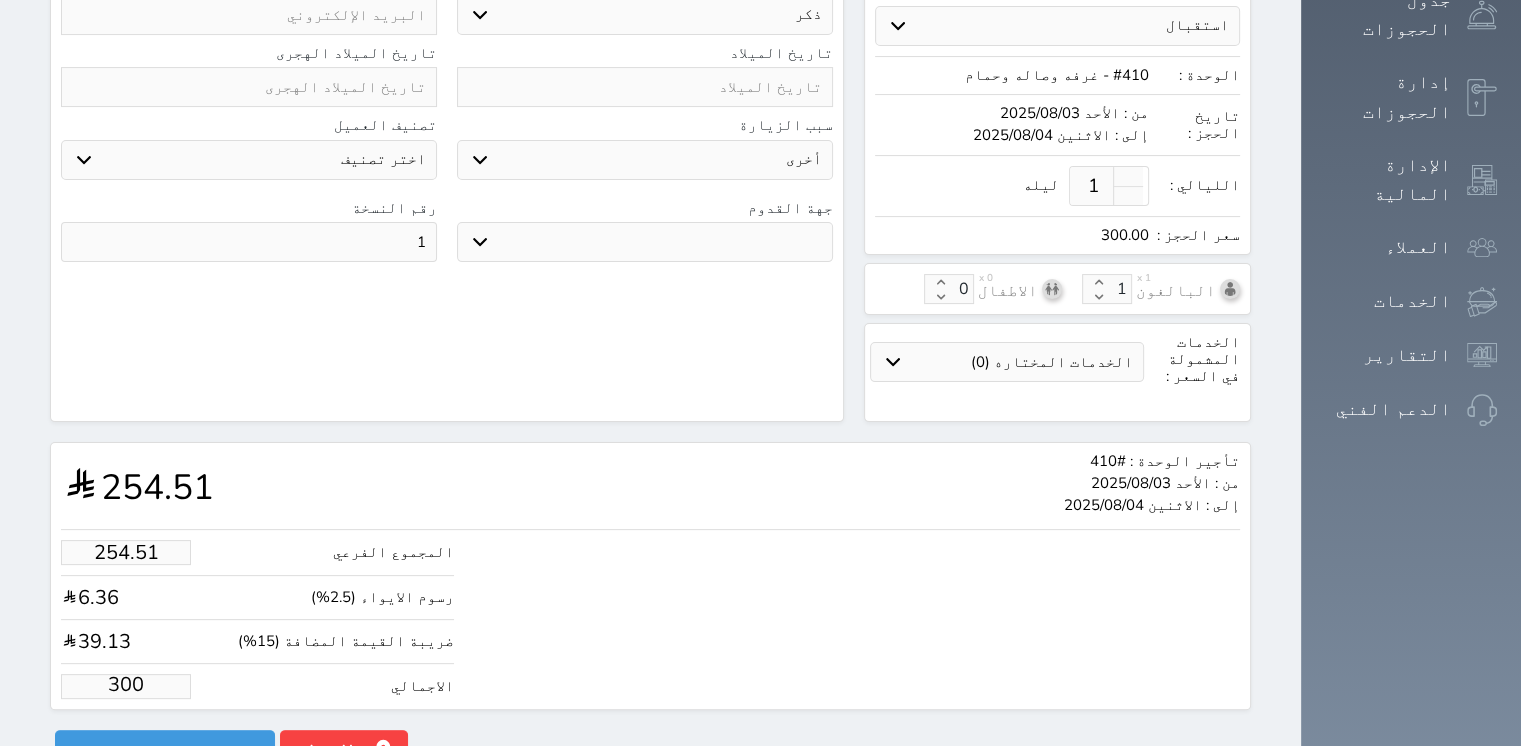 click on "300" at bounding box center [126, 686] 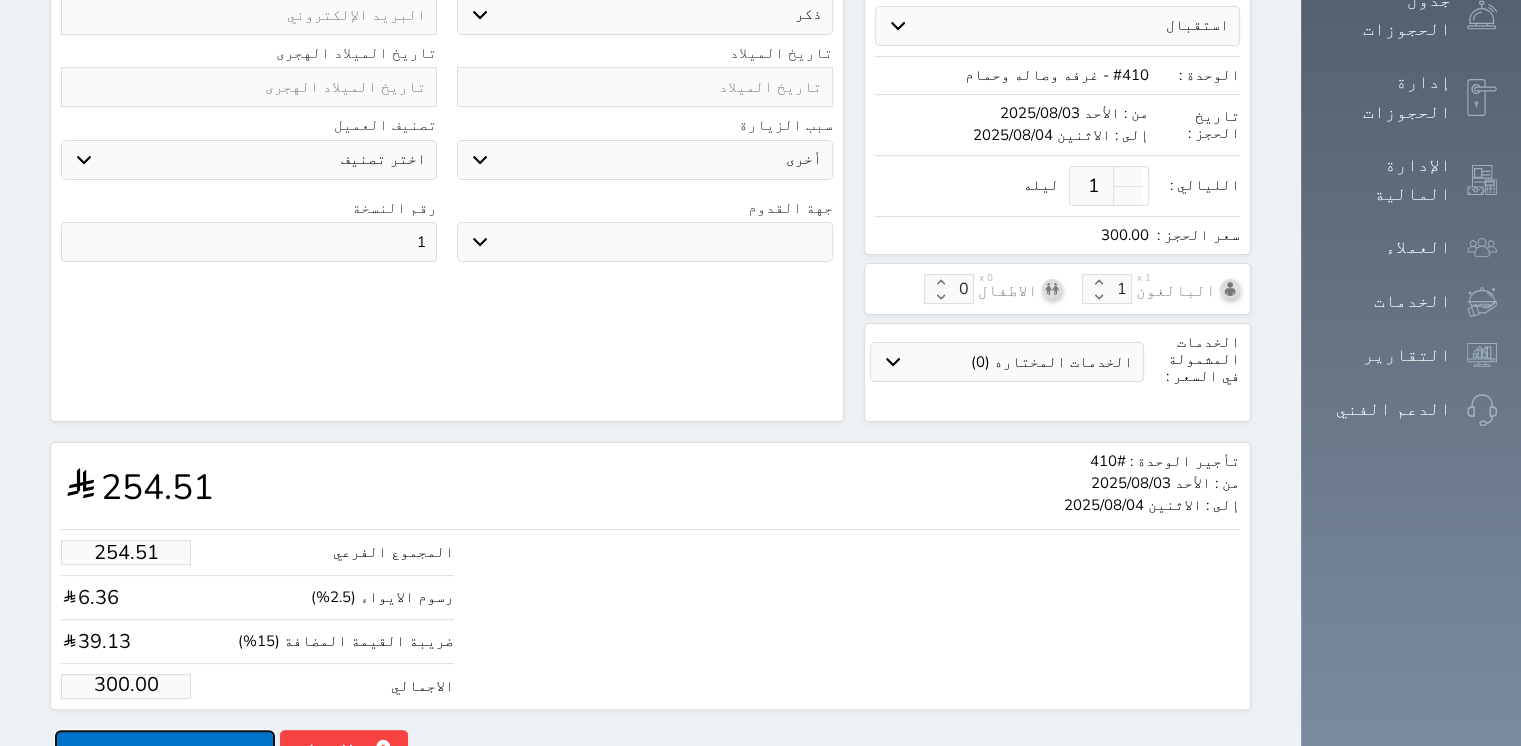 scroll, scrollTop: 0, scrollLeft: 0, axis: both 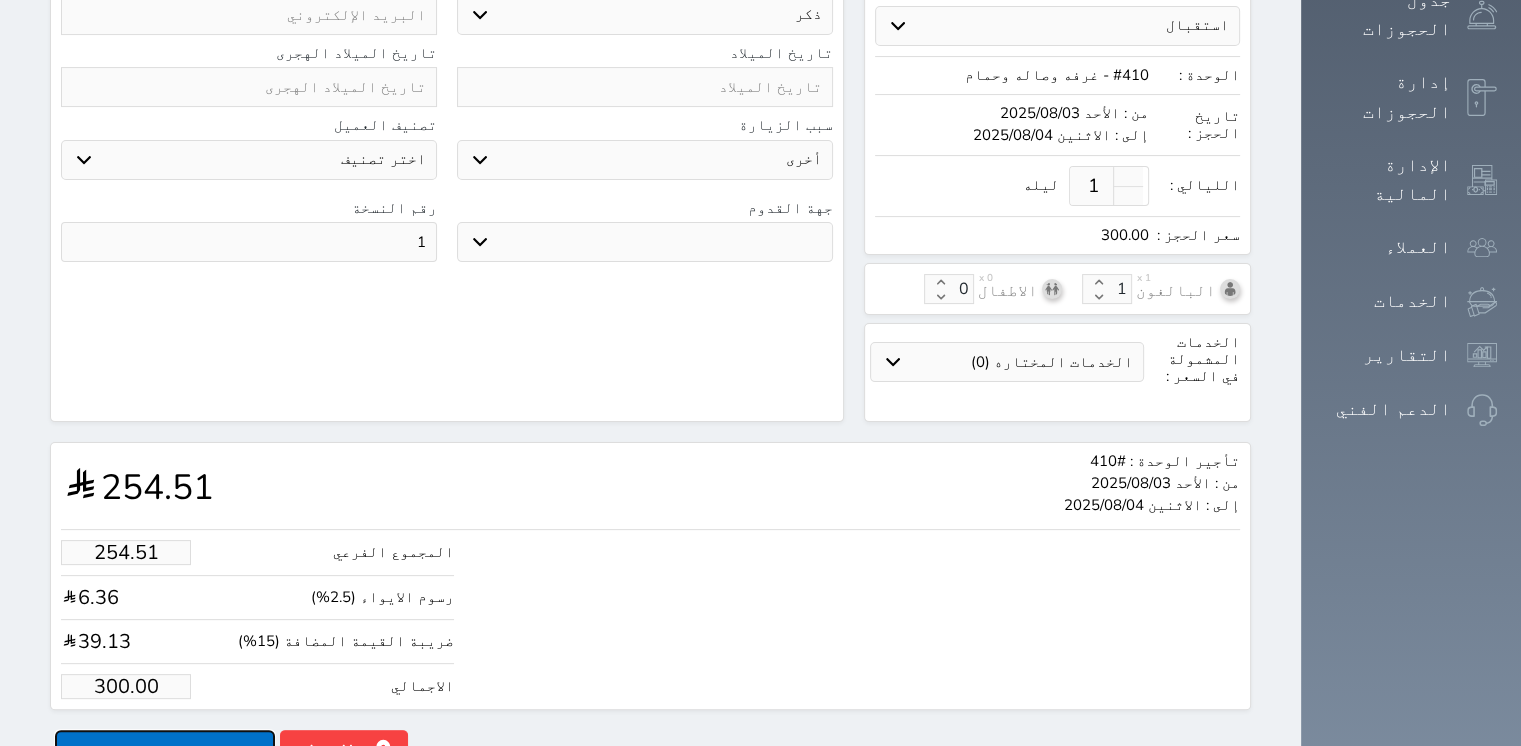 click on "حجز" at bounding box center (165, 747) 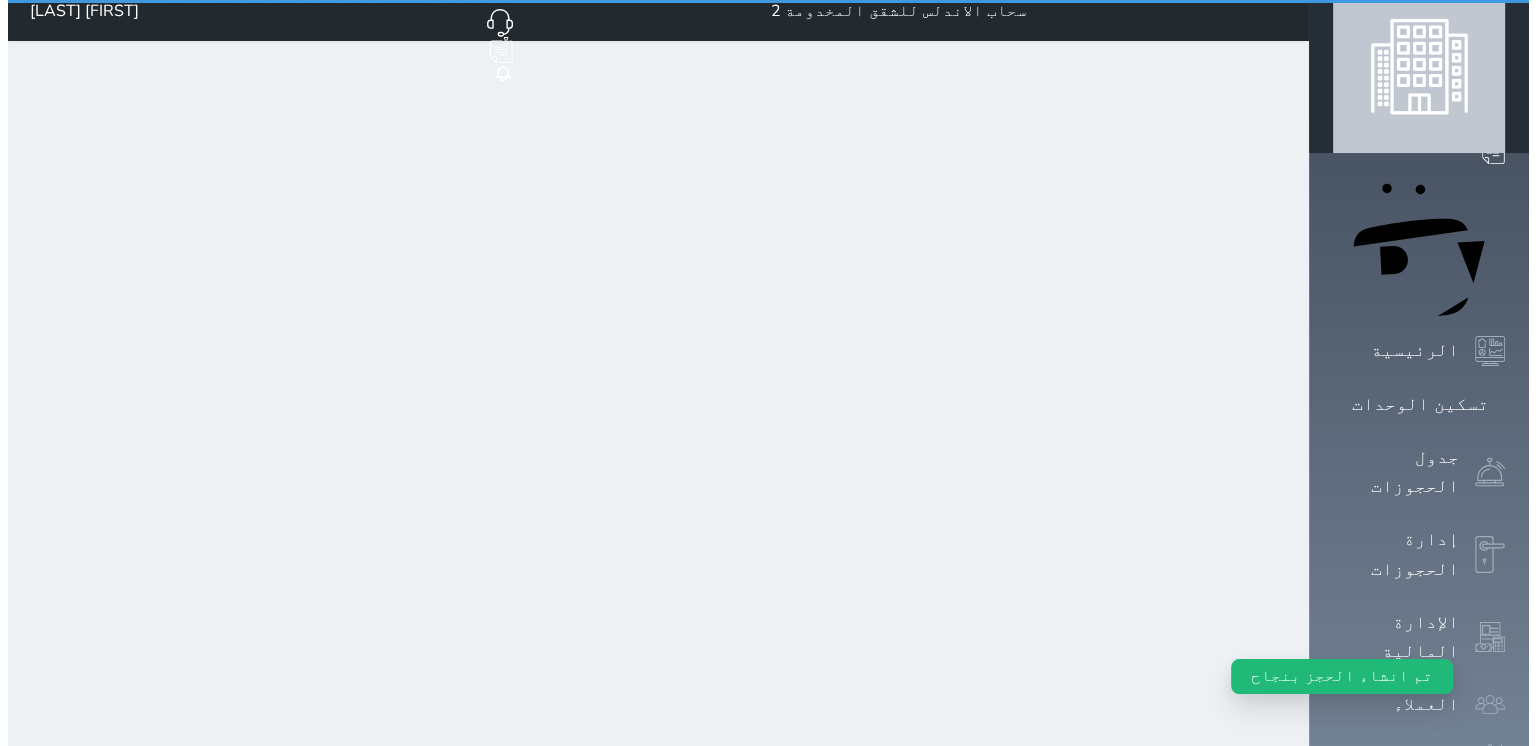 scroll, scrollTop: 0, scrollLeft: 0, axis: both 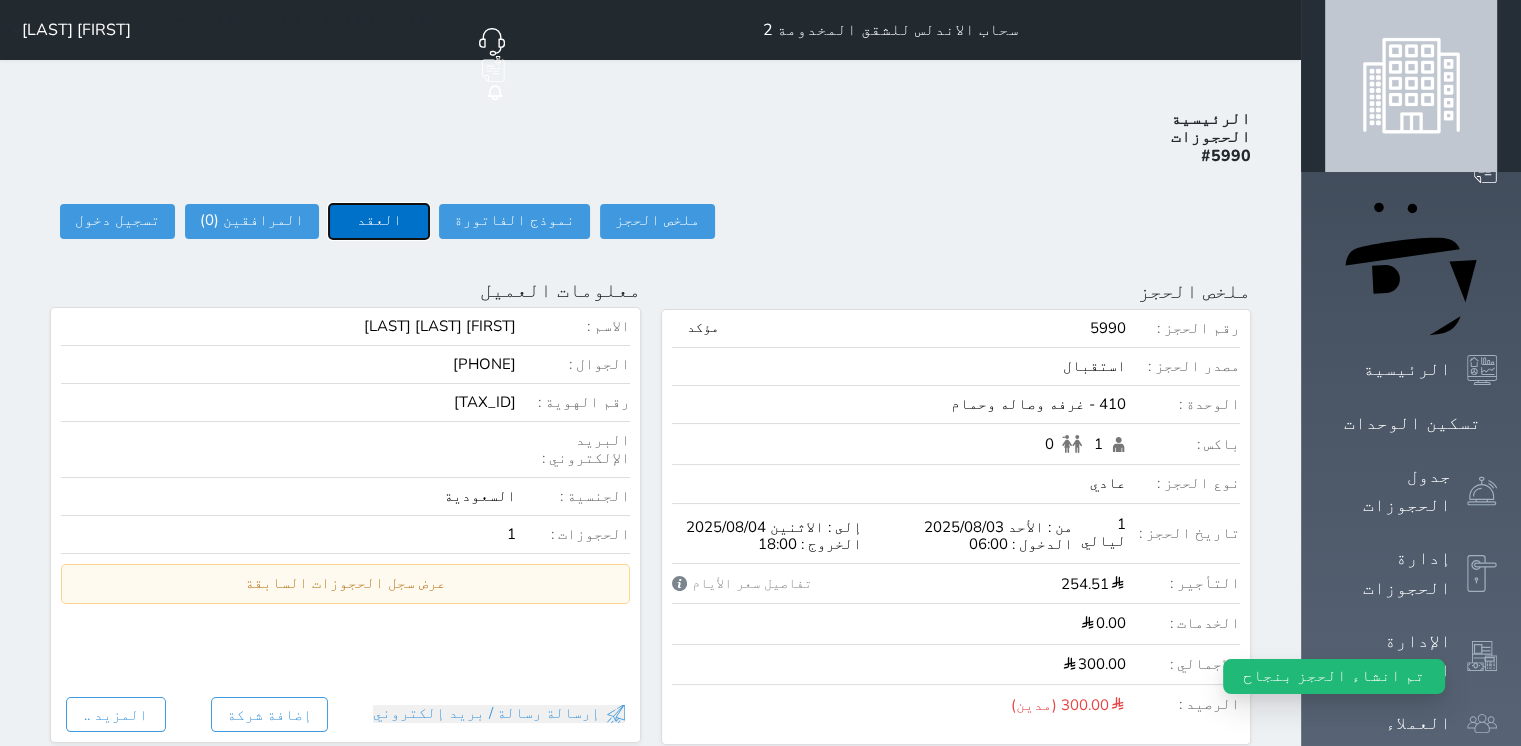 click on "العقد" at bounding box center [379, 221] 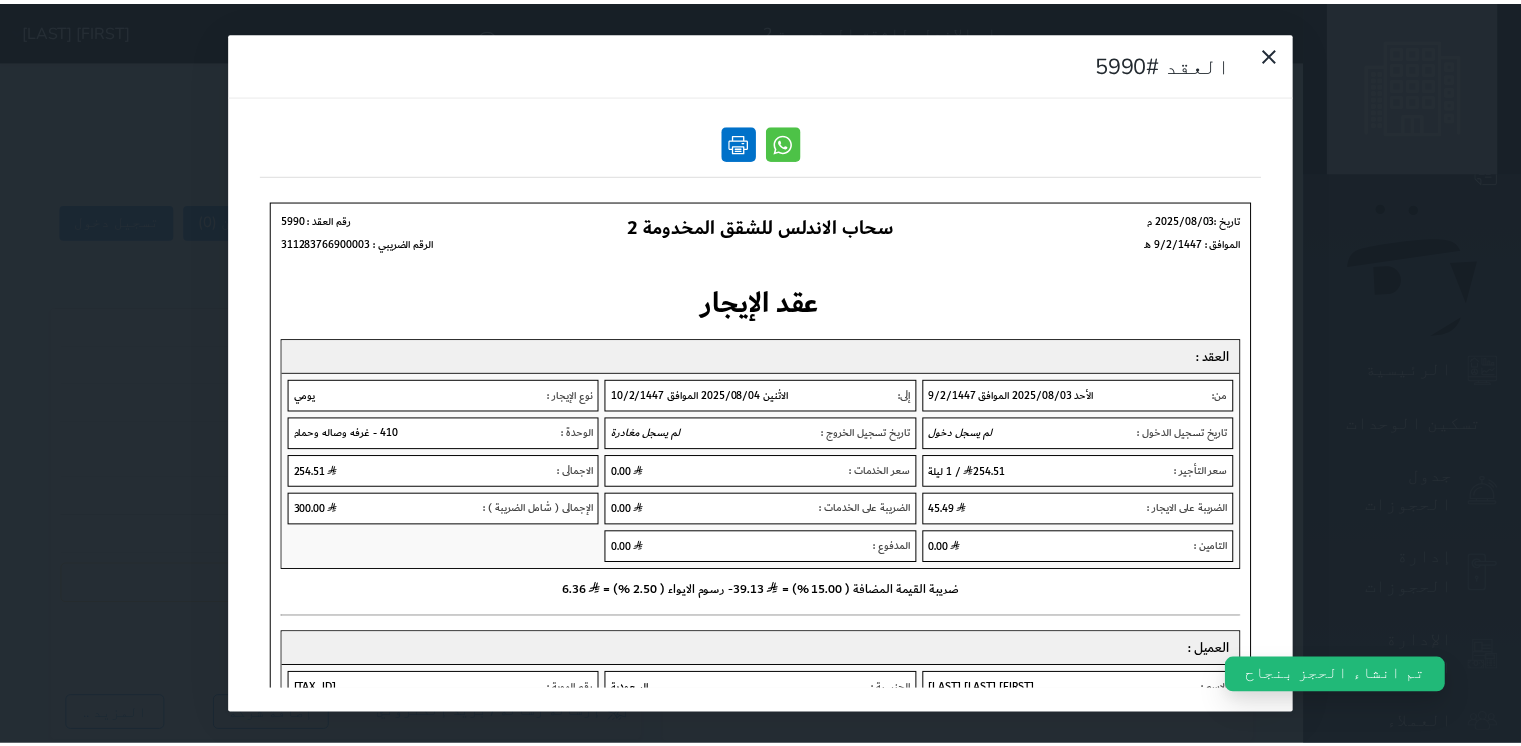 scroll, scrollTop: 0, scrollLeft: 0, axis: both 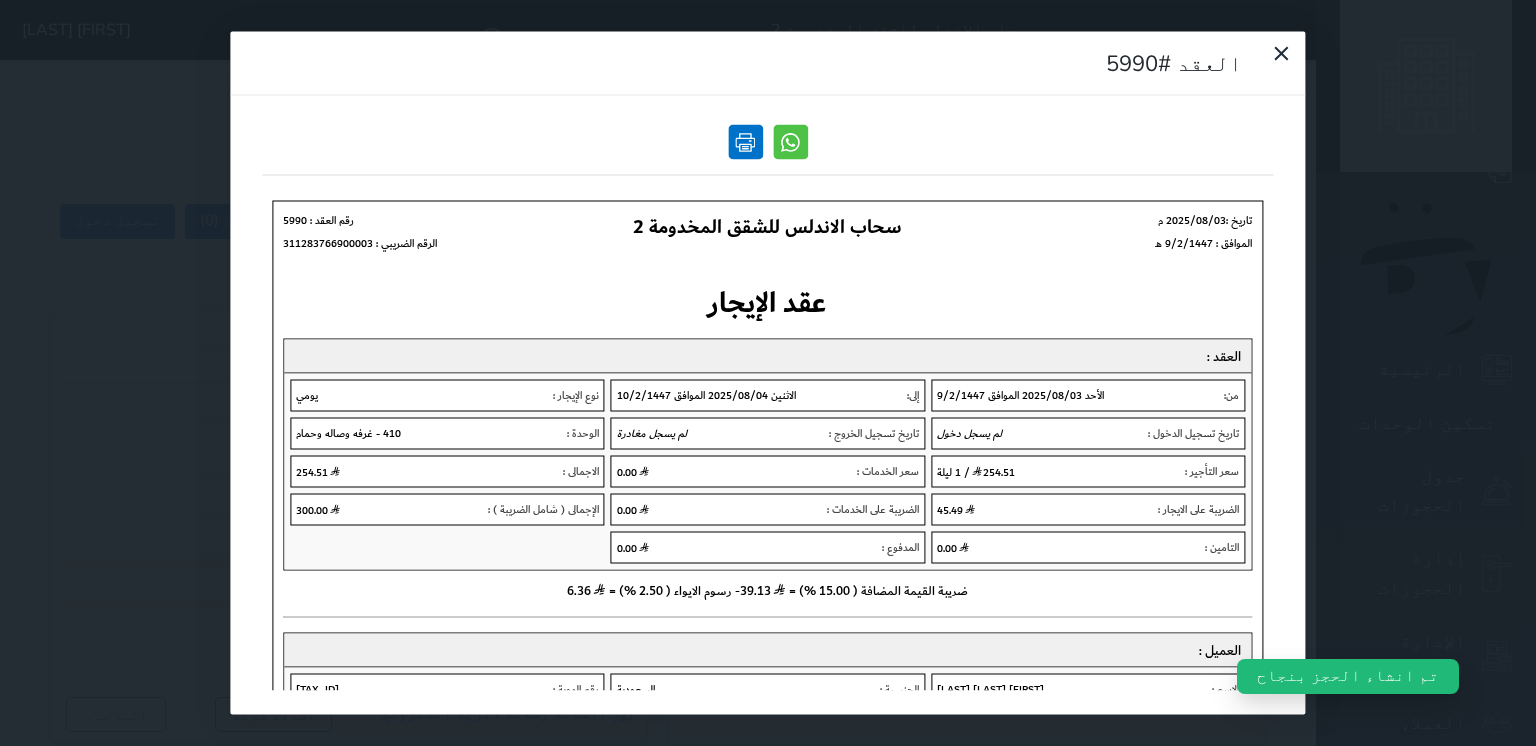click at bounding box center [745, 142] 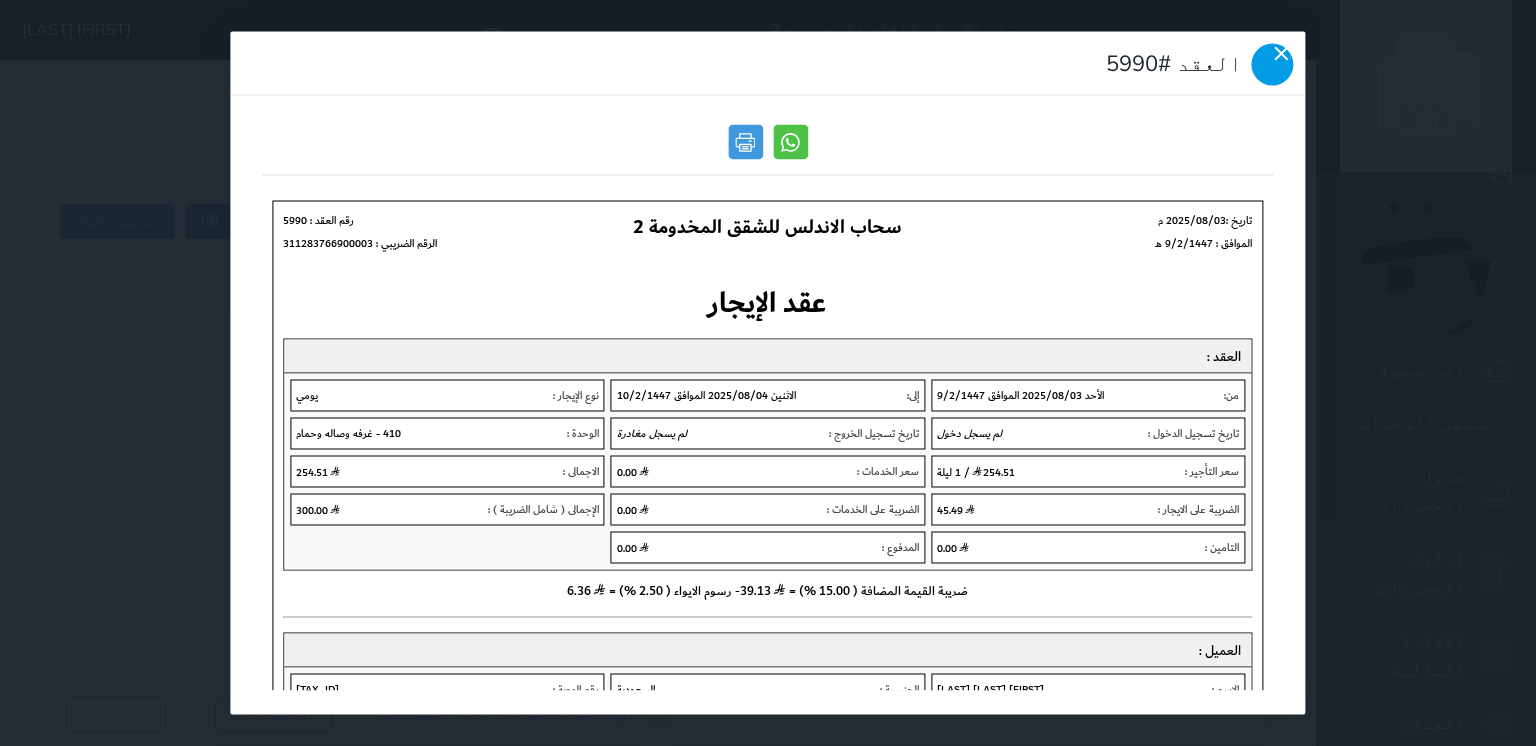 click 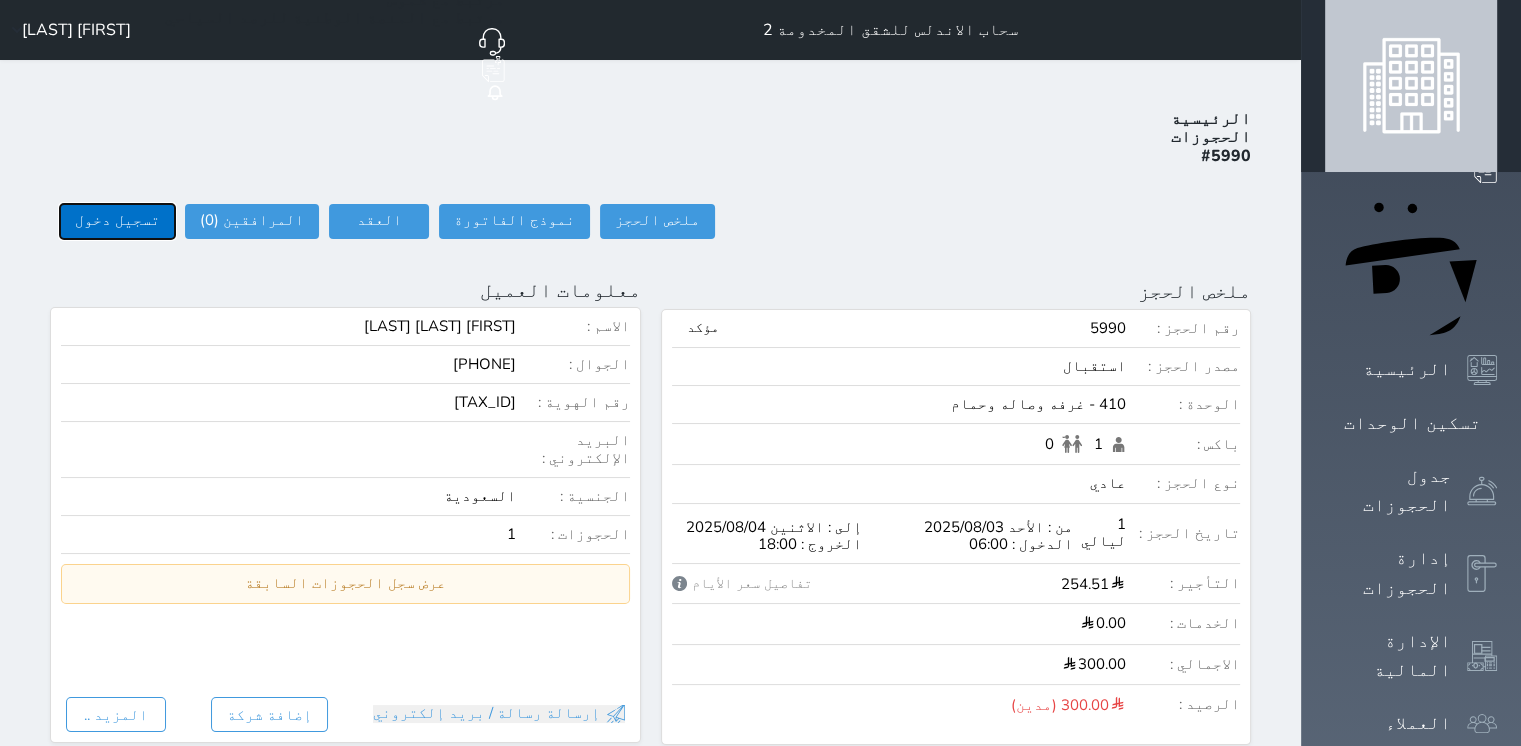 click on "تسجيل دخول" at bounding box center [117, 221] 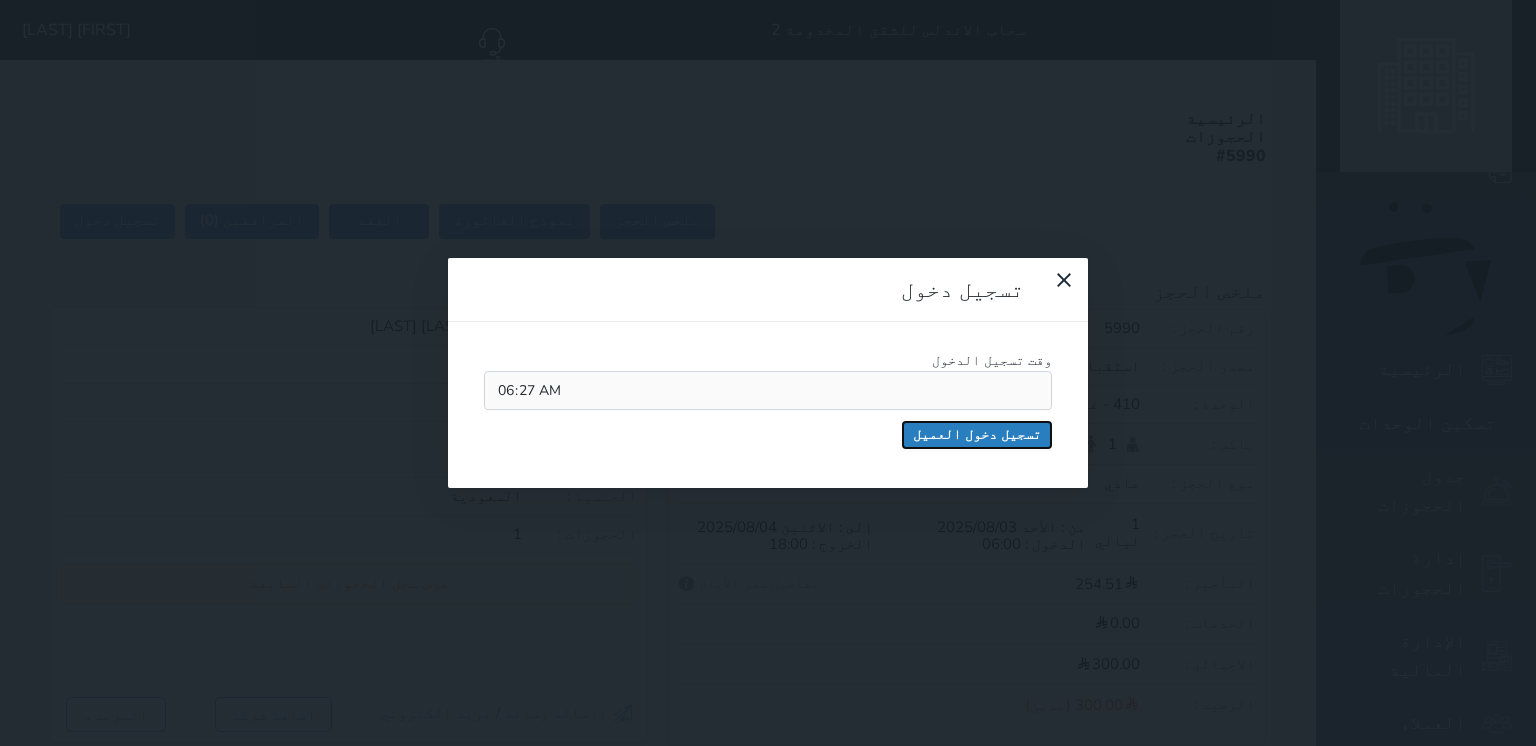 click on "تسجيل دخول العميل" at bounding box center (977, 435) 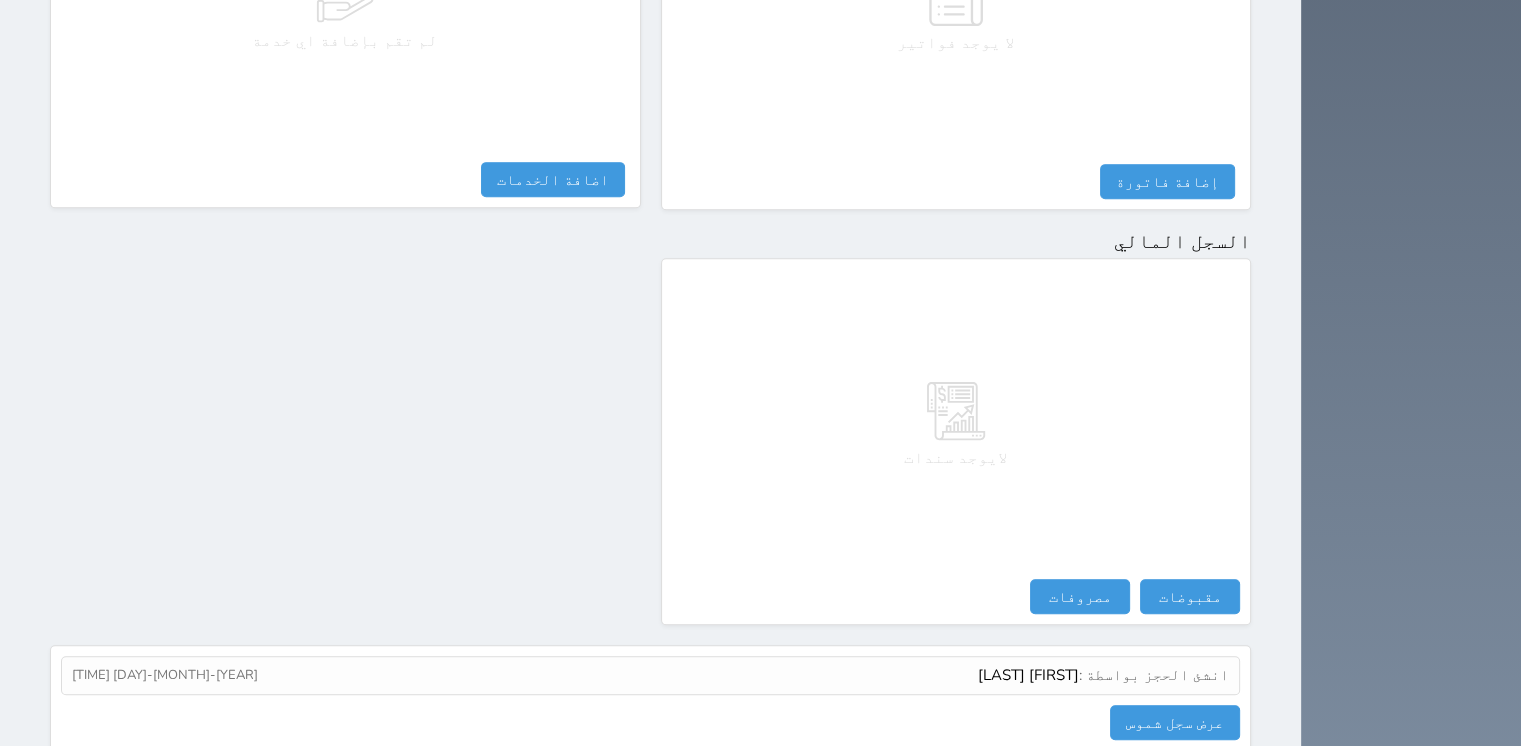 scroll, scrollTop: 1031, scrollLeft: 0, axis: vertical 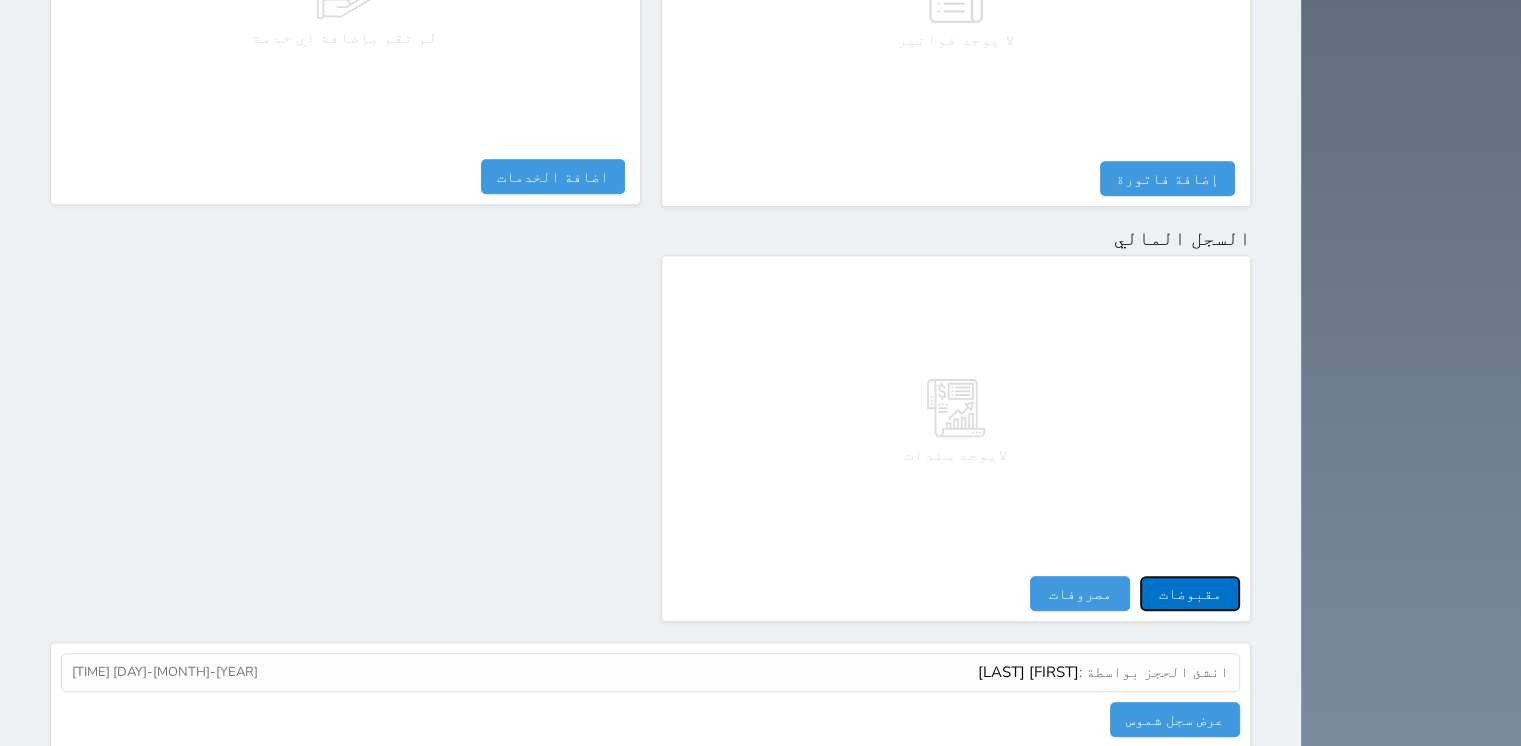 click on "مقبوضات" at bounding box center (1190, 593) 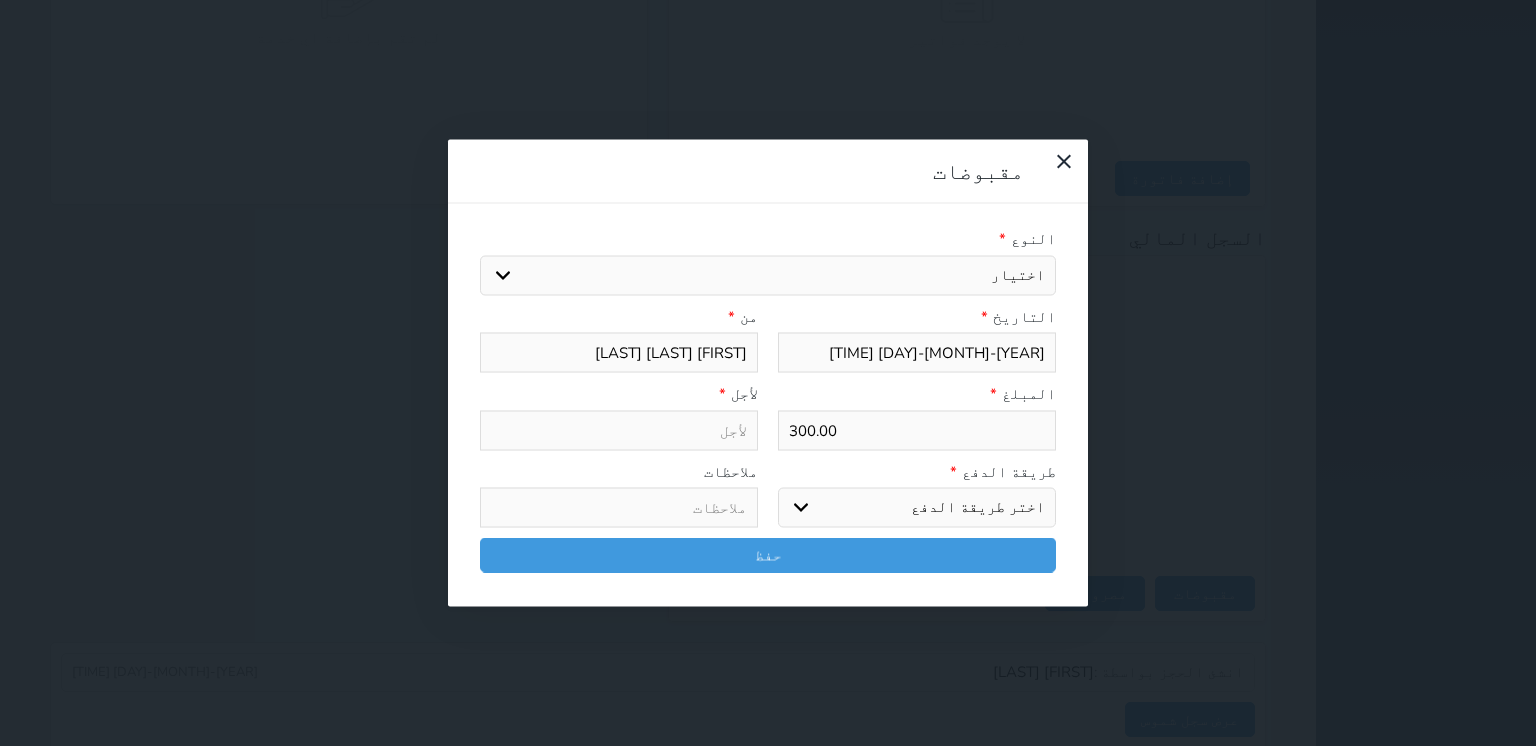 click on "اختيار   مقبوضات عامة قيمة إيجار فواتير تامين عربون لا ينطبق آخر مغسلة واي فاي - الإنترنت مواقف السيارات طعام الأغذية والمشروبات مشروبات المشروبات الباردة المشروبات الساخنة الإفطار غداء عشاء مخبز و كعك حمام سباحة الصالة الرياضية سبا و خدمات الجمال اختيار وإسقاط (خدمات النقل) ميني بار كابل - تلفزيون سرير إضافي تصفيف الشعر التسوق خدمات الجولات السياحية المنظمة خدمات الدليل السياحي" at bounding box center [768, 275] 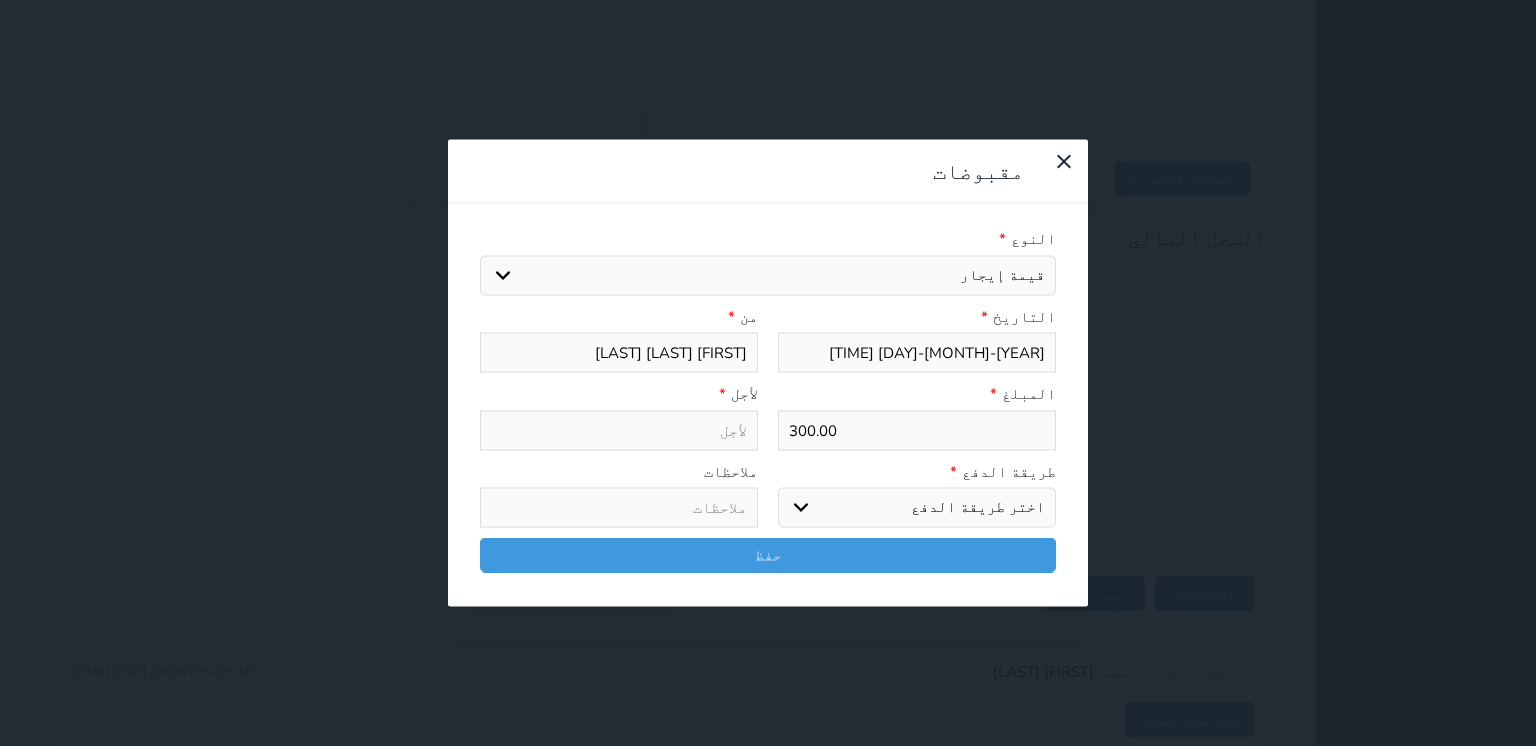 click on "اختيار   مقبوضات عامة قيمة إيجار فواتير تامين عربون لا ينطبق آخر مغسلة واي فاي - الإنترنت مواقف السيارات طعام الأغذية والمشروبات مشروبات المشروبات الباردة المشروبات الساخنة الإفطار غداء عشاء مخبز و كعك حمام سباحة الصالة الرياضية سبا و خدمات الجمال اختيار وإسقاط (خدمات النقل) ميني بار كابل - تلفزيون سرير إضافي تصفيف الشعر التسوق خدمات الجولات السياحية المنظمة خدمات الدليل السياحي" at bounding box center [768, 275] 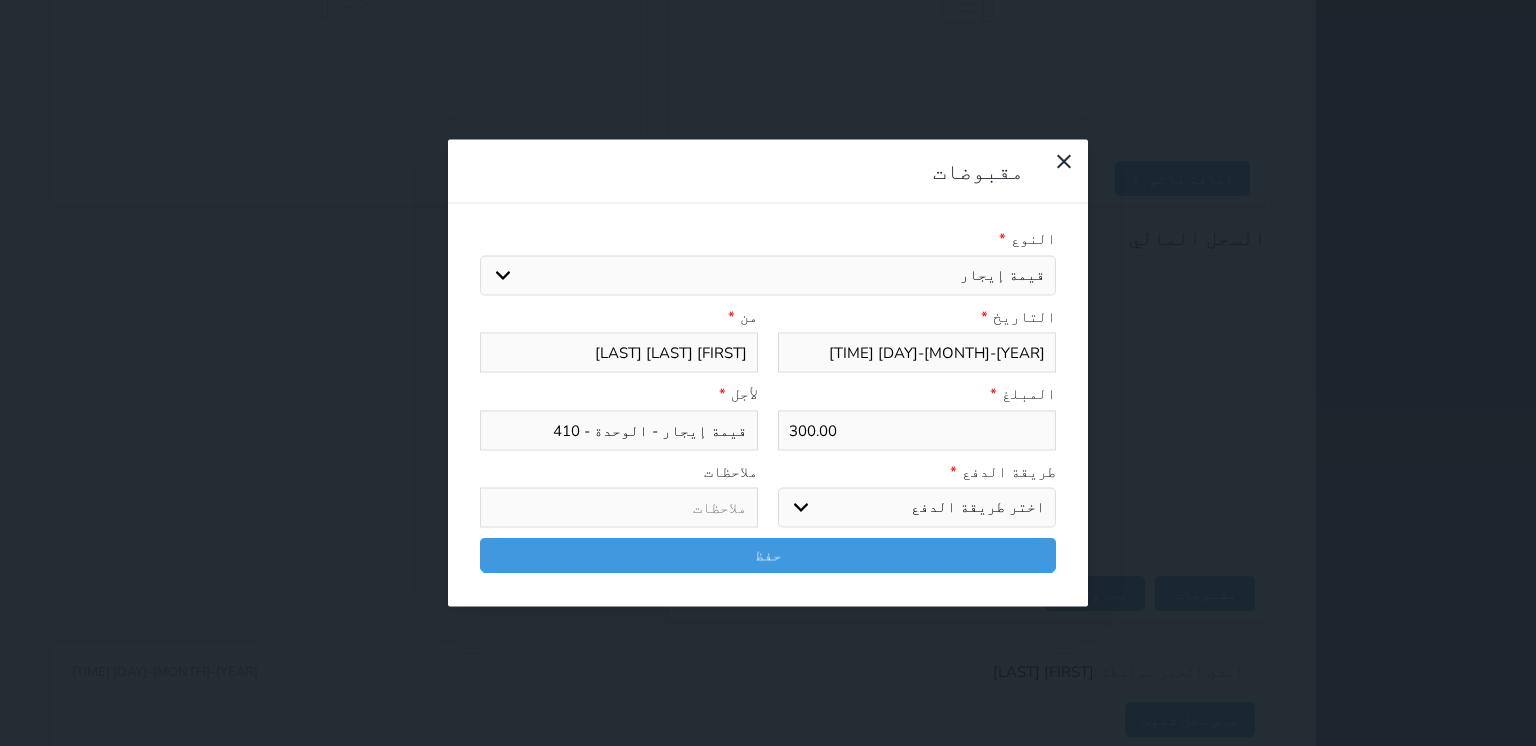 click on "اختر طريقة الدفع   دفع نقدى   تحويل بنكى   مدى   بطاقة ائتمان   آجل" at bounding box center (917, 508) 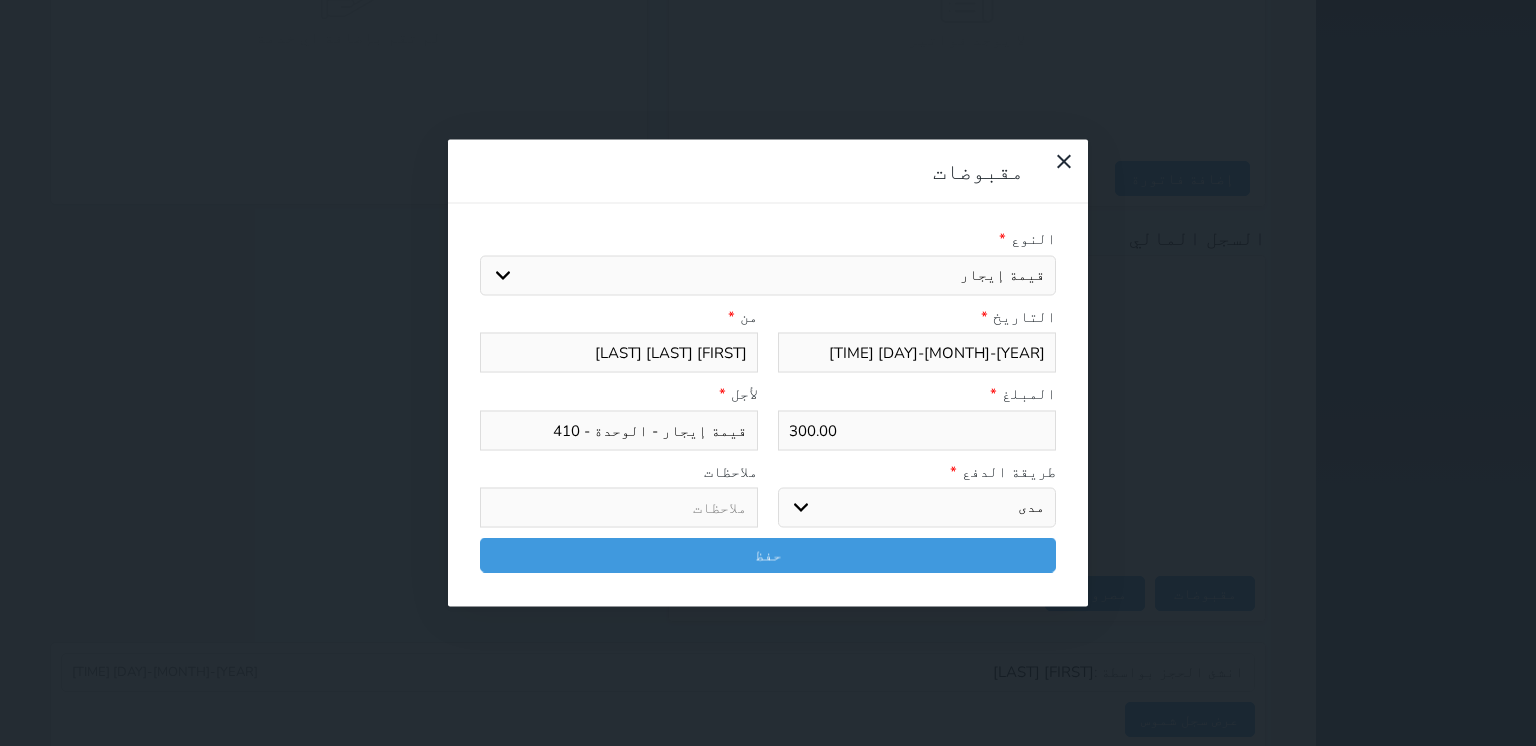click on "اختر طريقة الدفع   دفع نقدى   تحويل بنكى   مدى   بطاقة ائتمان   آجل" at bounding box center [917, 508] 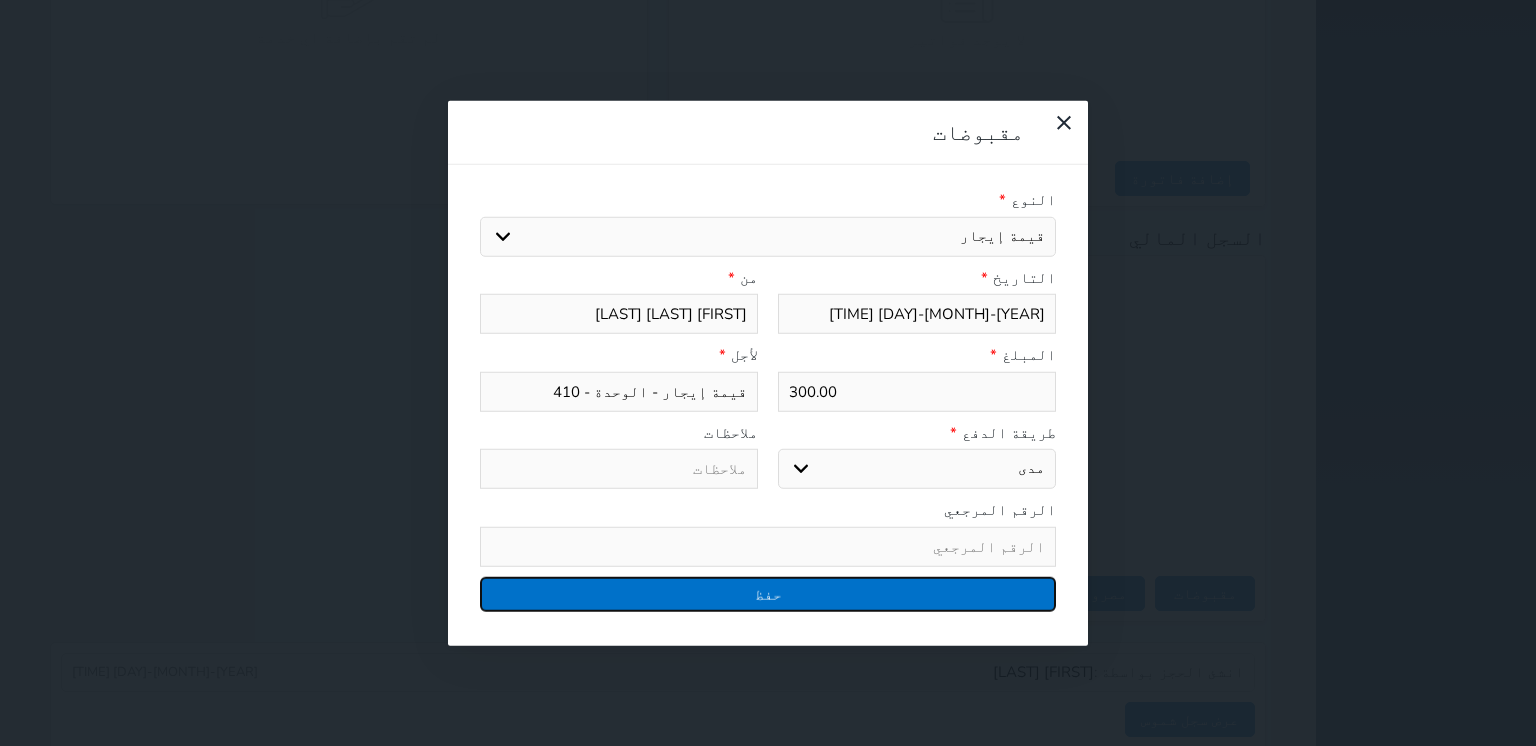 click on "حفظ" at bounding box center (768, 593) 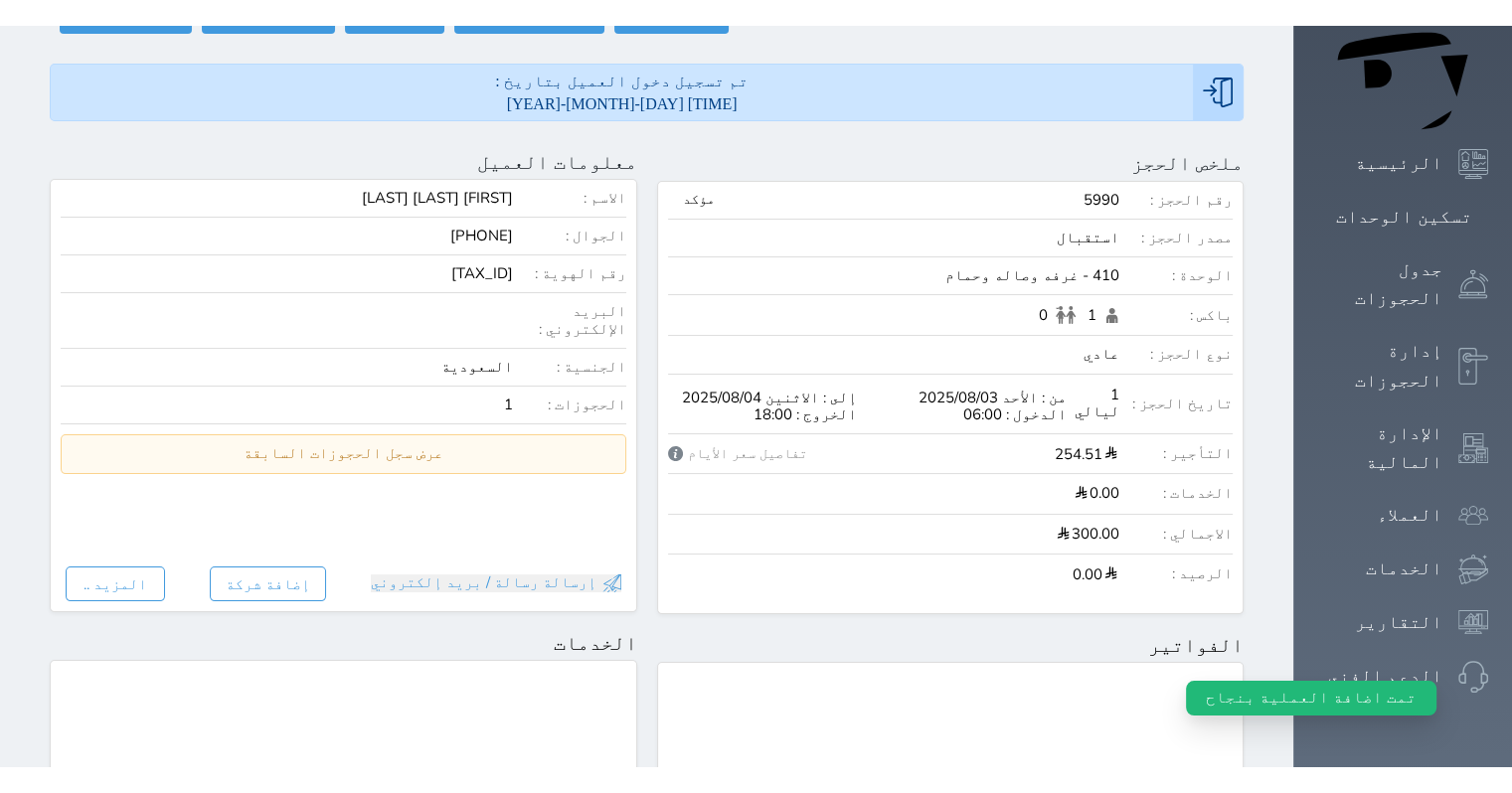 scroll, scrollTop: 0, scrollLeft: 0, axis: both 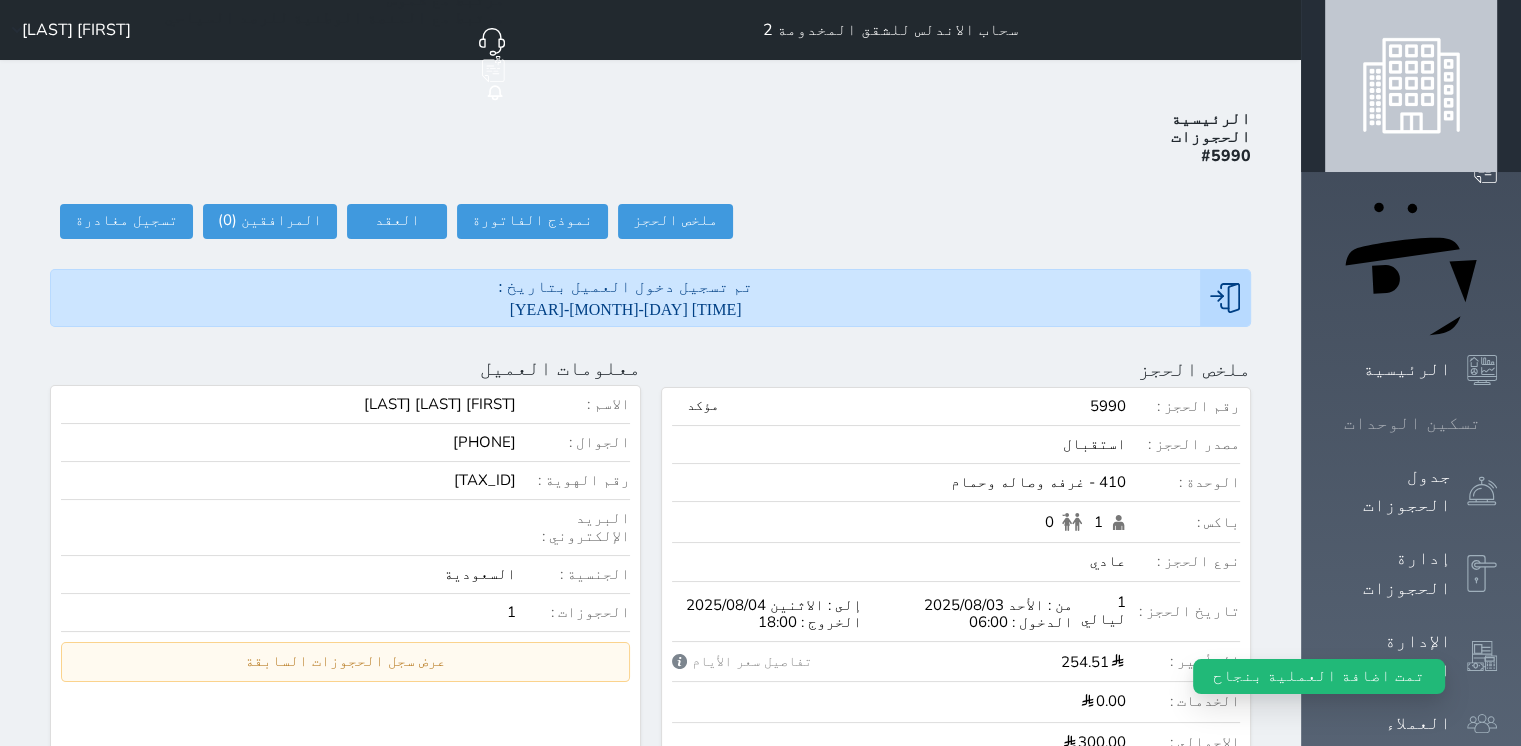 click 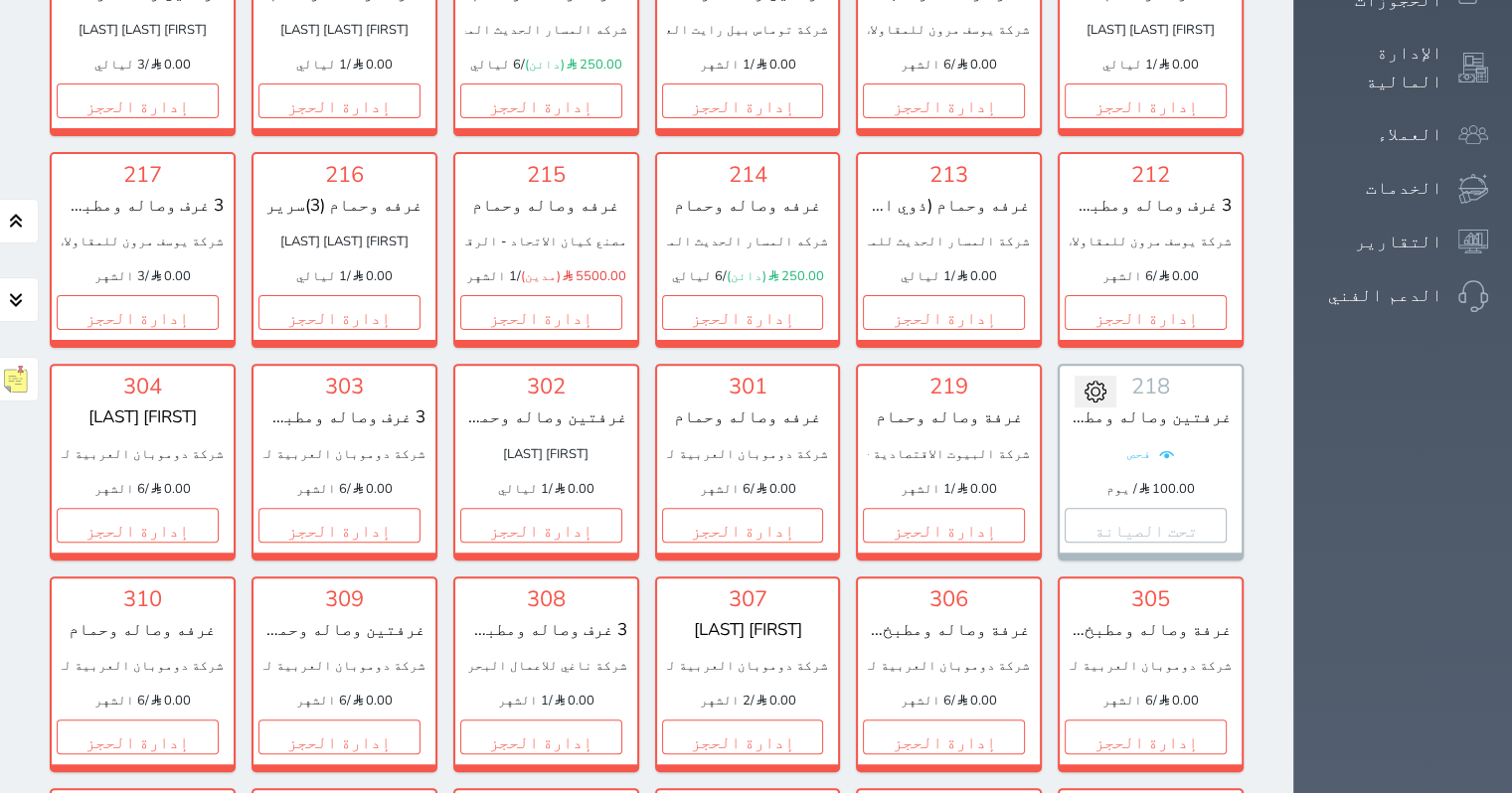 scroll, scrollTop: 551, scrollLeft: 0, axis: vertical 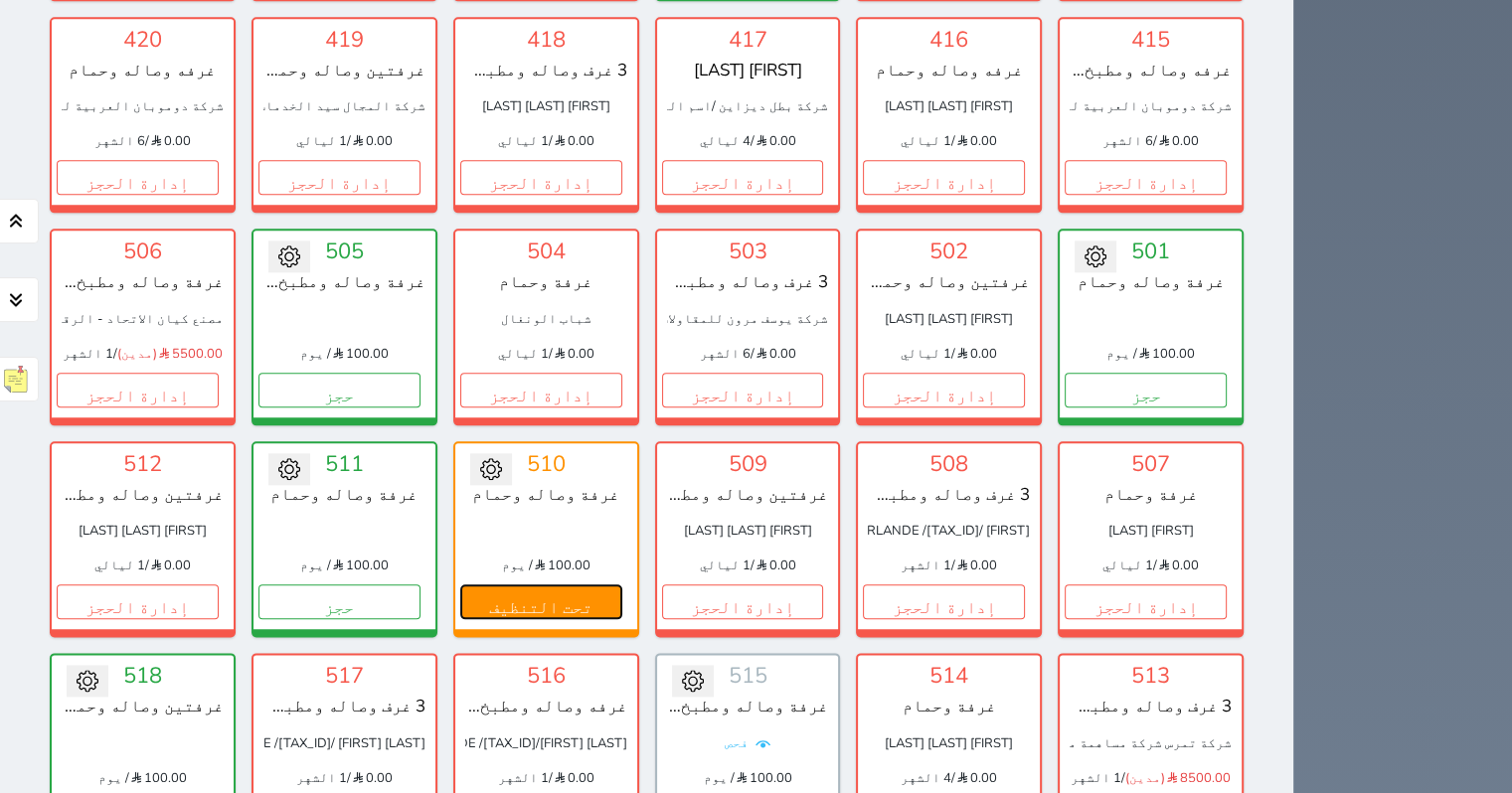 click on "تحت التنظيف" at bounding box center [541, 601] 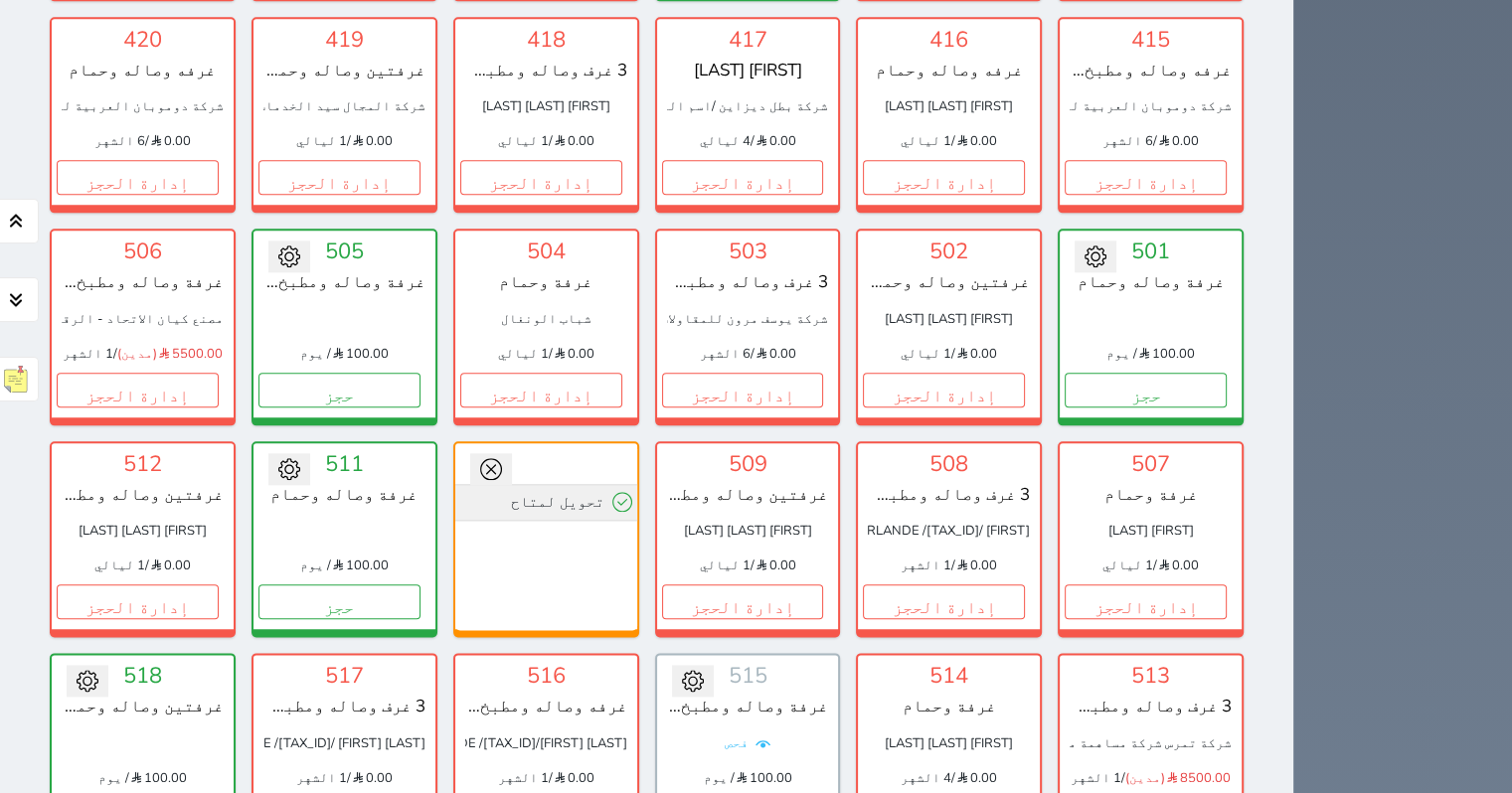 click on "تحويل لمتاح" at bounding box center [546, 502] 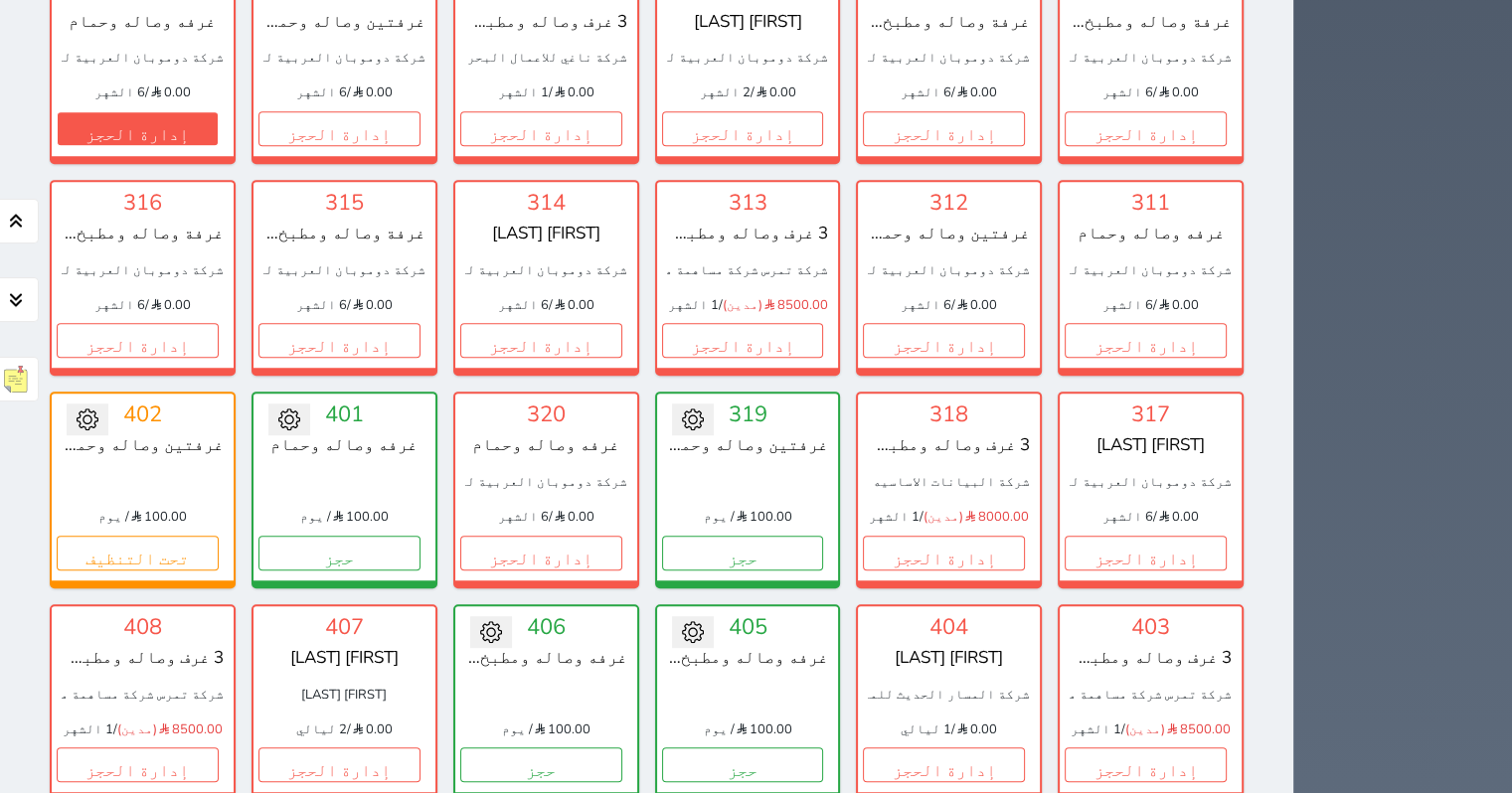 scroll, scrollTop: 1210, scrollLeft: 0, axis: vertical 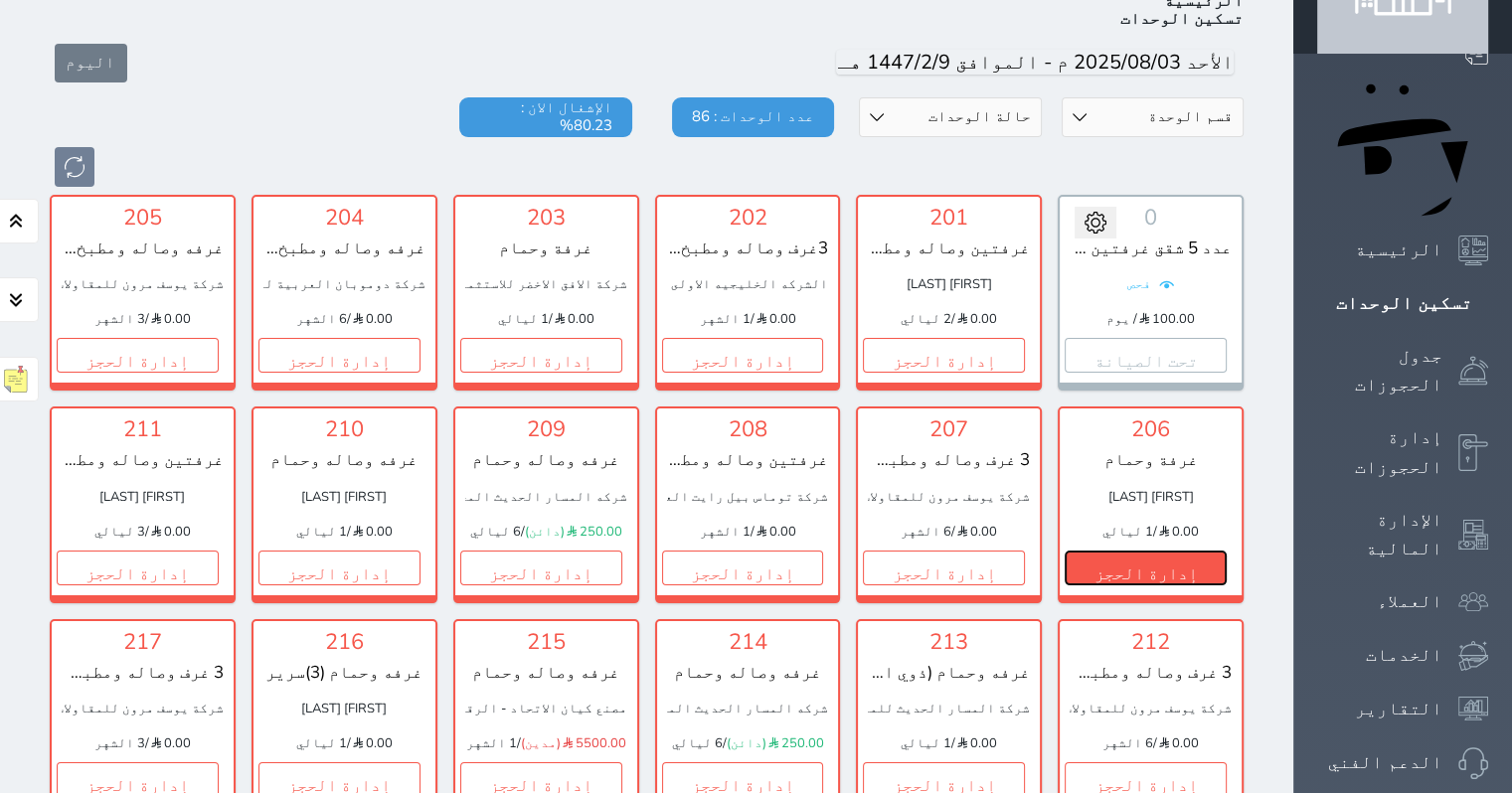 click on "إدارة الحجز" at bounding box center [1145, 567] 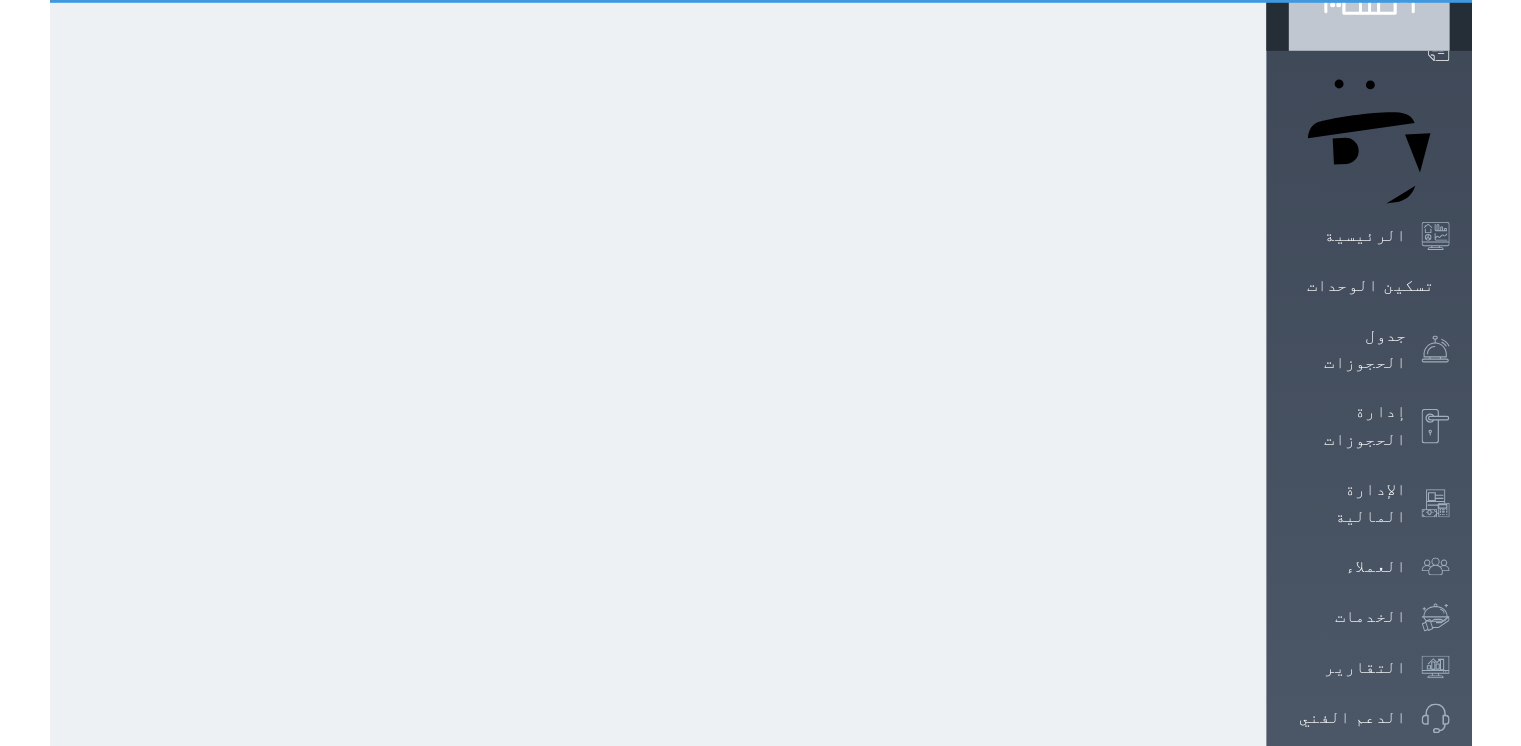 scroll, scrollTop: 0, scrollLeft: 0, axis: both 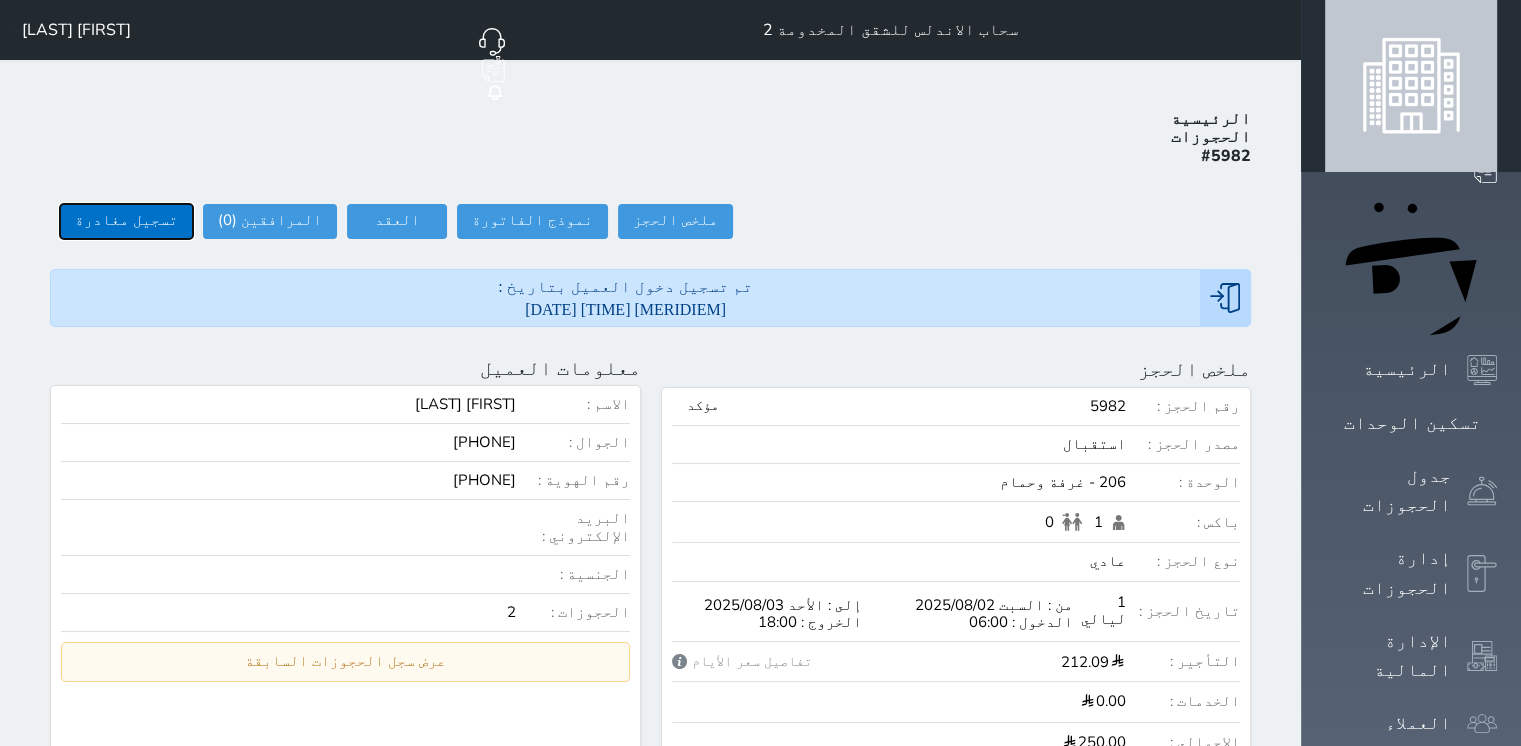 click on "تسجيل مغادرة" at bounding box center (126, 221) 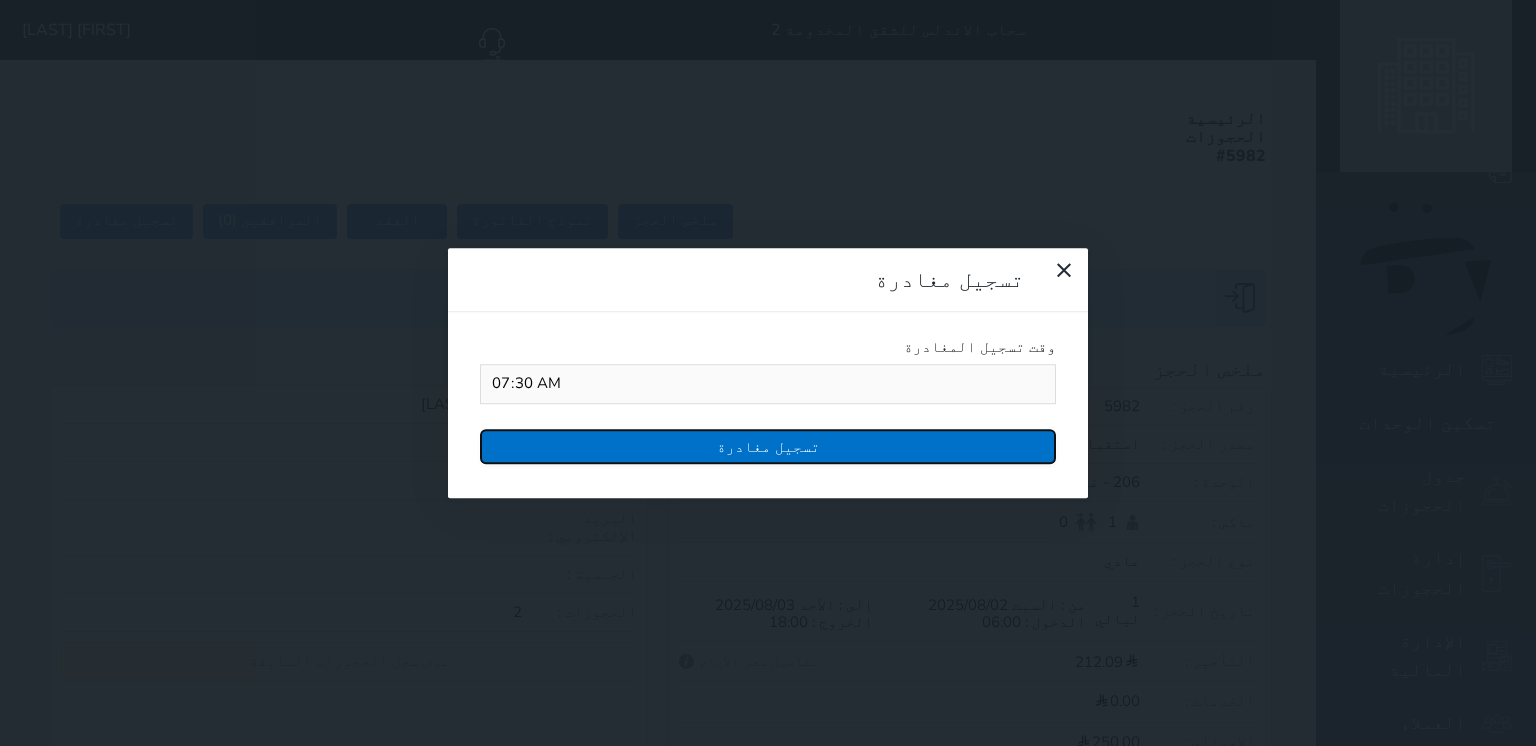 click on "تسجيل مغادرة" at bounding box center [768, 446] 